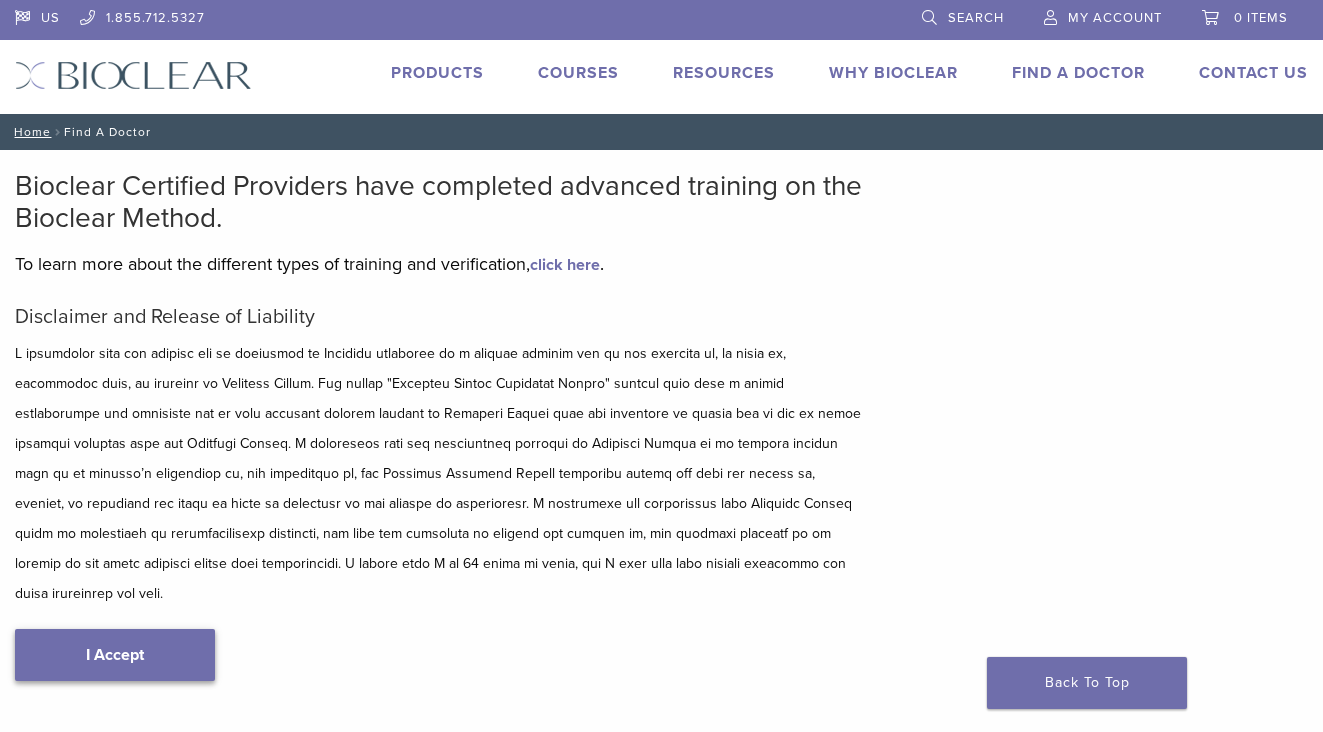 scroll, scrollTop: 0, scrollLeft: 0, axis: both 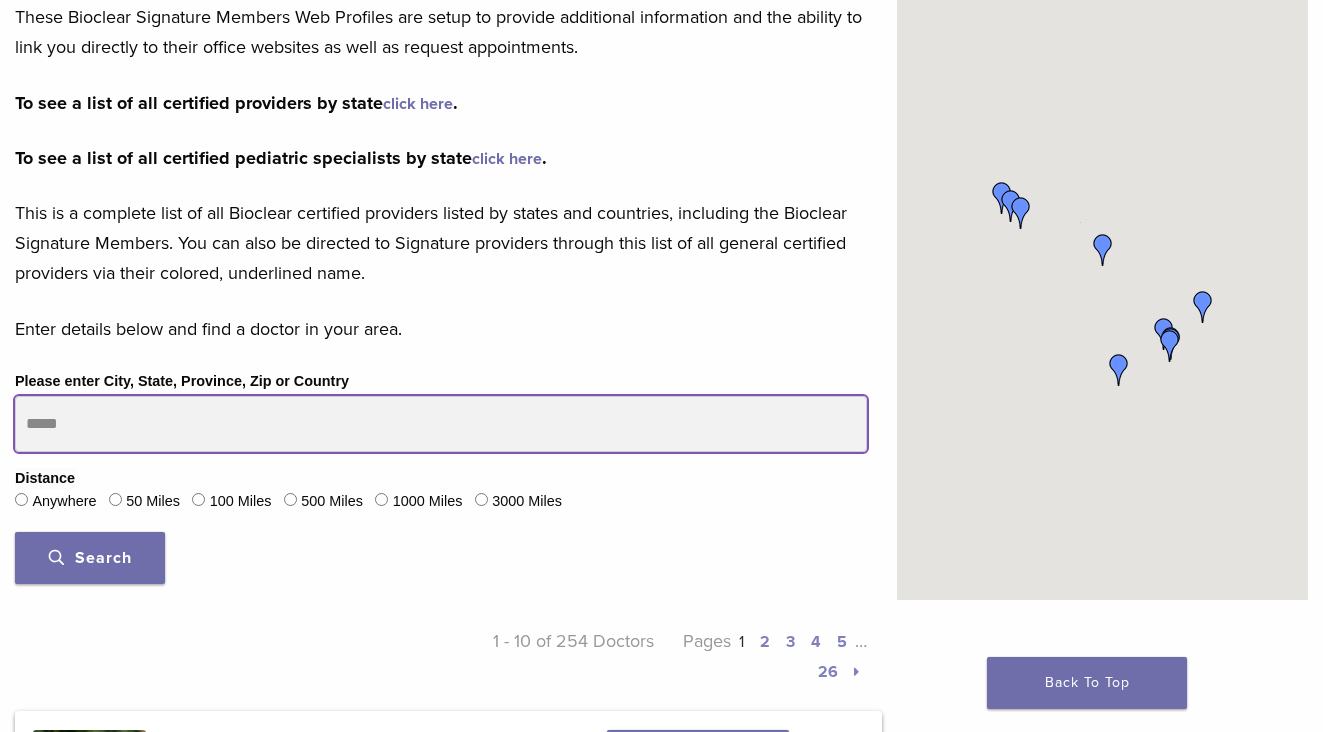 click on "Please enter City, State, Province, Zip or Country" at bounding box center (441, 424) 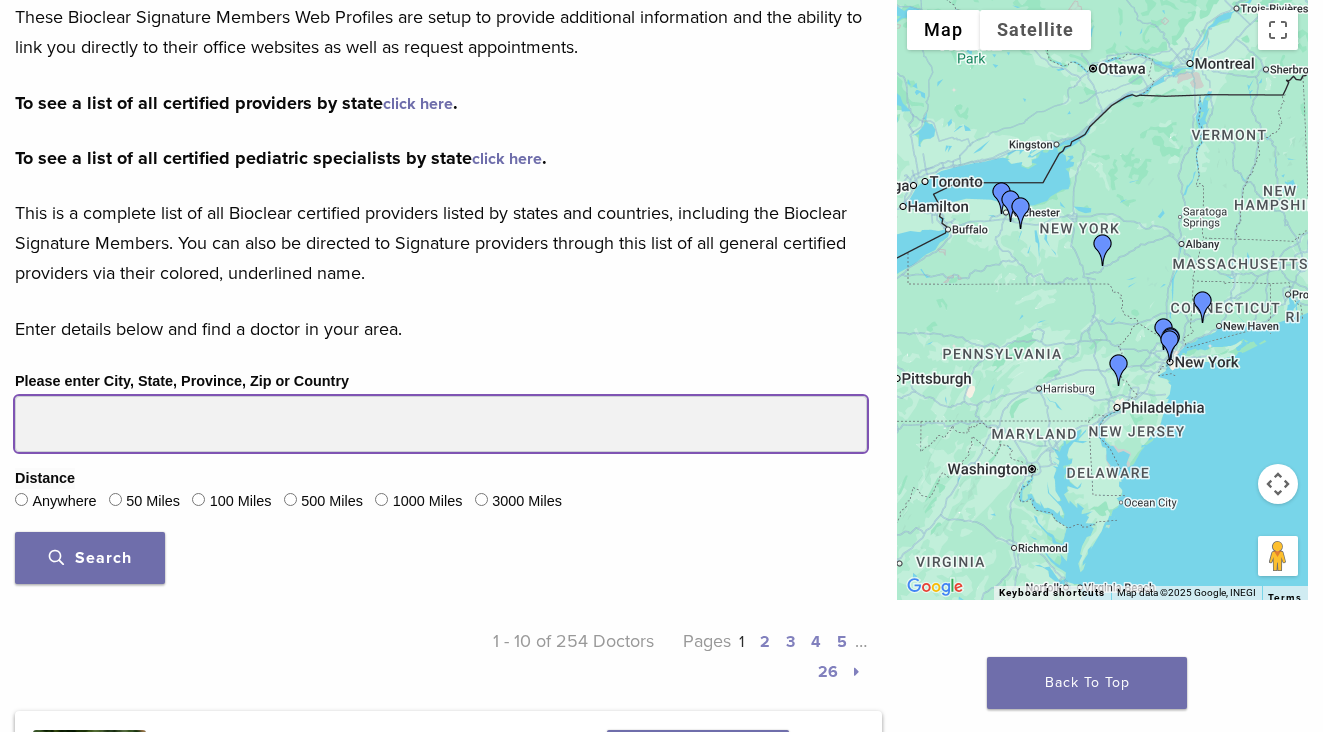 type on "*****" 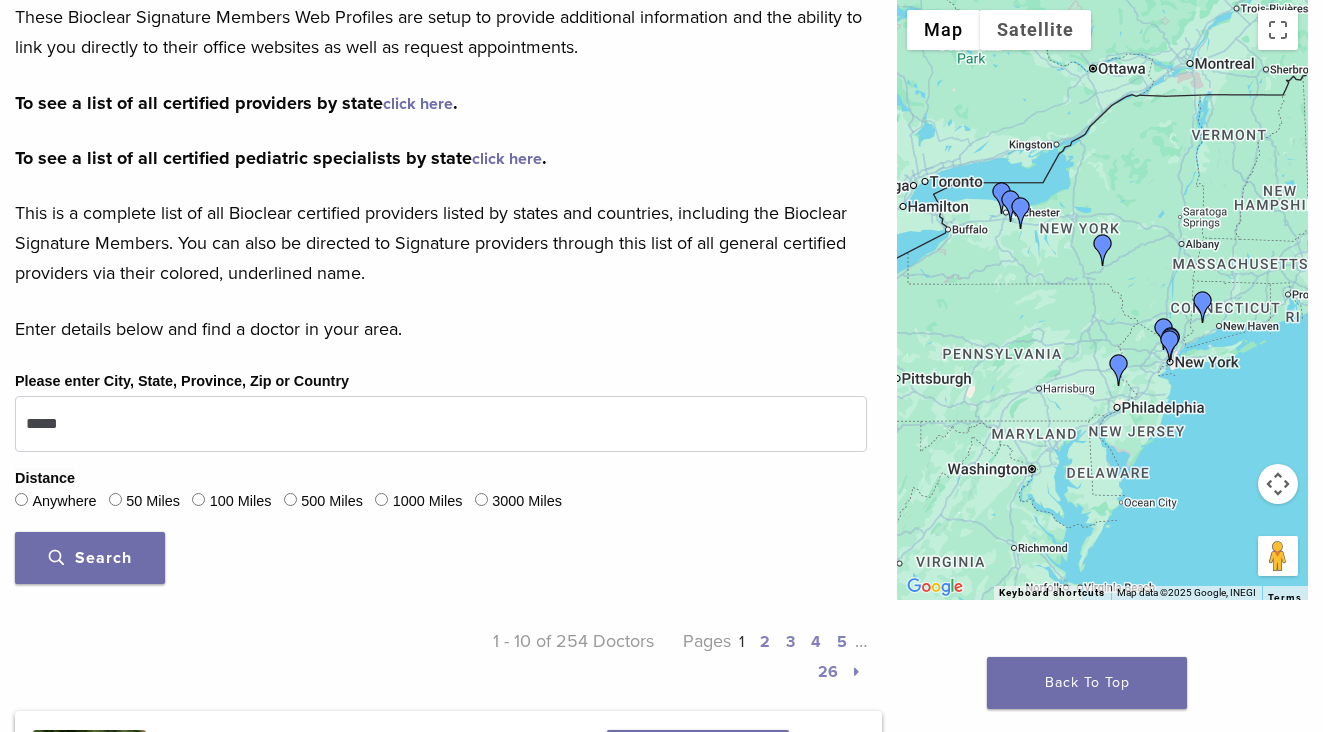 click on "50 Miles" at bounding box center (144, 502) 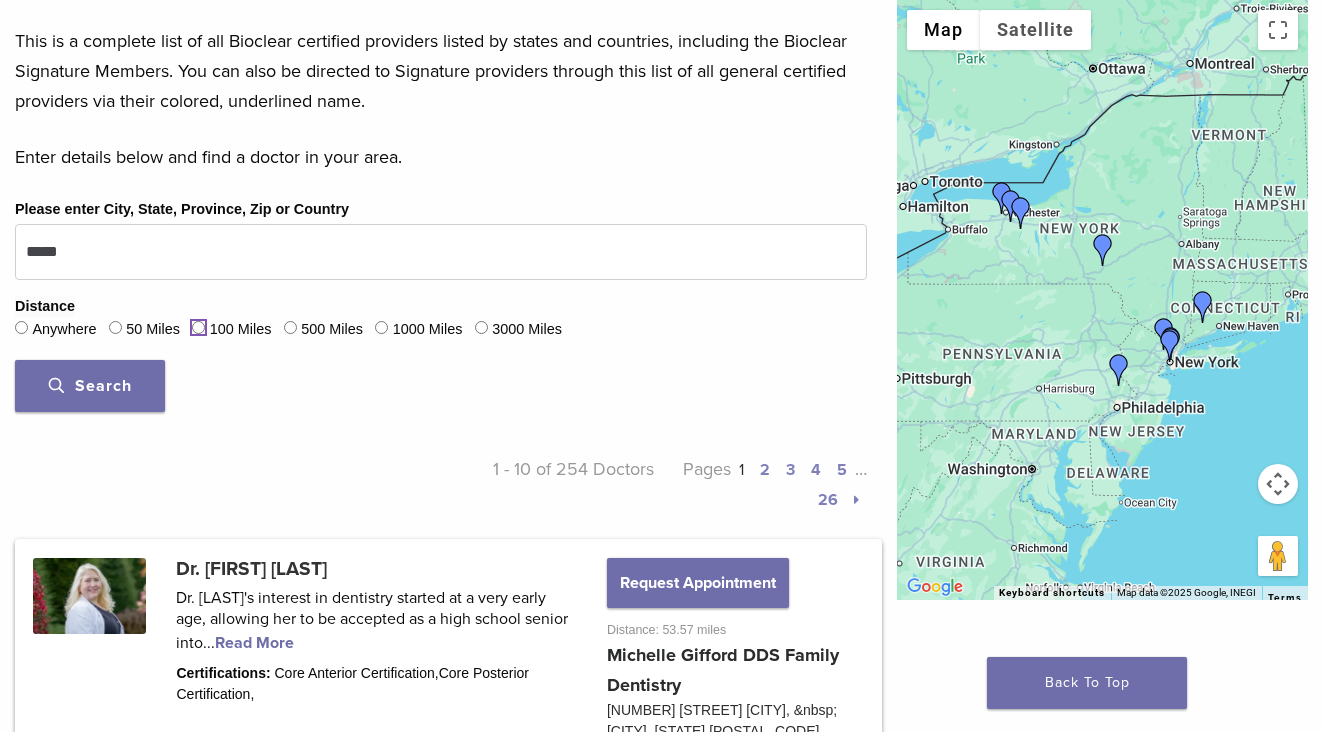 scroll, scrollTop: 553, scrollLeft: 0, axis: vertical 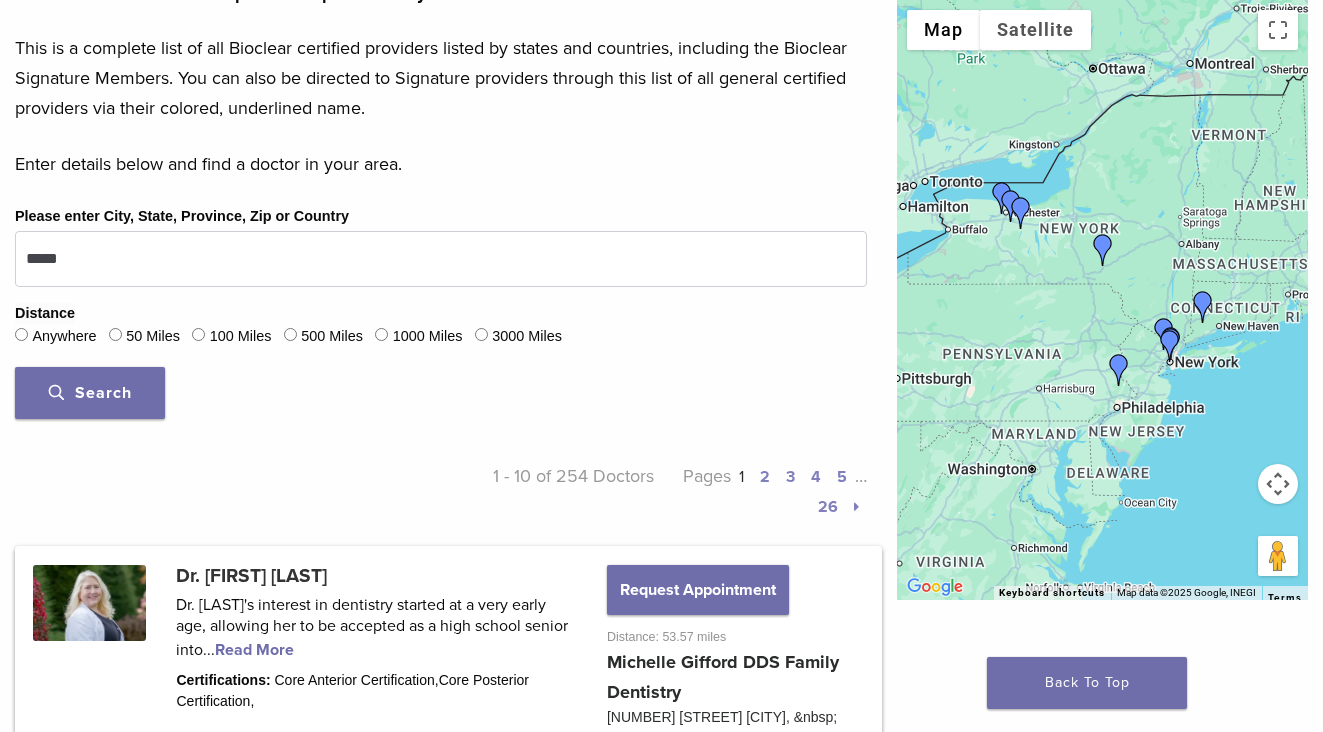 click on "Search" at bounding box center (441, 393) 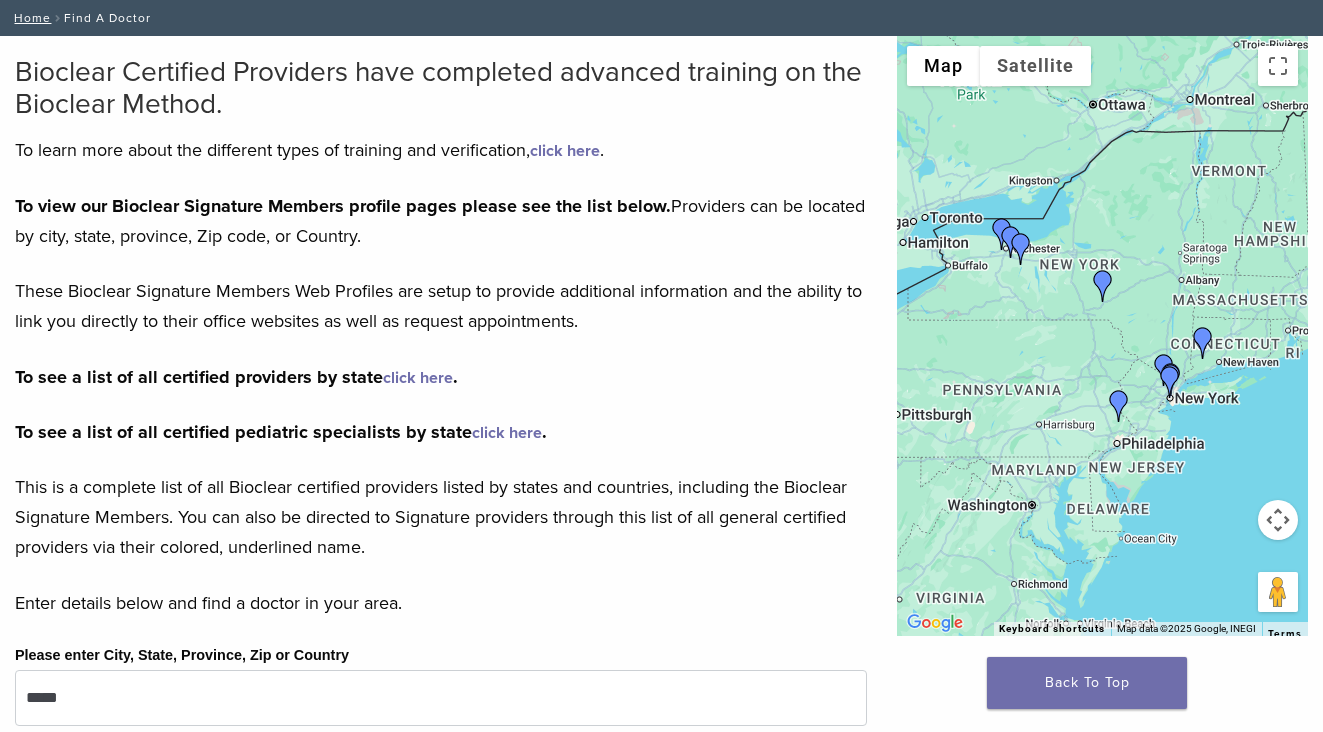 scroll, scrollTop: 0, scrollLeft: 0, axis: both 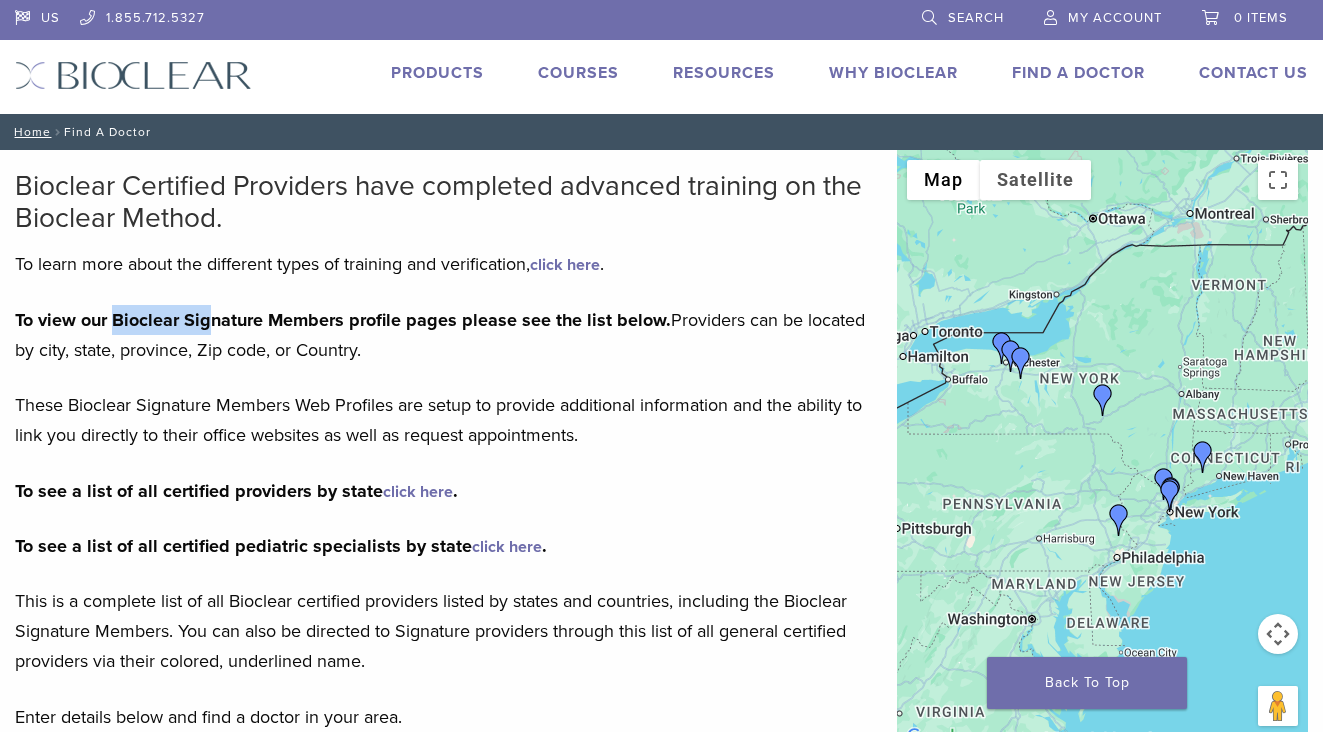 drag, startPoint x: 117, startPoint y: 313, endPoint x: 206, endPoint y: 313, distance: 89 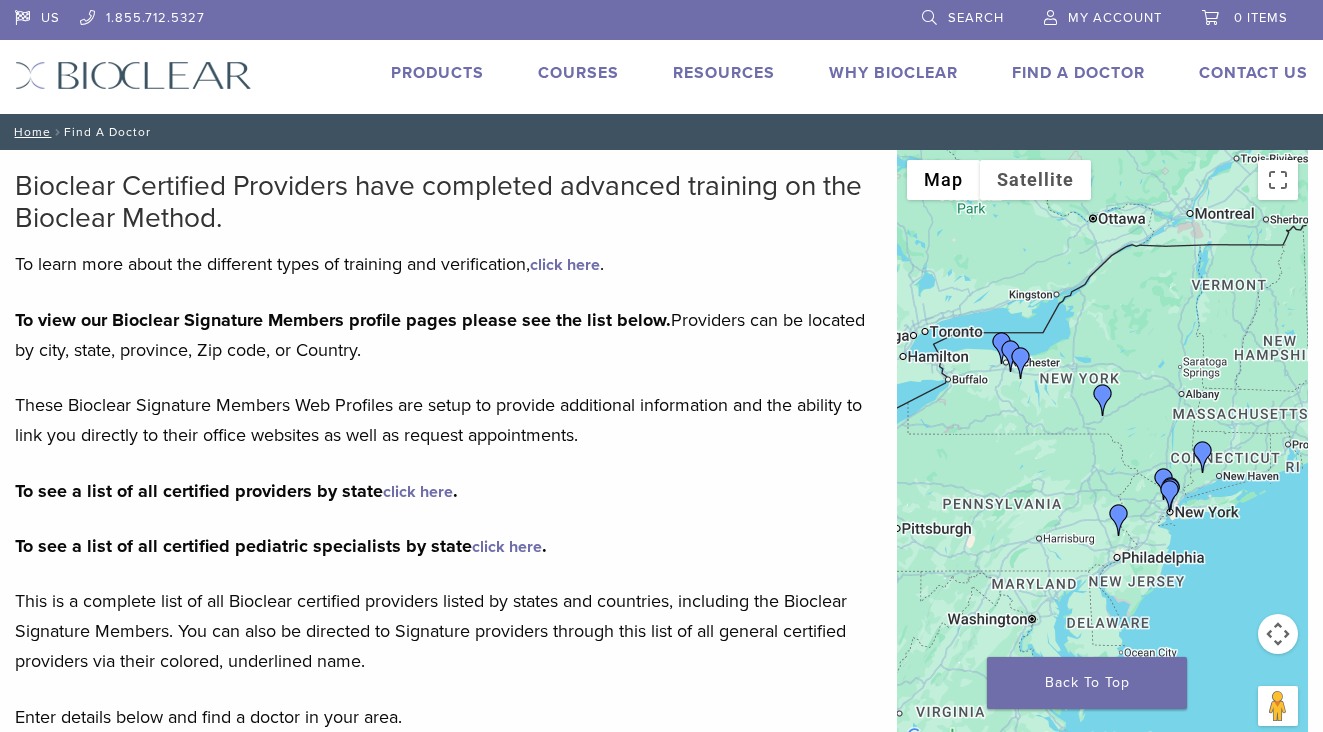 click on "To view our Bioclear Signature Members profile pages please see the list below.  Providers can
be located by city, state, province, Zip code, or Country.
These Bioclear Signature Members Web Profiles are setup to provide additional information and
the ability to link you directly to their office websites as well as request appointments.
To see a list of all certified providers by state  click here .
To see a list of all certified pediatric specialists by state  click here .
This is a complete list of all Bioclear certified providers listed by states and countries, including
the Bioclear Signature Members. You can also be directed to Signature providers through this
list of all general certified providers via their colored, underlined name." at bounding box center (441, 491) 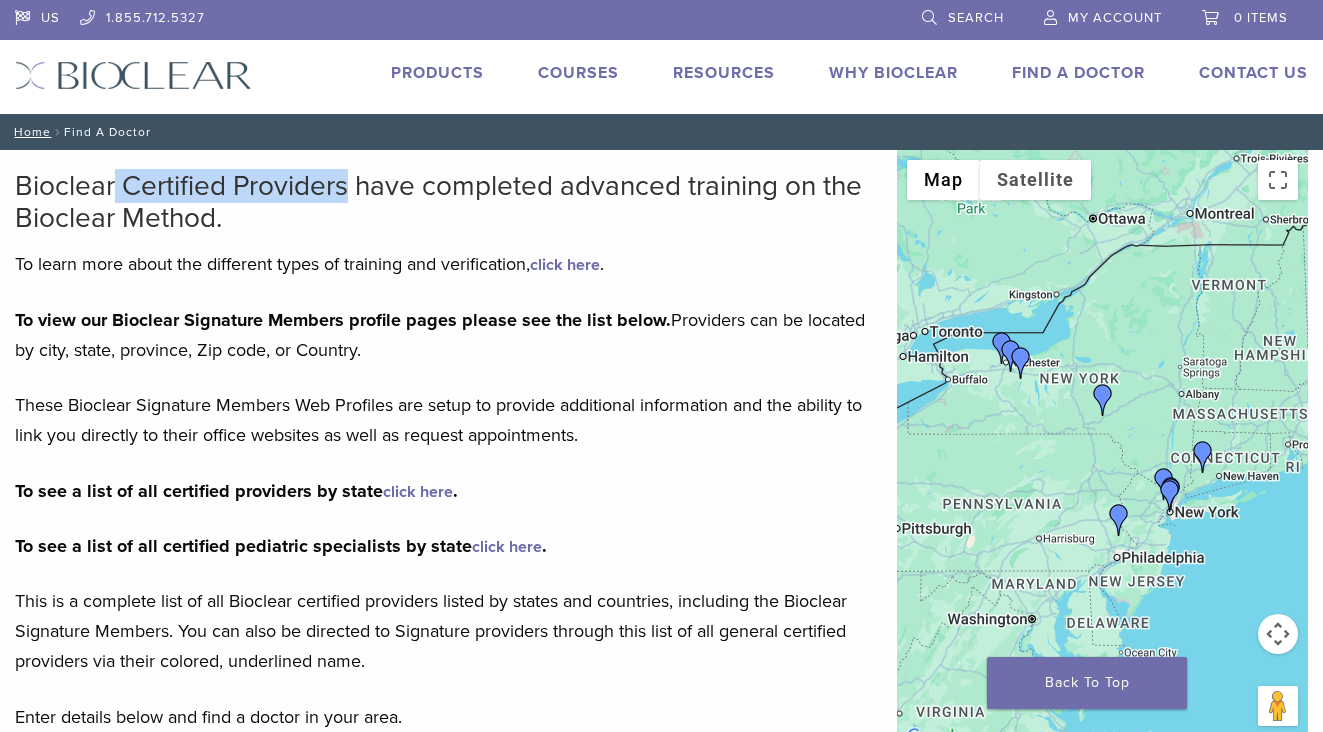 drag, startPoint x: 113, startPoint y: 195, endPoint x: 350, endPoint y: 176, distance: 237.76038 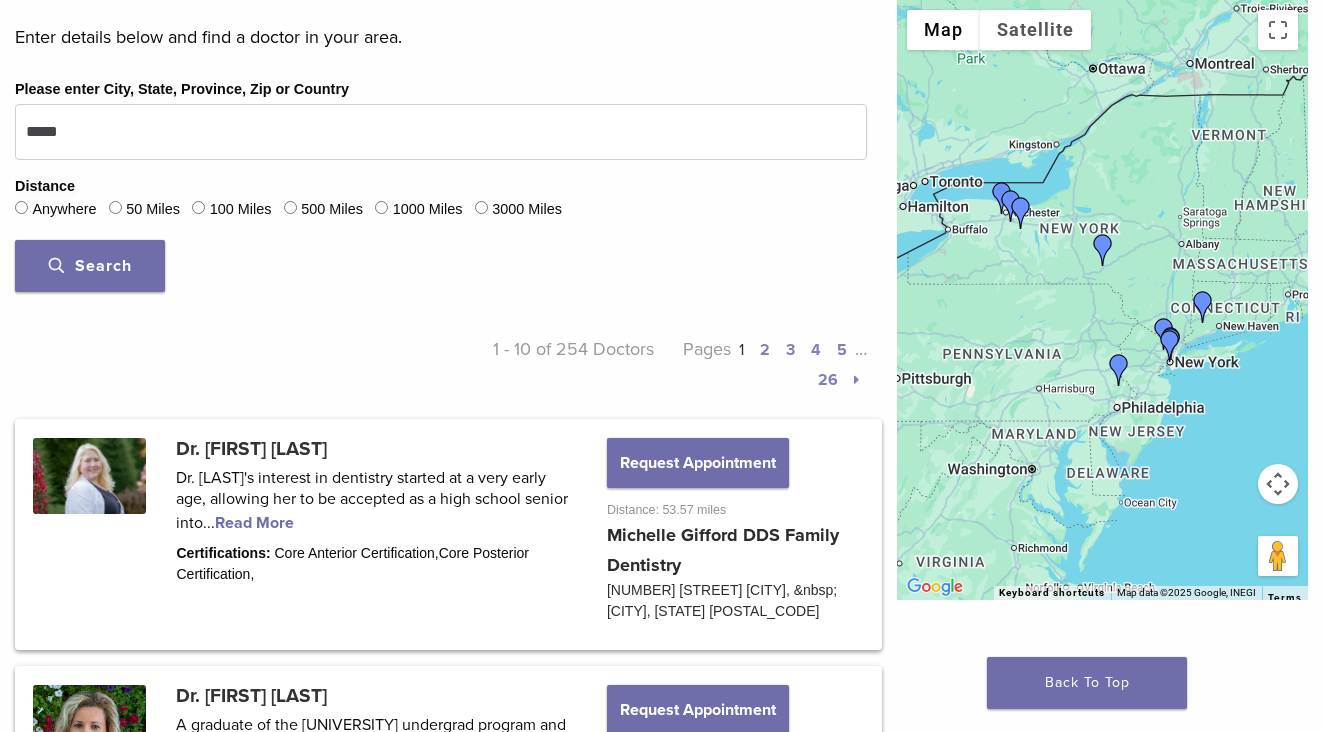 scroll, scrollTop: 815, scrollLeft: 0, axis: vertical 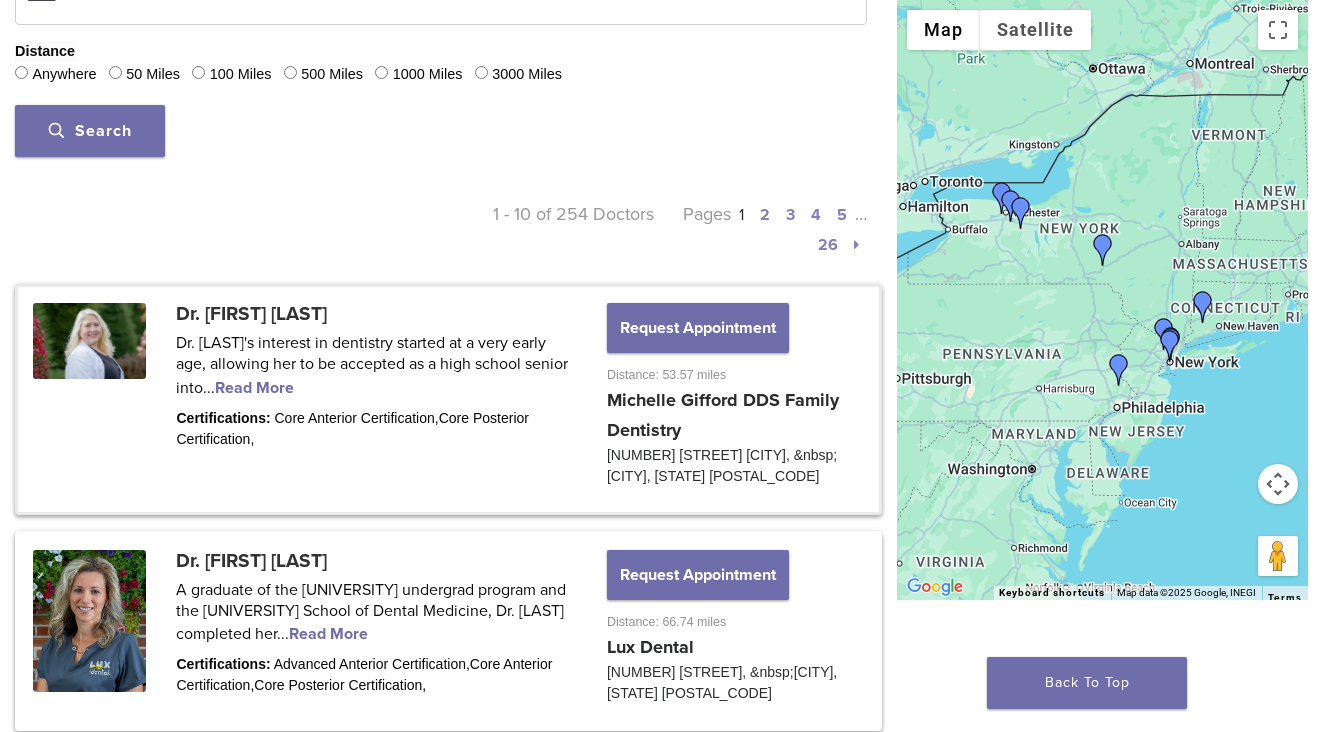 click at bounding box center [448, 399] 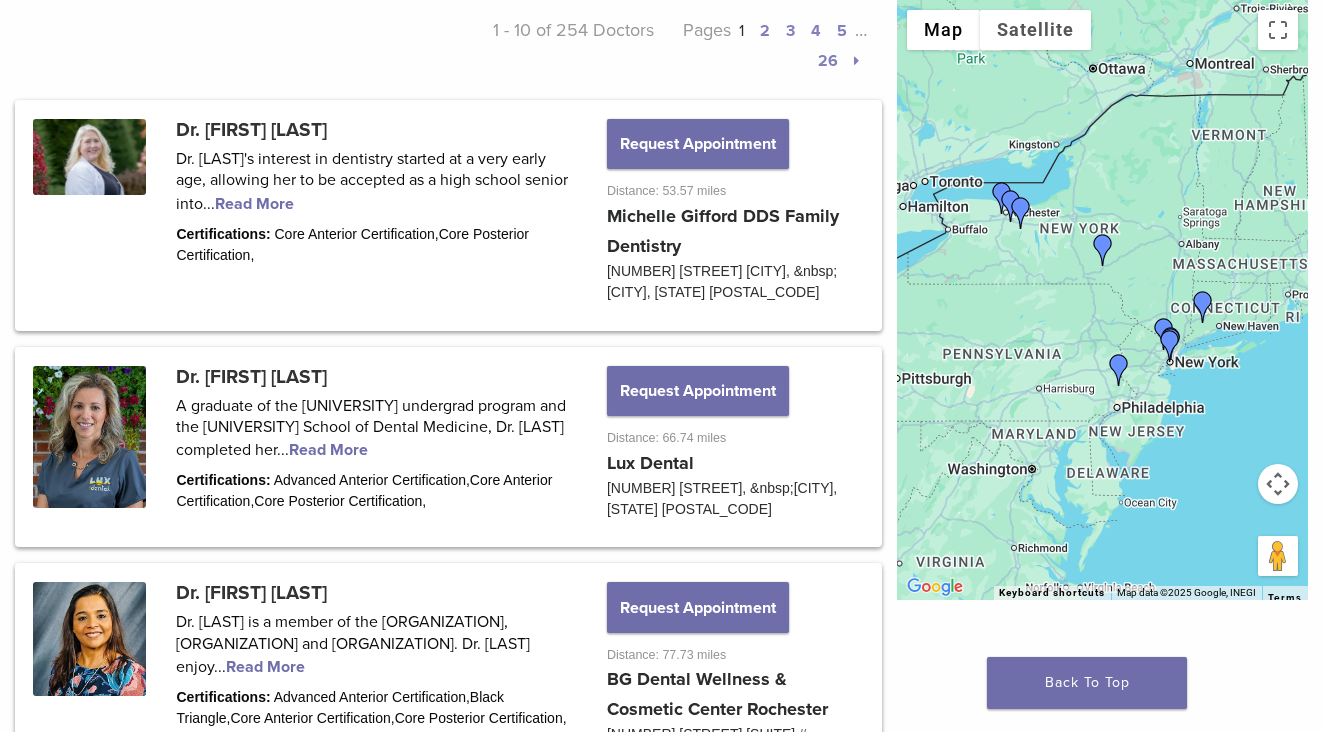 scroll, scrollTop: 1254, scrollLeft: 0, axis: vertical 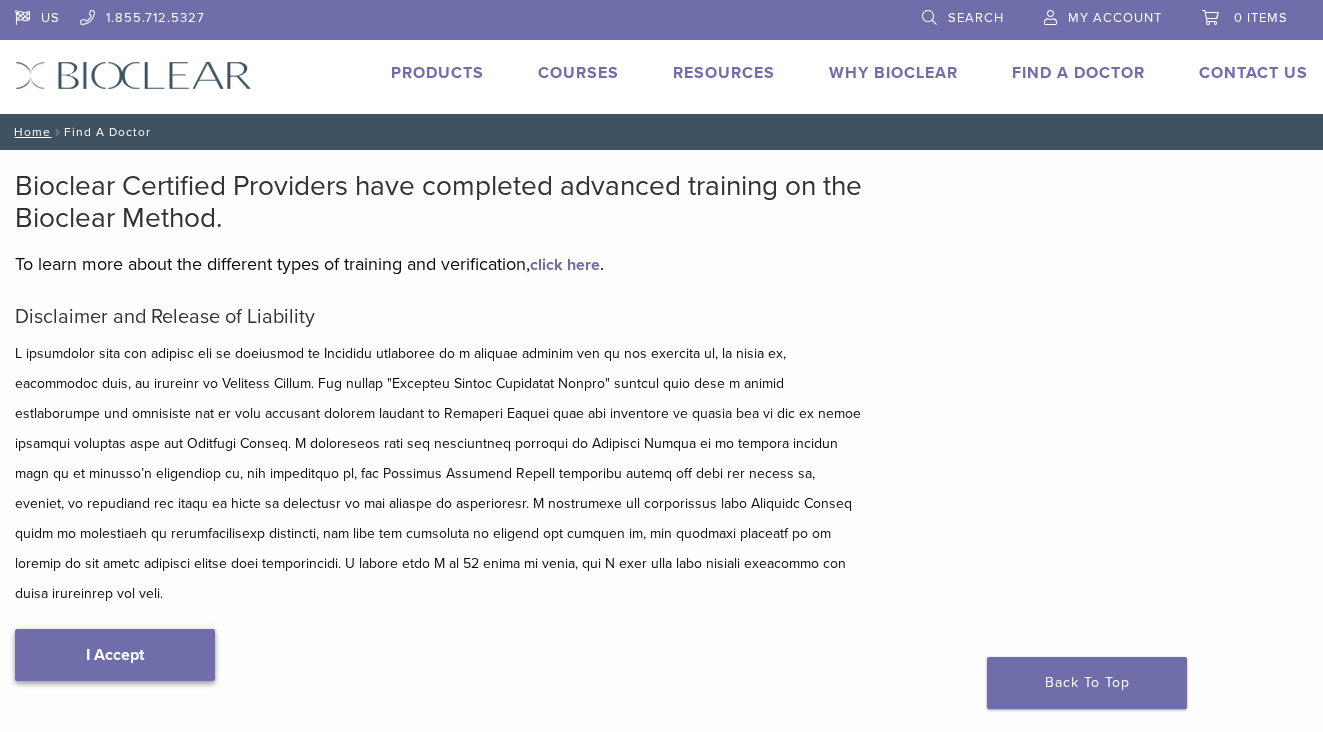 click on "I Accept" at bounding box center (115, 655) 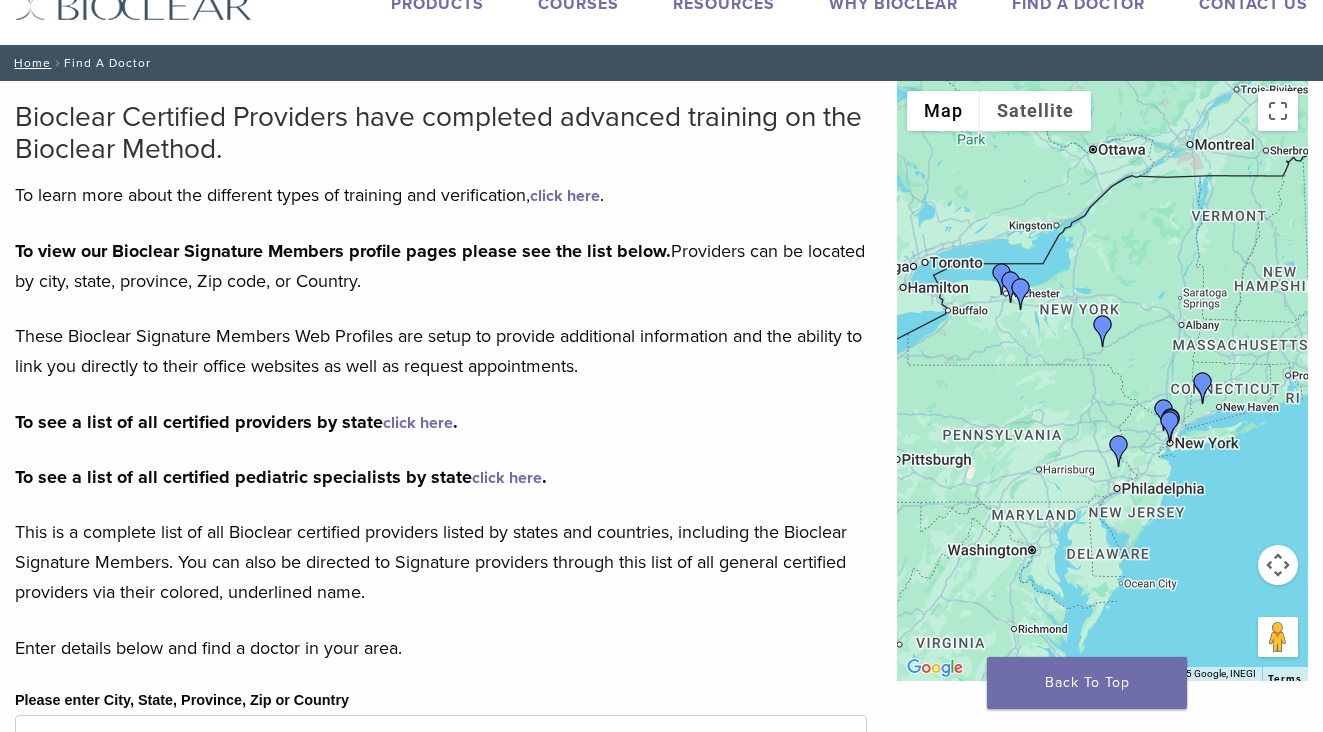 scroll, scrollTop: 0, scrollLeft: 0, axis: both 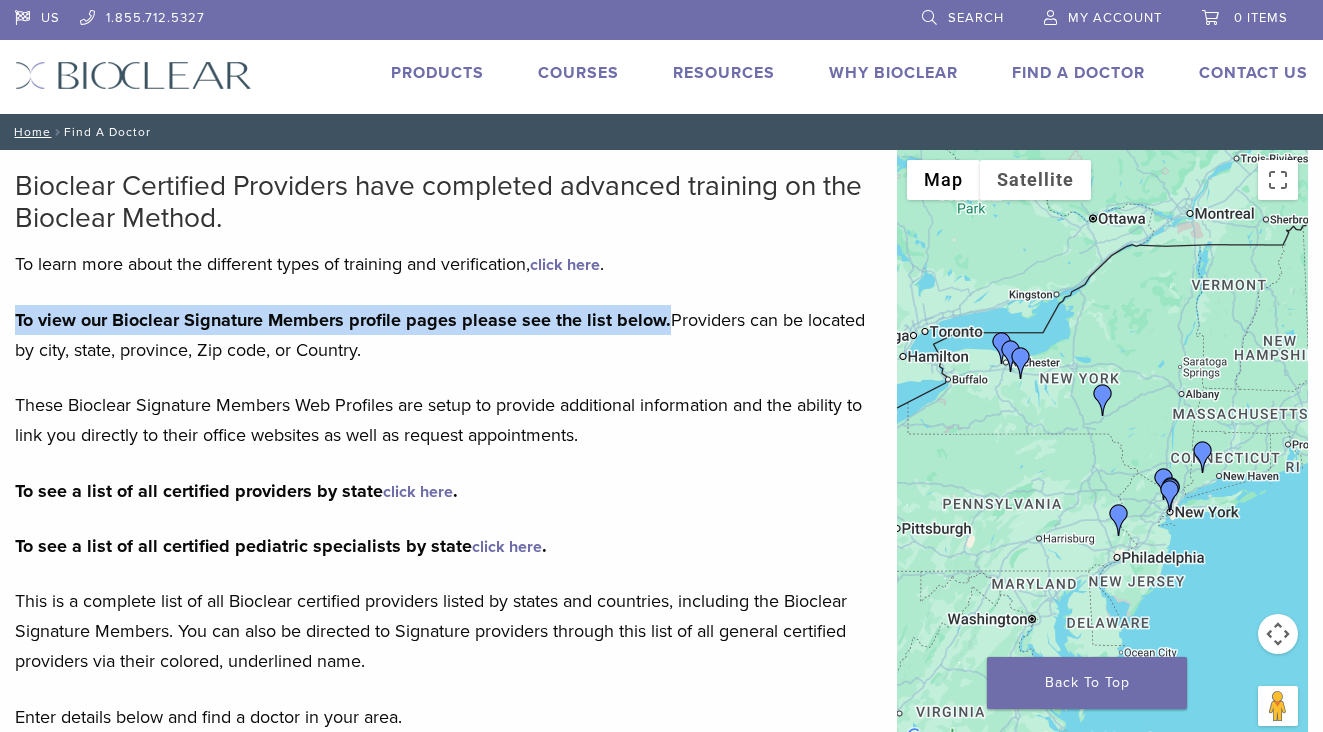 drag, startPoint x: 15, startPoint y: 317, endPoint x: 664, endPoint y: 318, distance: 649.0008 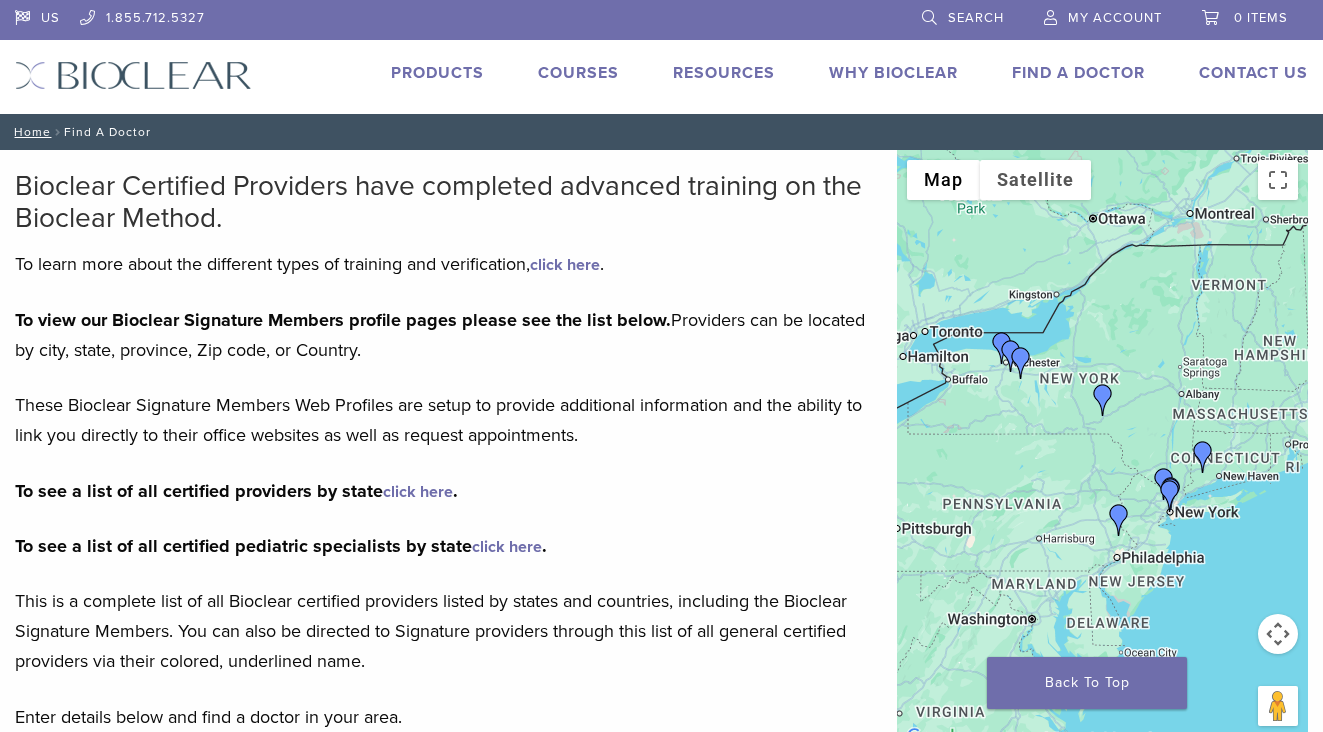click on "To view our Bioclear Signature Members profile pages please see the list below.  Providers can
be located by city, state, province, Zip code, or Country." at bounding box center (441, 335) 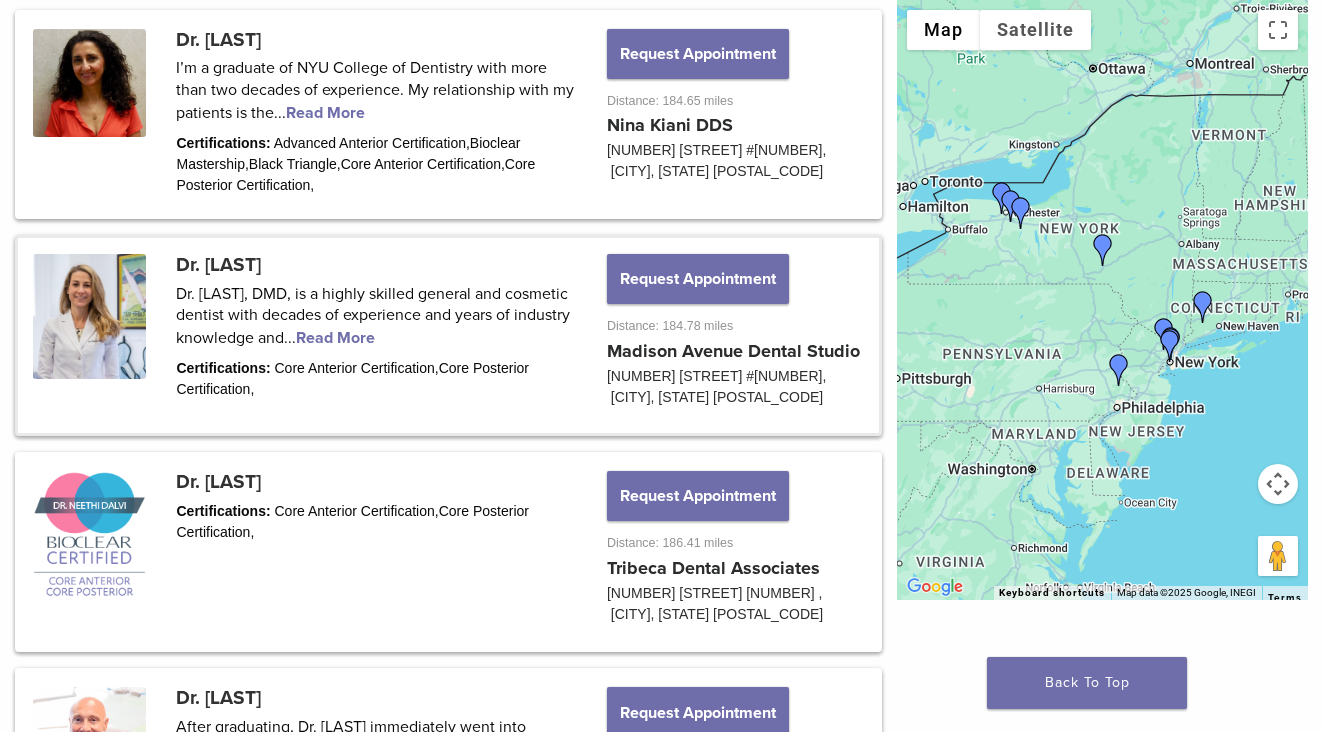 scroll, scrollTop: 2647, scrollLeft: 0, axis: vertical 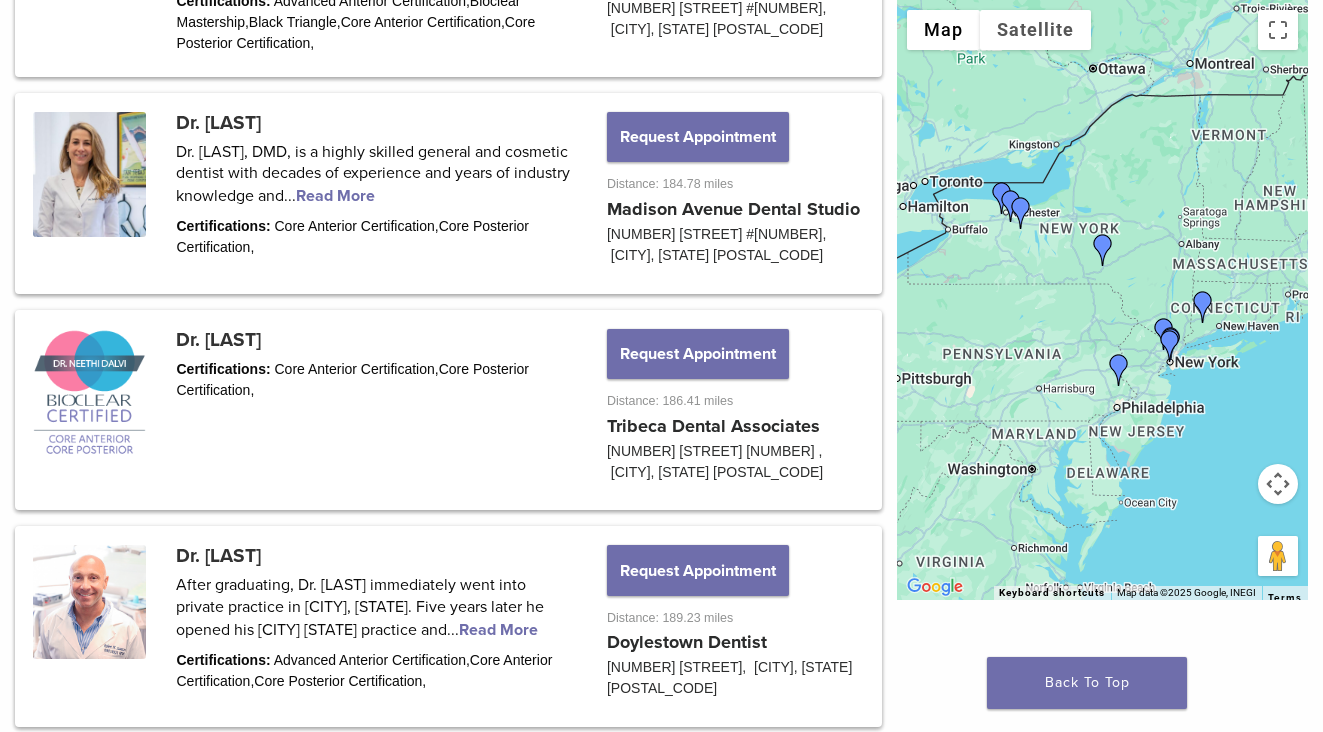 click on "Dr. Michelle Gifford
Dr. Gifford’s interest in dentistry started at a very early age, allowing her to be accepted as a high school senior into...  Read More
Certifications:
Core Anterior Certification ,
Core Posterior Certification ,
Request Appointment
Distance: 53.57 miles
Michelle Gifford DDS Family Dentistry
10 Whitney Way Bainbridge,
Bainbridge, NY 13733" at bounding box center [441, -403] 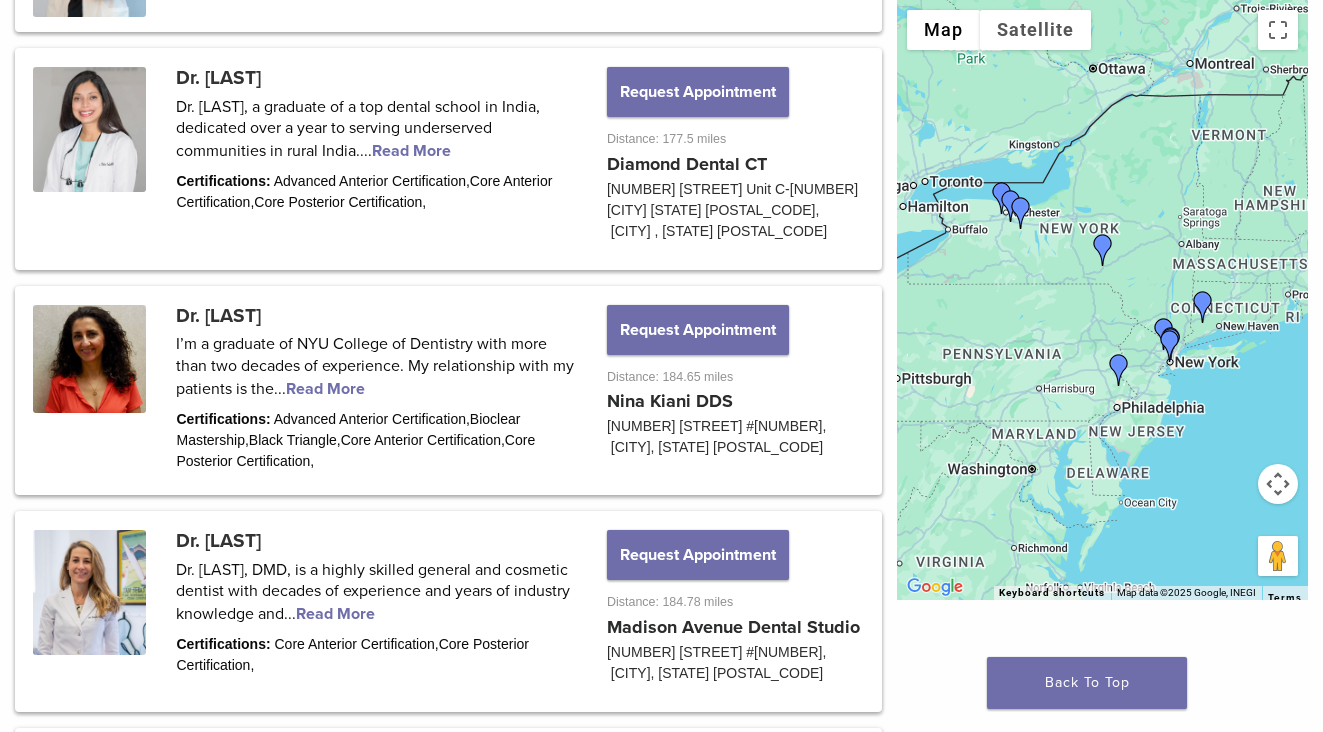scroll, scrollTop: 2221, scrollLeft: 0, axis: vertical 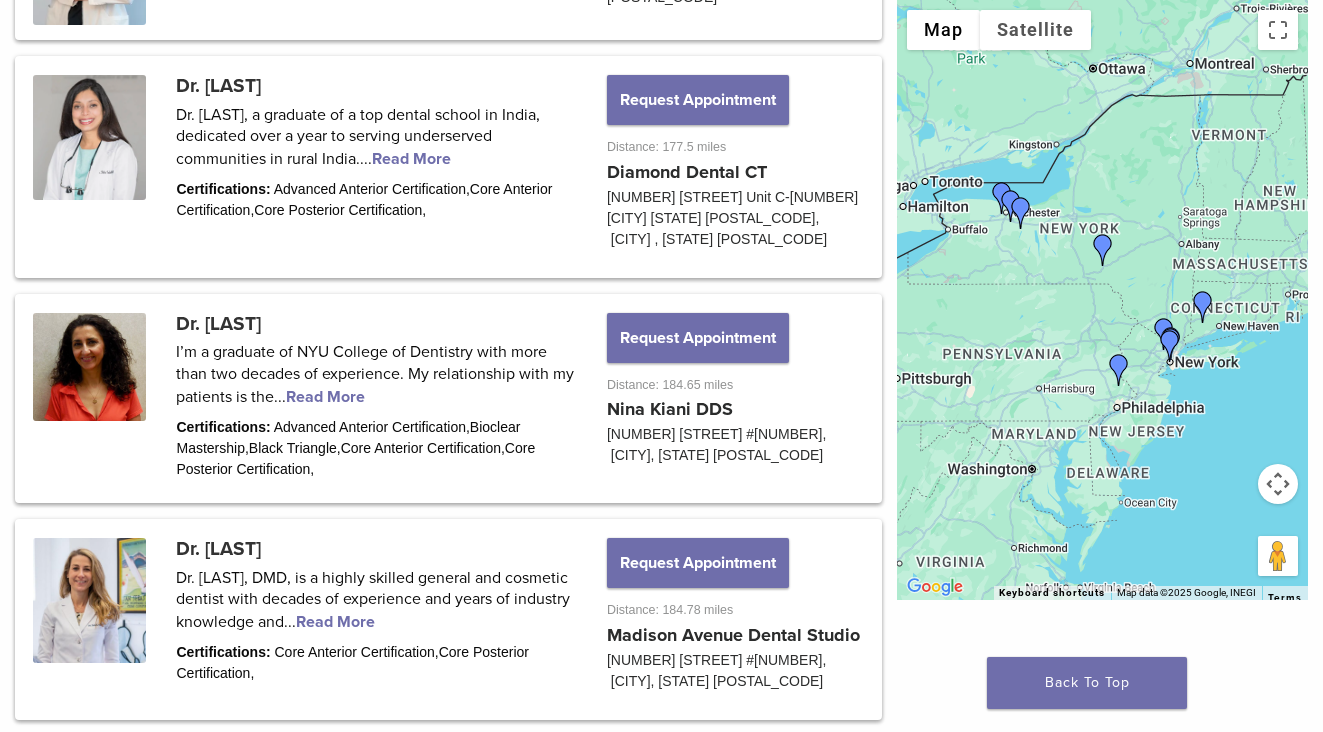click on "Dr. Michelle Gifford
Dr. Gifford’s interest in dentistry started at a very early age, allowing her to be accepted as a high school senior into...  Read More
Certifications:
Core Anterior Certification ,
Core Posterior Certification ,
Request Appointment
Distance: 53.57 miles
Michelle Gifford DDS Family Dentistry
10 Whitney Way Bainbridge,
Bainbridge, NY 13733" at bounding box center [441, 23] 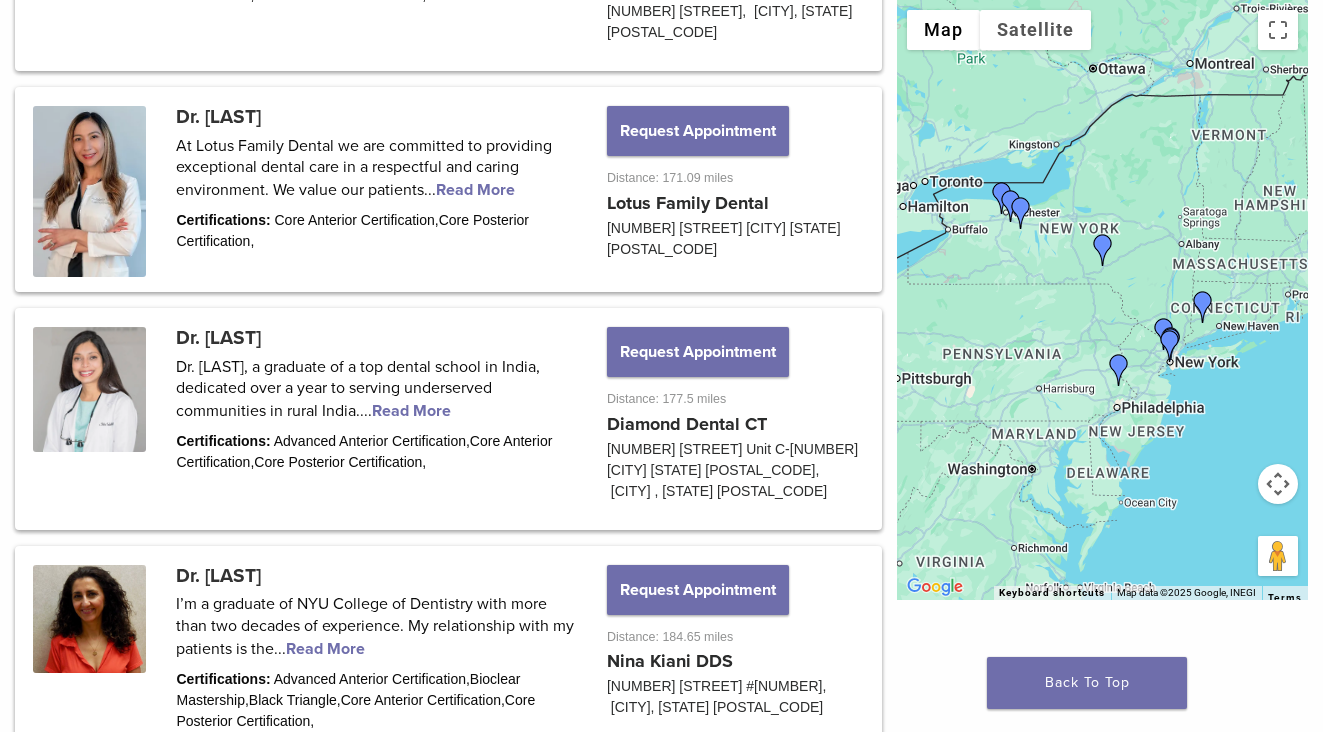 scroll, scrollTop: 1939, scrollLeft: 0, axis: vertical 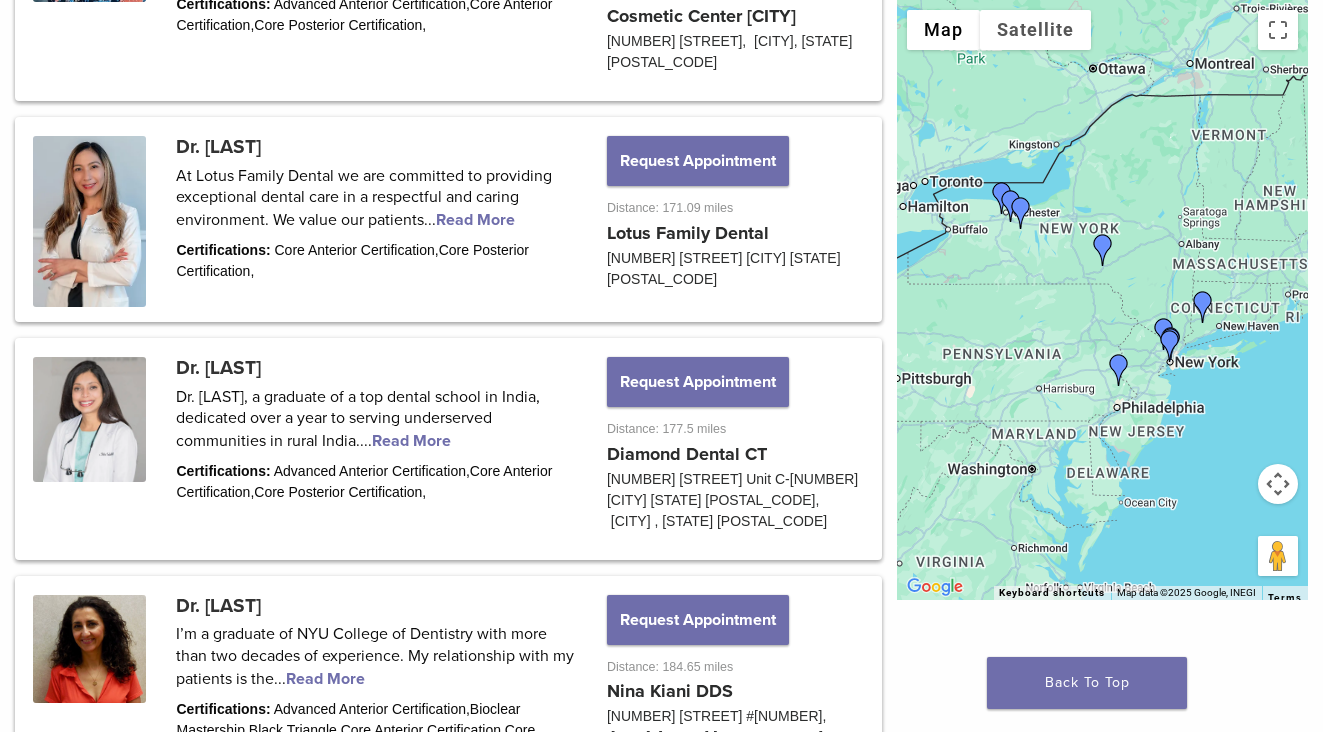 click on "Dr. Michelle Gifford
Dr. Gifford’s interest in dentistry started at a very early age, allowing her to be accepted as a high school senior into...  Read More
Certifications:
Core Anterior Certification ,
Core Posterior Certification ,
Request Appointment
Distance: 53.57 miles
Michelle Gifford DDS Family Dentistry
10 Whitney Way Bainbridge,
Bainbridge, NY 13733" at bounding box center [441, 305] 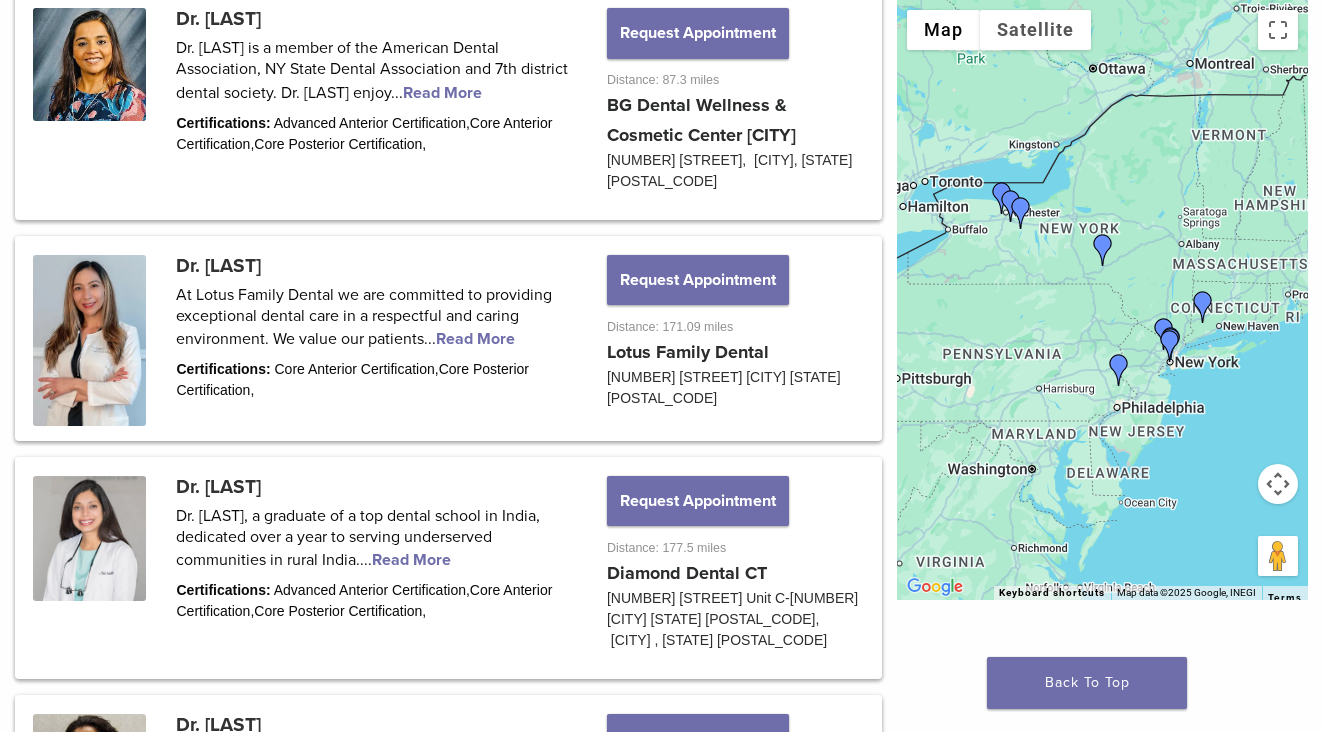 scroll, scrollTop: 1806, scrollLeft: 0, axis: vertical 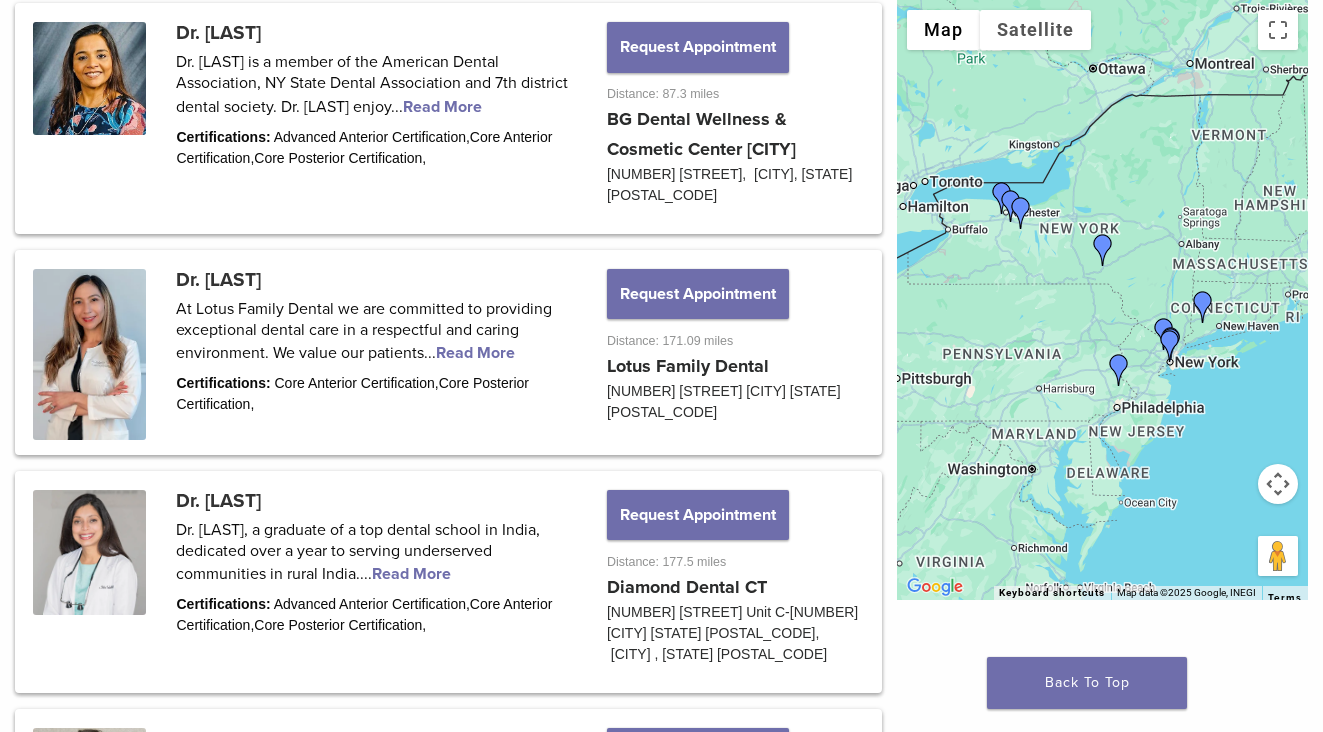 click on "Dr. Michelle Gifford
Dr. Gifford’s interest in dentistry started at a very early age, allowing her to be accepted as a high school senior into...  Read More
Certifications:
Core Anterior Certification ,
Core Posterior Certification ,
Request Appointment
Distance: 53.57 miles
Michelle Gifford DDS Family Dentistry
10 Whitney Way Bainbridge,
Bainbridge, NY 13733" at bounding box center [441, 438] 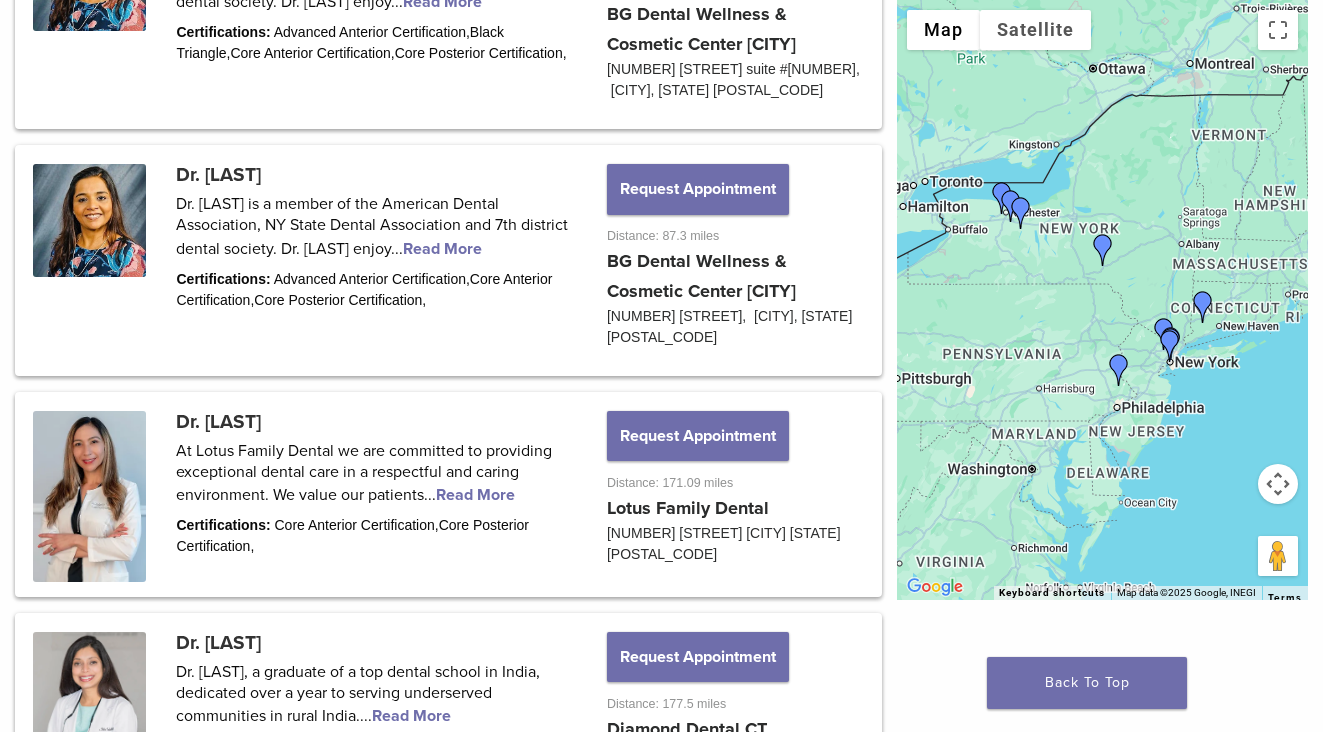 scroll, scrollTop: 1663, scrollLeft: 0, axis: vertical 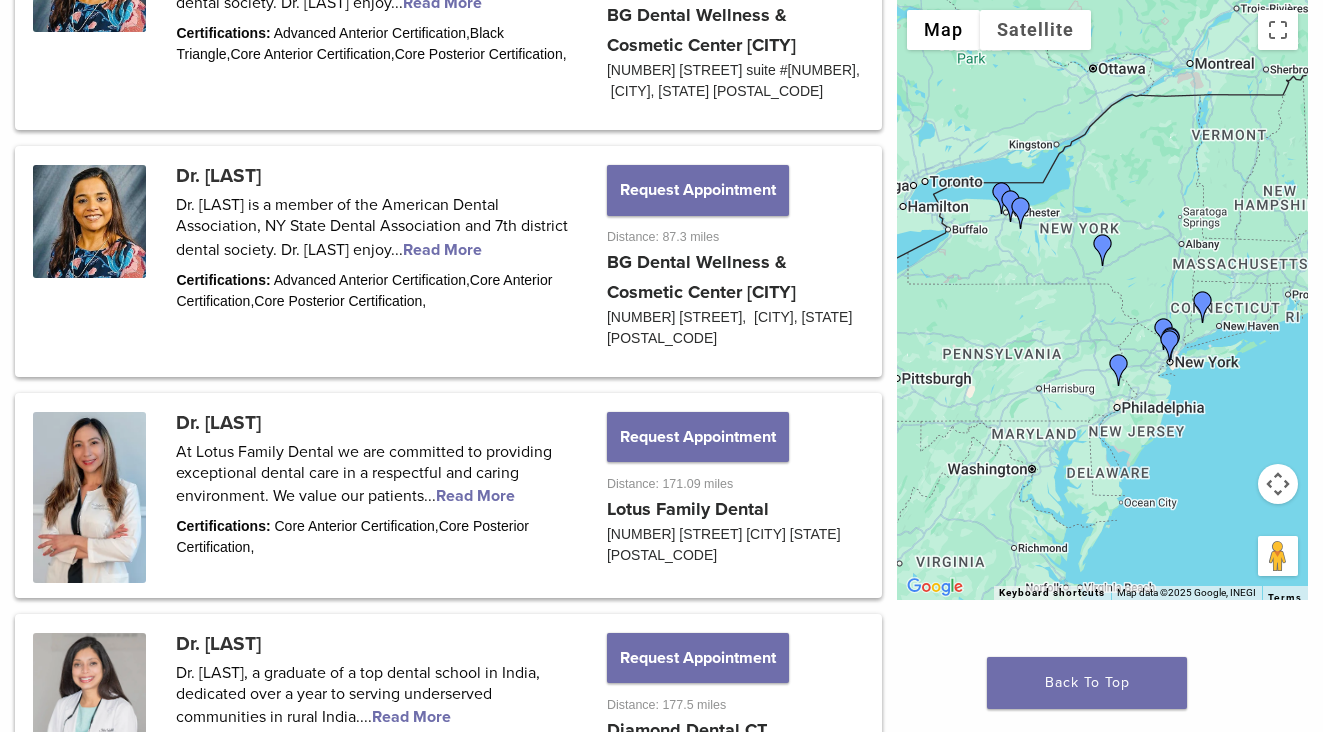click on "Dr. Michelle Gifford
Dr. Gifford’s interest in dentistry started at a very early age, allowing her to be accepted as a high school senior into...  Read More
Certifications:
Core Anterior Certification ,
Core Posterior Certification ,
Request Appointment
Distance: 53.57 miles
Michelle Gifford DDS Family Dentistry
10 Whitney Way Bainbridge,
Bainbridge, NY 13733" at bounding box center (441, 581) 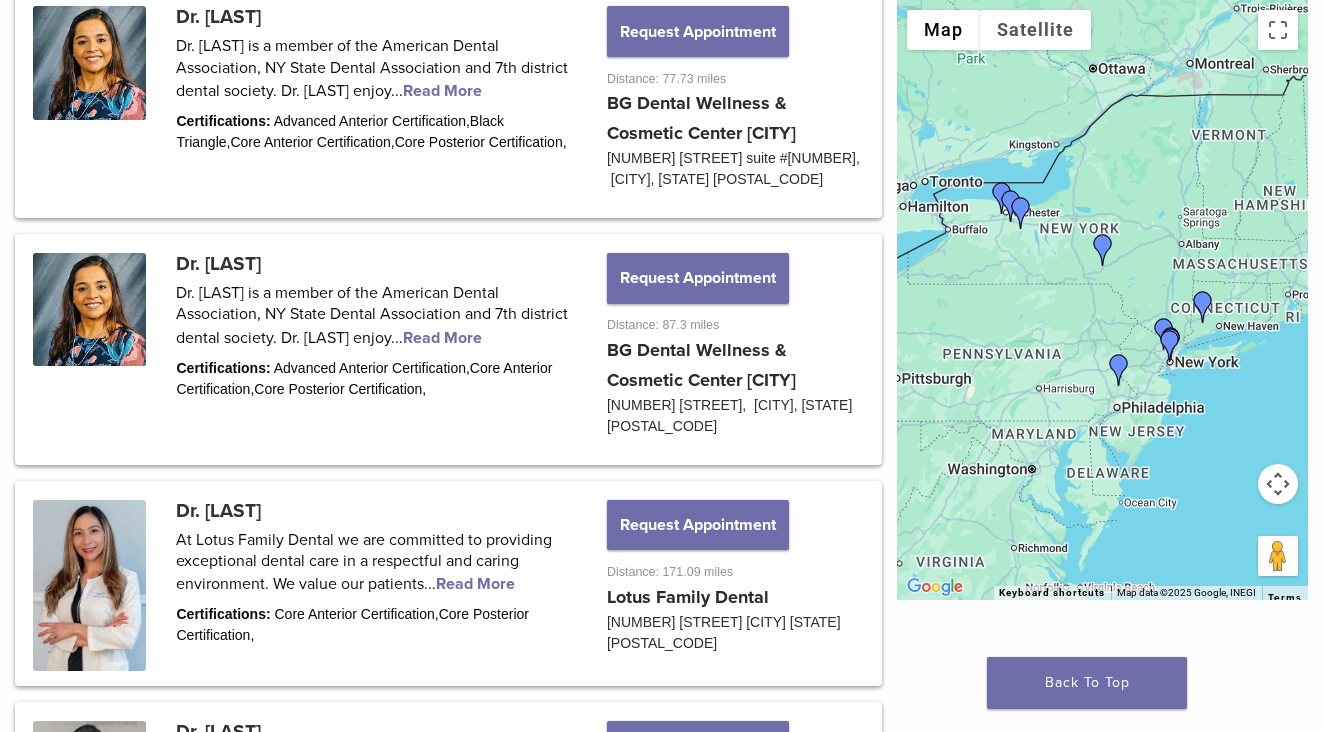 scroll, scrollTop: 1450, scrollLeft: 0, axis: vertical 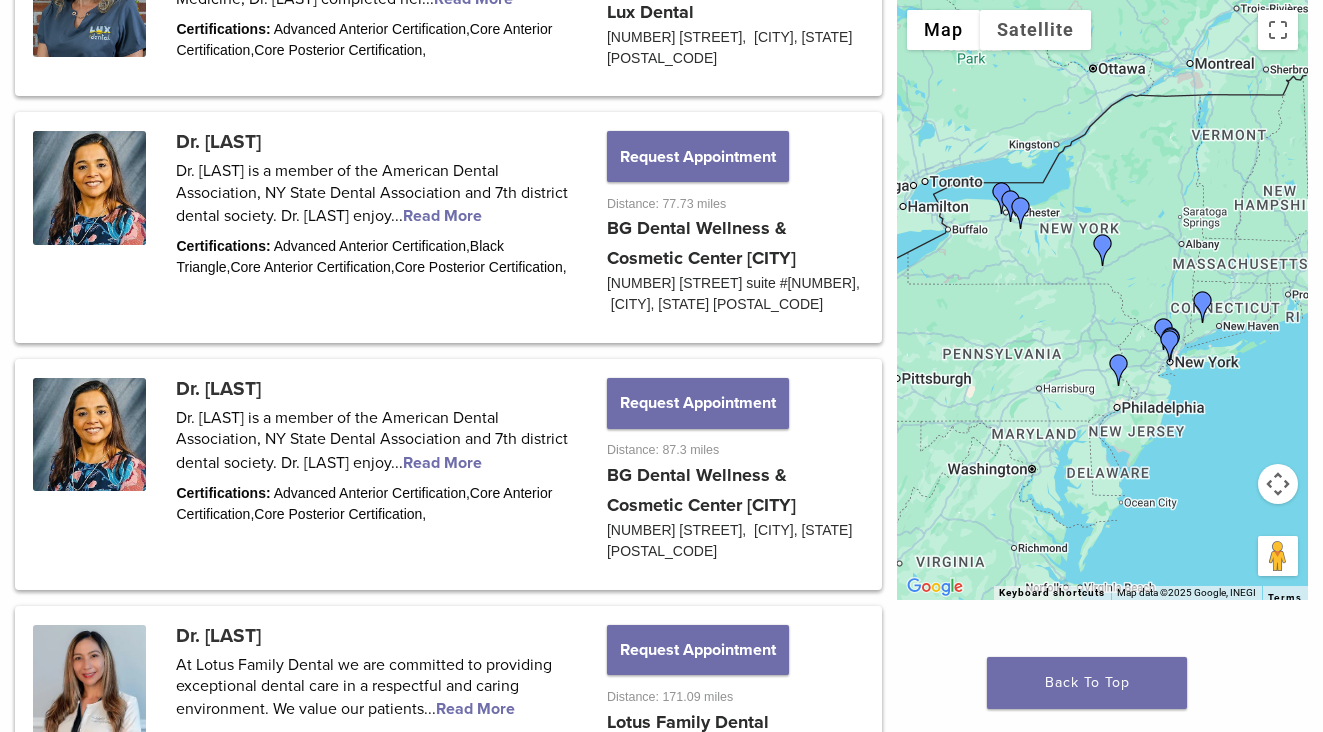 click on "Dr. Michelle Gifford
Dr. Gifford’s interest in dentistry started at a very early age, allowing her to be accepted as a high school senior into...  Read More
Certifications:
Core Anterior Certification ,
Core Posterior Certification ,
Request Appointment
Distance: 53.57 miles
Michelle Gifford DDS Family Dentistry
10 Whitney Way Bainbridge,
Bainbridge, NY 13733" at bounding box center [441, 794] 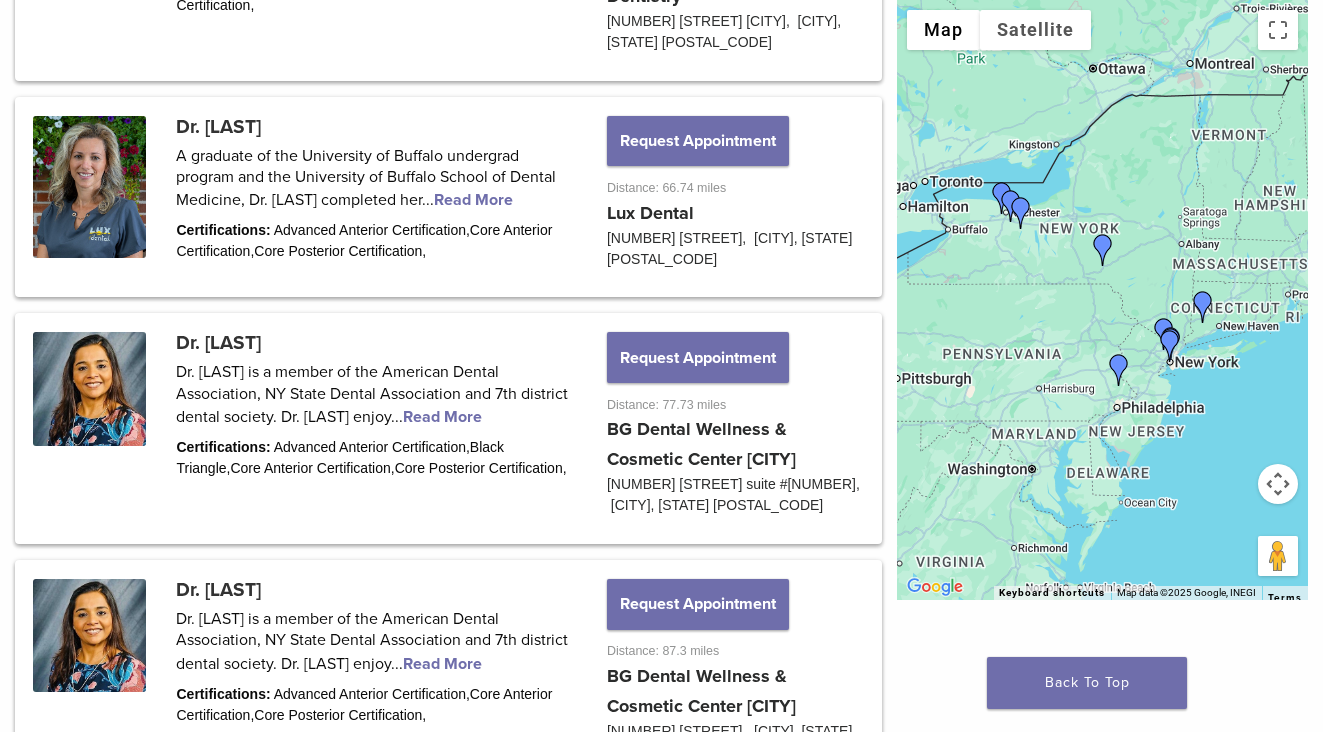 click on "Dr. Michelle Gifford
Dr. Gifford’s interest in dentistry started at a very early age, allowing her to be accepted as a high school senior into...  Read More
Certifications:
Core Anterior Certification ,
Core Posterior Certification ,
Request Appointment
Distance: 53.57 miles
Michelle Gifford DDS Family Dentistry
10 Whitney Way Bainbridge,
Bainbridge, NY 13733" at bounding box center [441, 995] 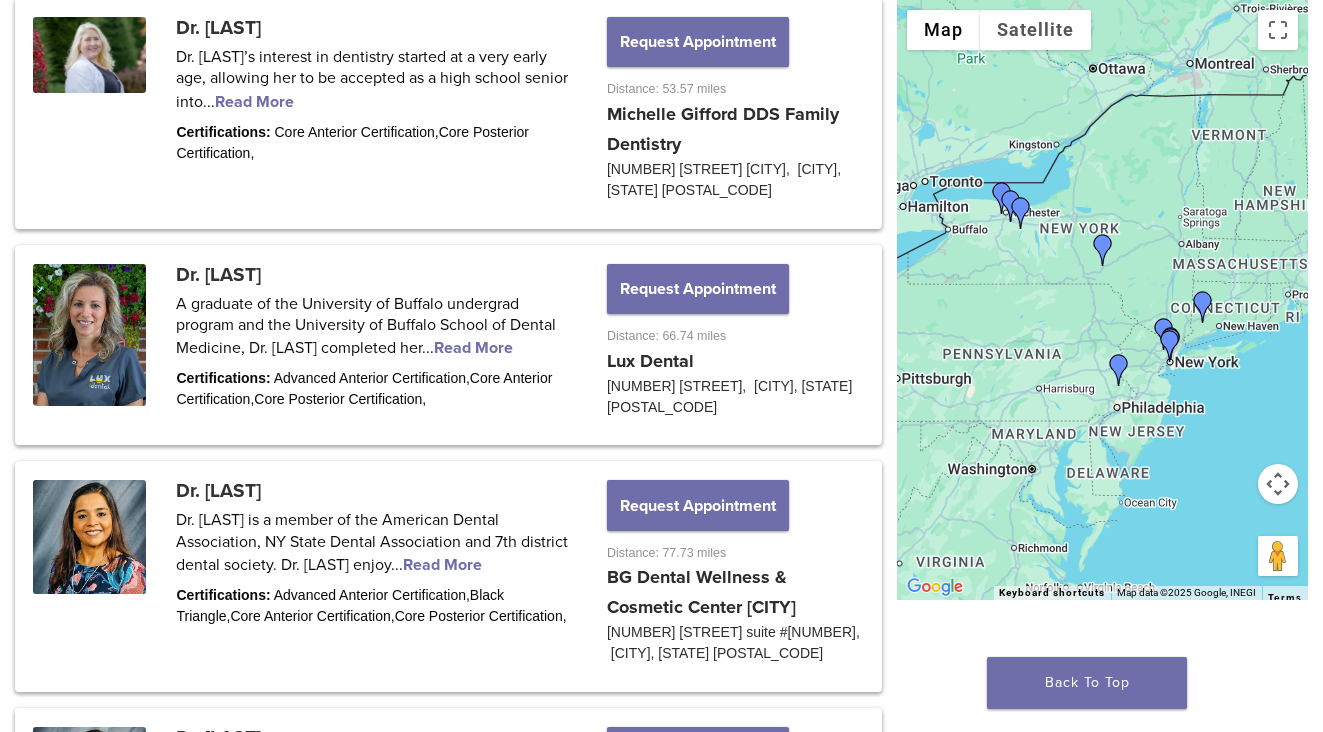 scroll, scrollTop: 976, scrollLeft: 0, axis: vertical 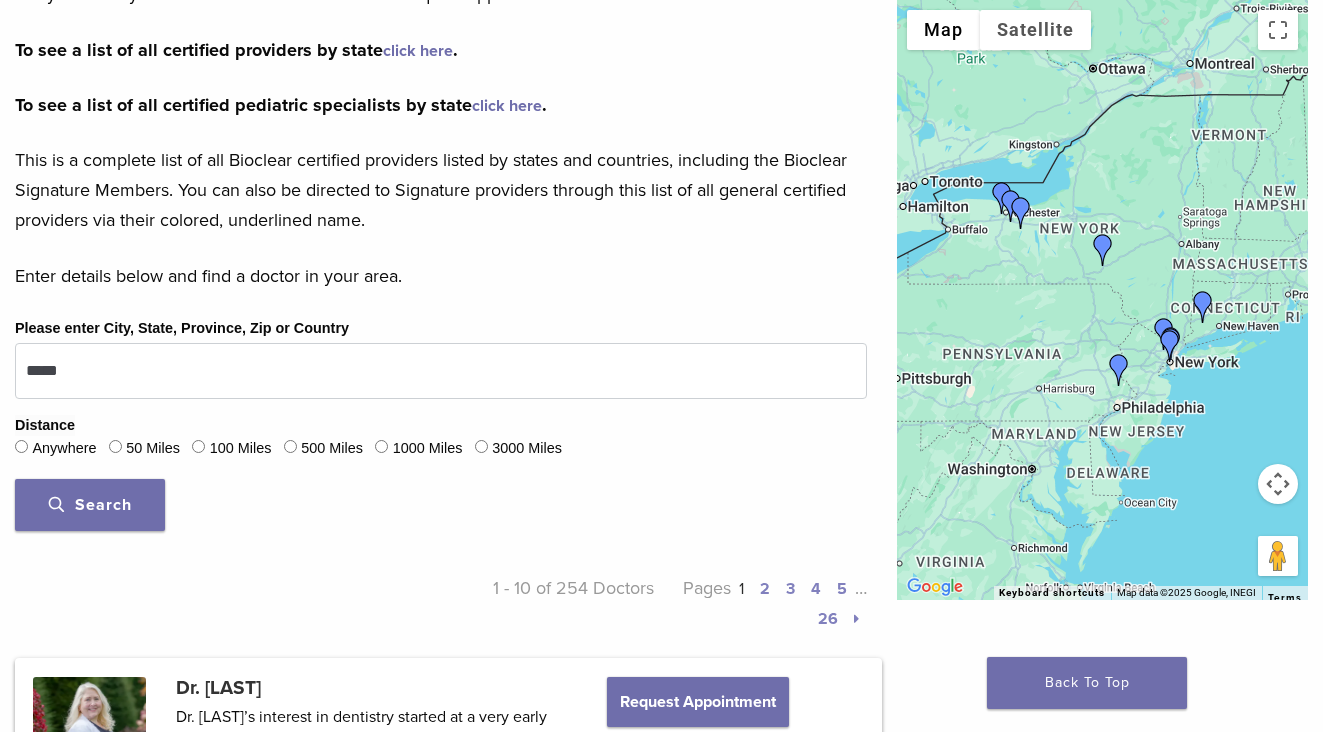 click on "Search" at bounding box center [90, 505] 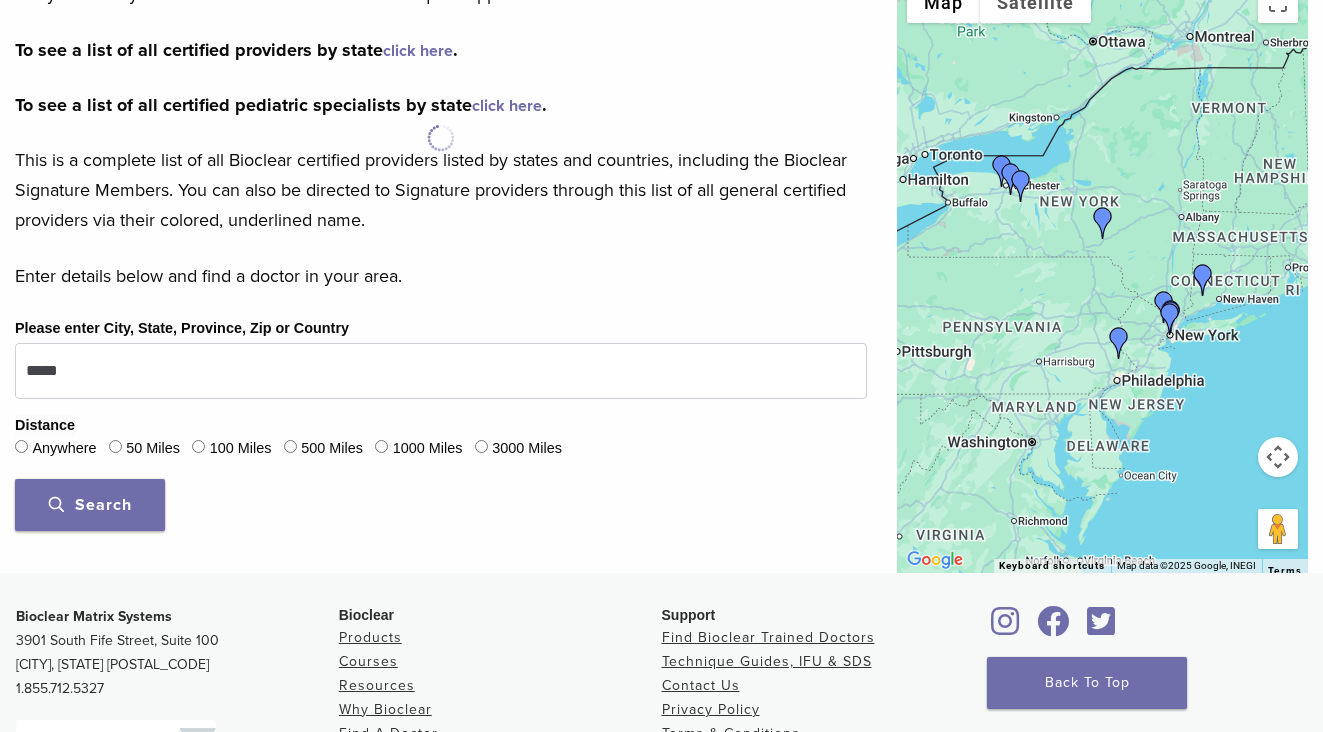 click on "Search" at bounding box center [90, 505] 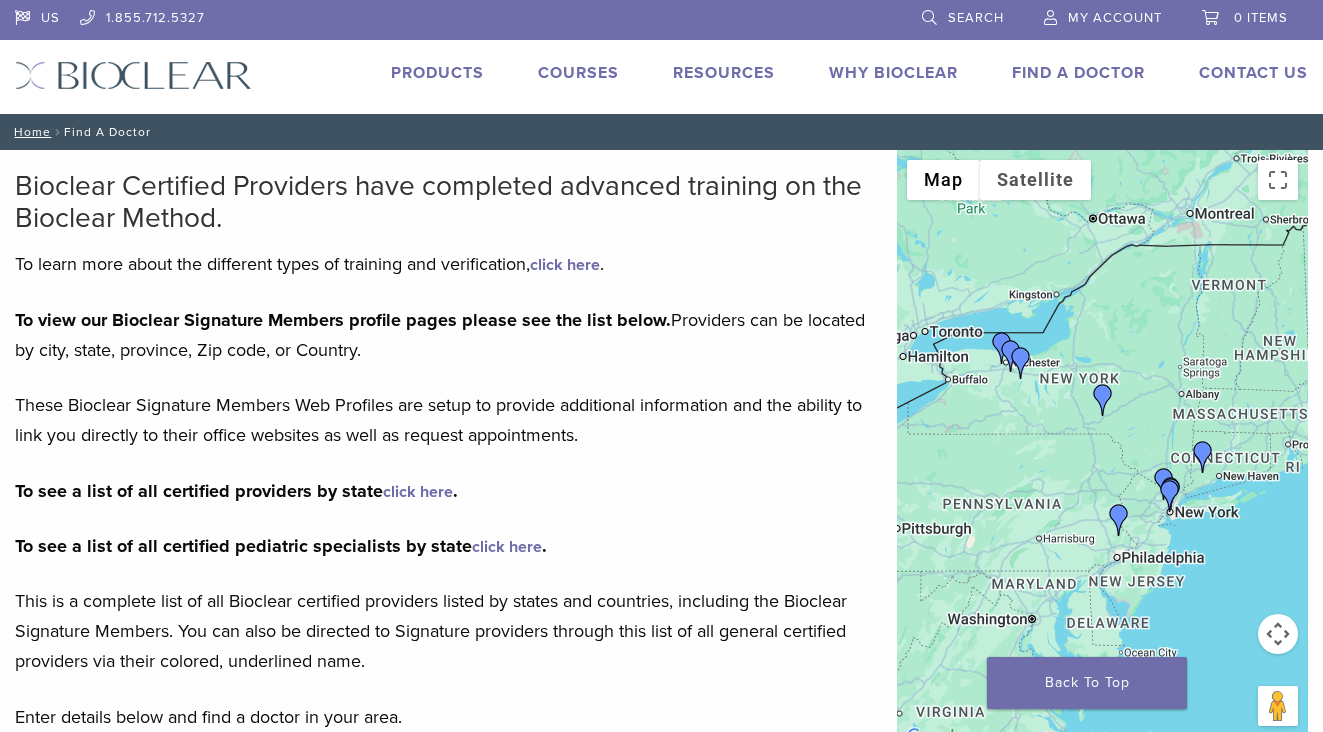 scroll, scrollTop: 137, scrollLeft: 0, axis: vertical 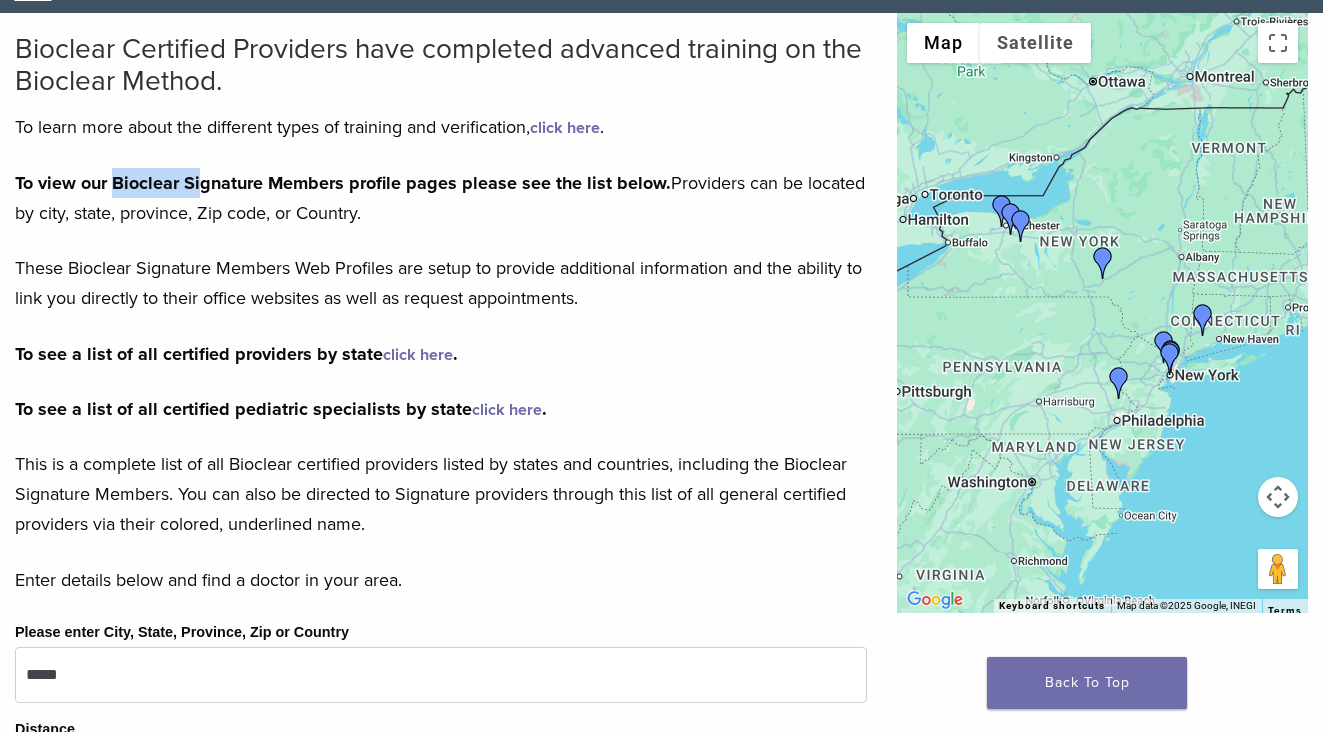 drag, startPoint x: 130, startPoint y: 181, endPoint x: 198, endPoint y: 180, distance: 68.007355 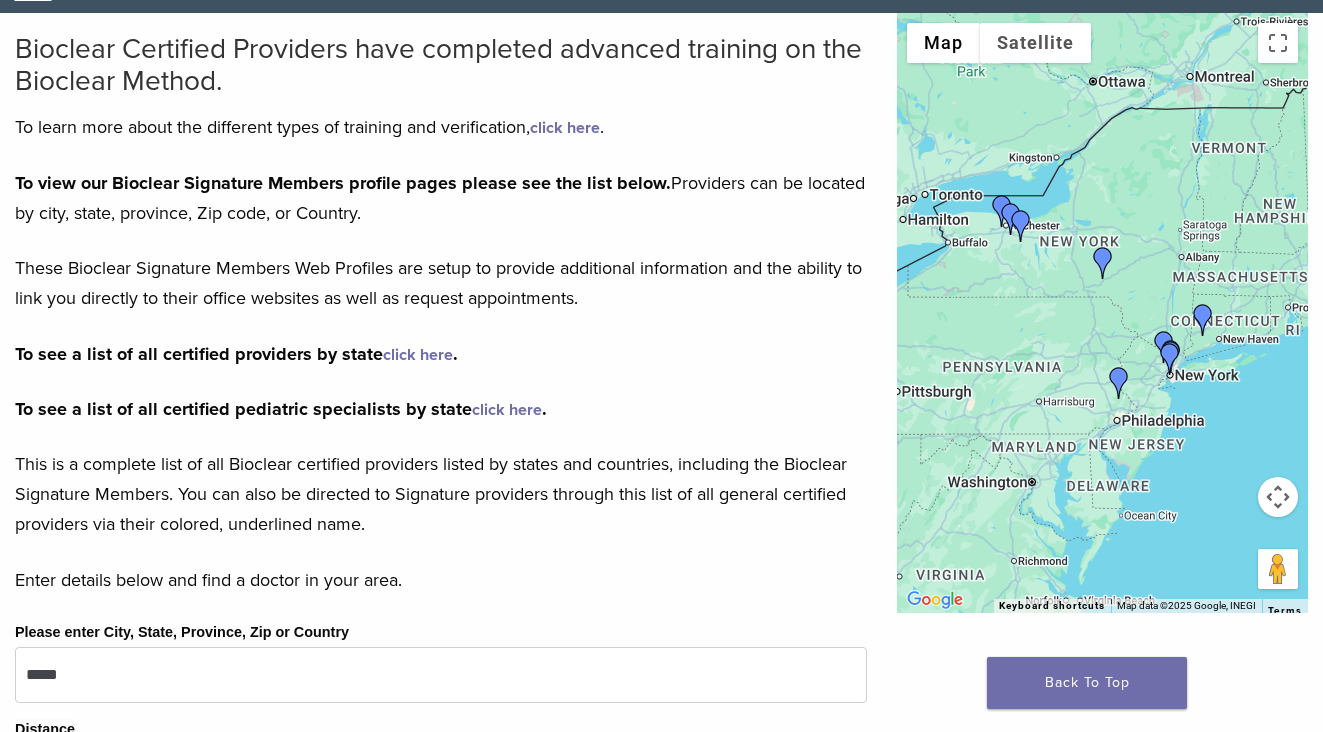 click on "To view our Bioclear Signature Members profile pages please see the list below.  Providers can
be located by city, state, province, Zip code, or Country.
These Bioclear Signature Members Web Profiles are setup to provide additional information and
the ability to link you directly to their office websites as well as request appointments.
To see a list of all certified providers by state  click here .
To see a list of all certified pediatric specialists by state  click here .
This is a complete list of all Bioclear certified providers listed by states and countries, including
the Bioclear Signature Members. You can also be directed to Signature providers through this
list of all general certified providers via their colored, underlined name." at bounding box center (441, 354) 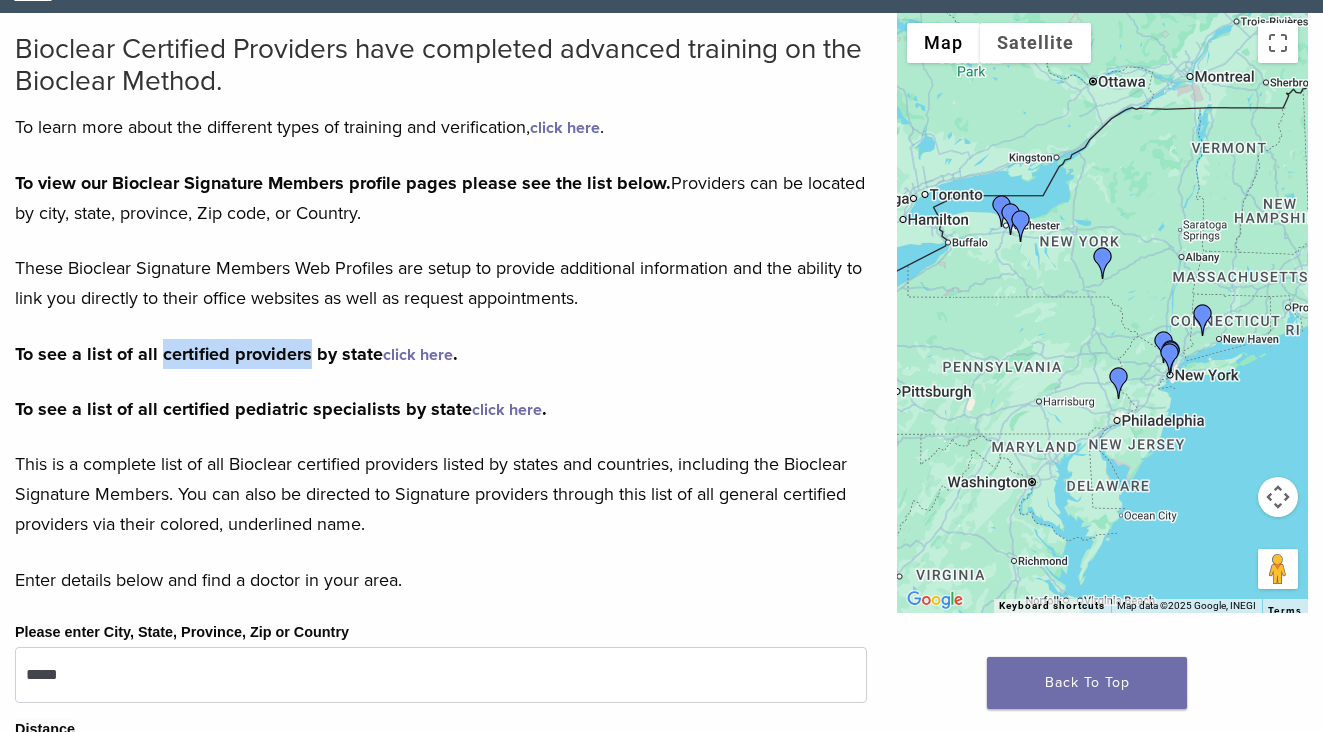 drag, startPoint x: 161, startPoint y: 356, endPoint x: 303, endPoint y: 354, distance: 142.01408 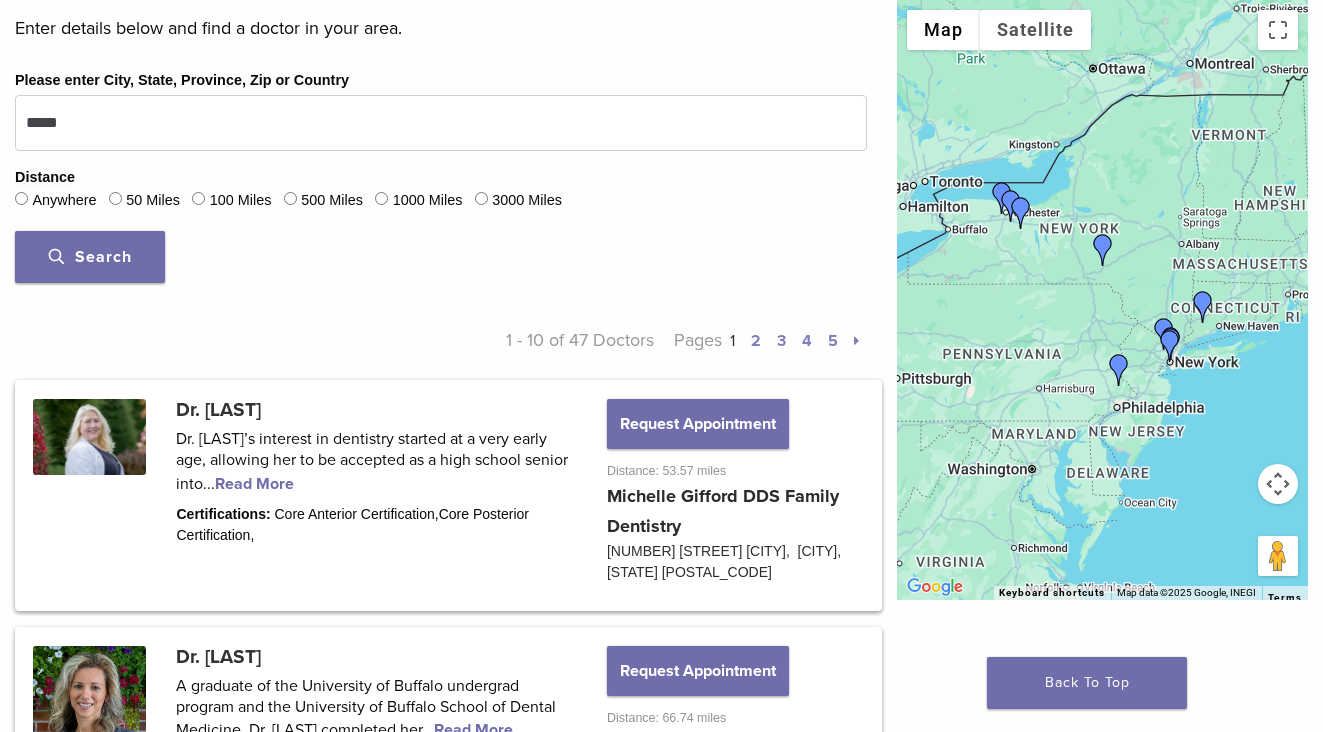 scroll, scrollTop: 878, scrollLeft: 0, axis: vertical 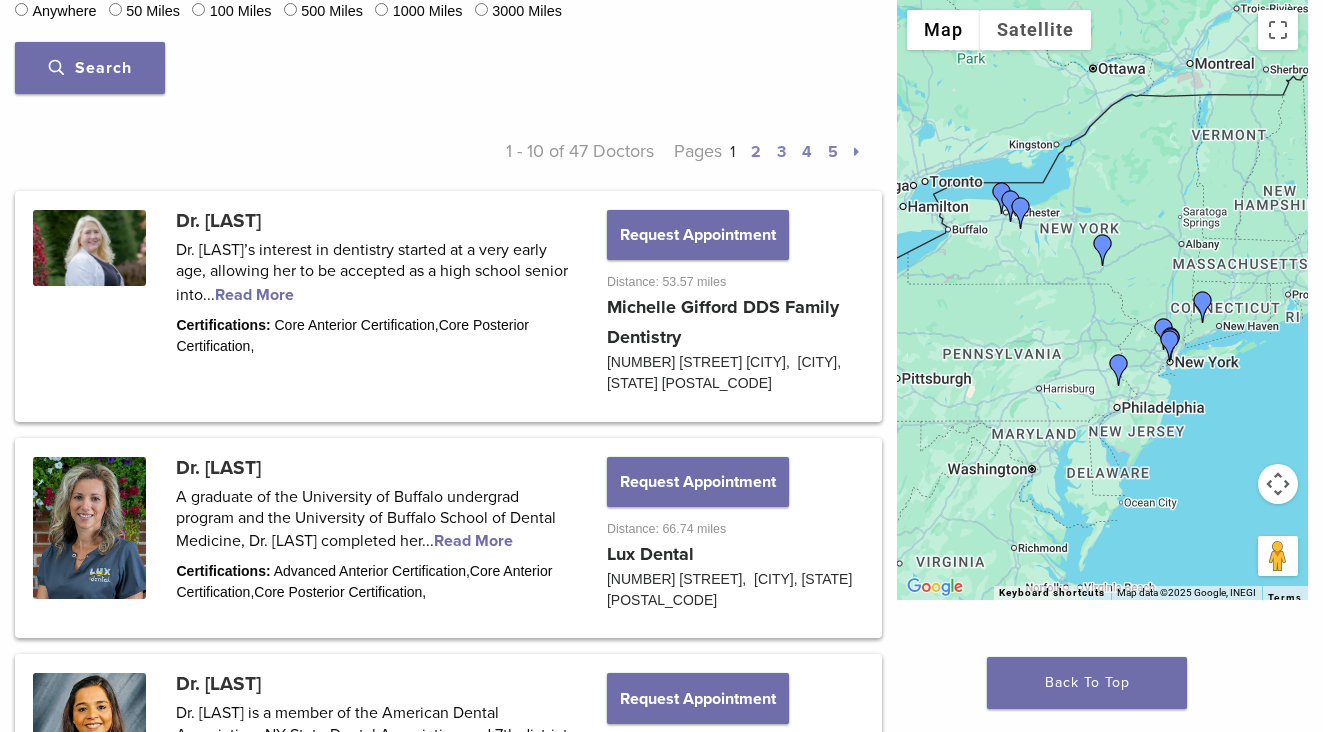 click on "Dr. Michelle Gifford
Dr. Gifford’s interest in dentistry started at a very early age, allowing her to be accepted as a high school senior into...  Read More
Certifications:
Core Anterior Certification ,
Core Posterior Certification ,
Request Appointment
Distance: 53.57 miles
Michelle Gifford DDS Family Dentistry
10 Whitney Way Bainbridge,
Bainbridge, NY 13733" at bounding box center [441, 1336] 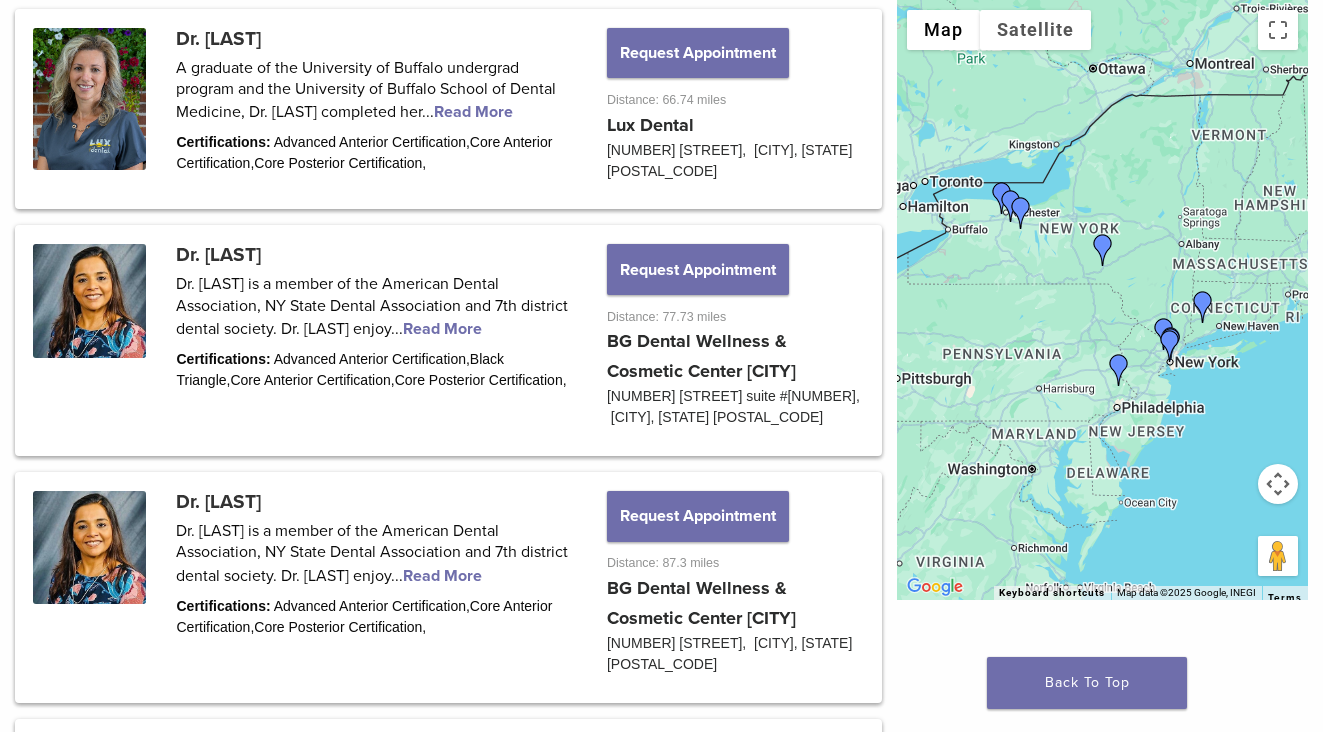 scroll, scrollTop: 1722, scrollLeft: 0, axis: vertical 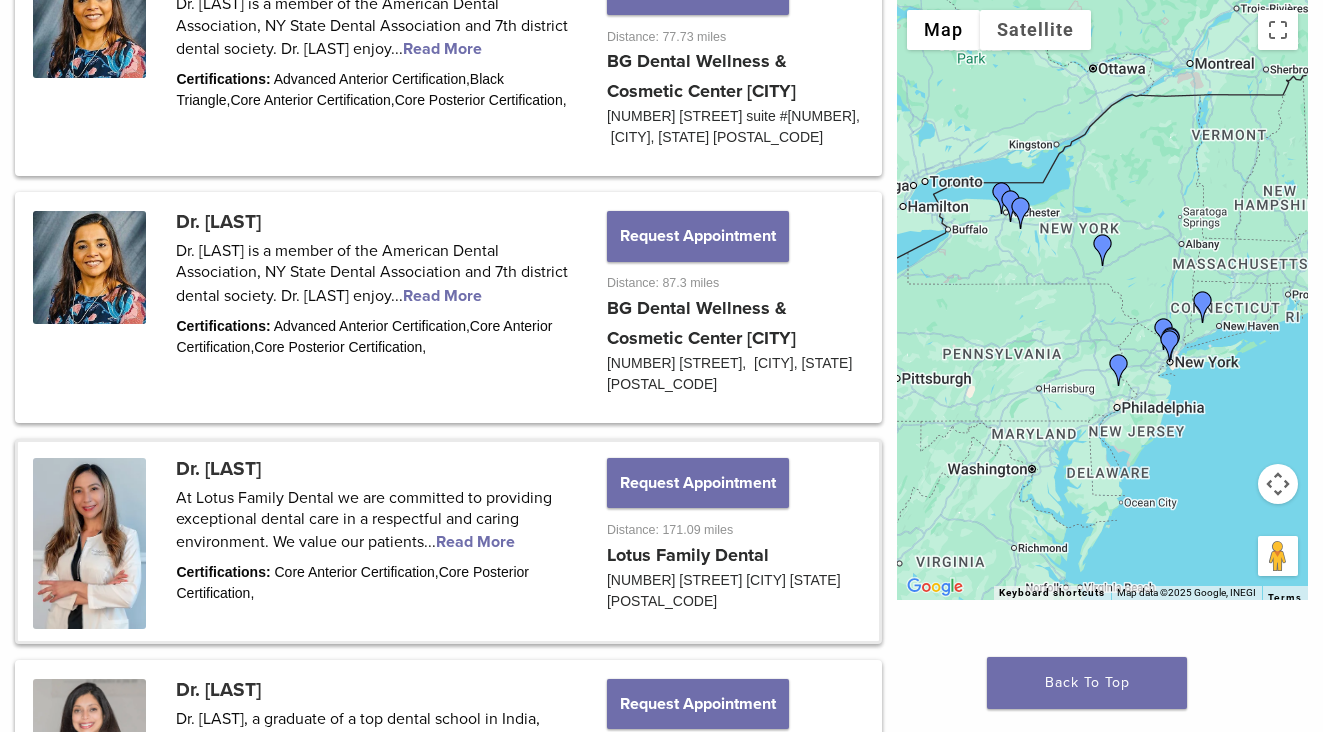 click at bounding box center [448, 541] 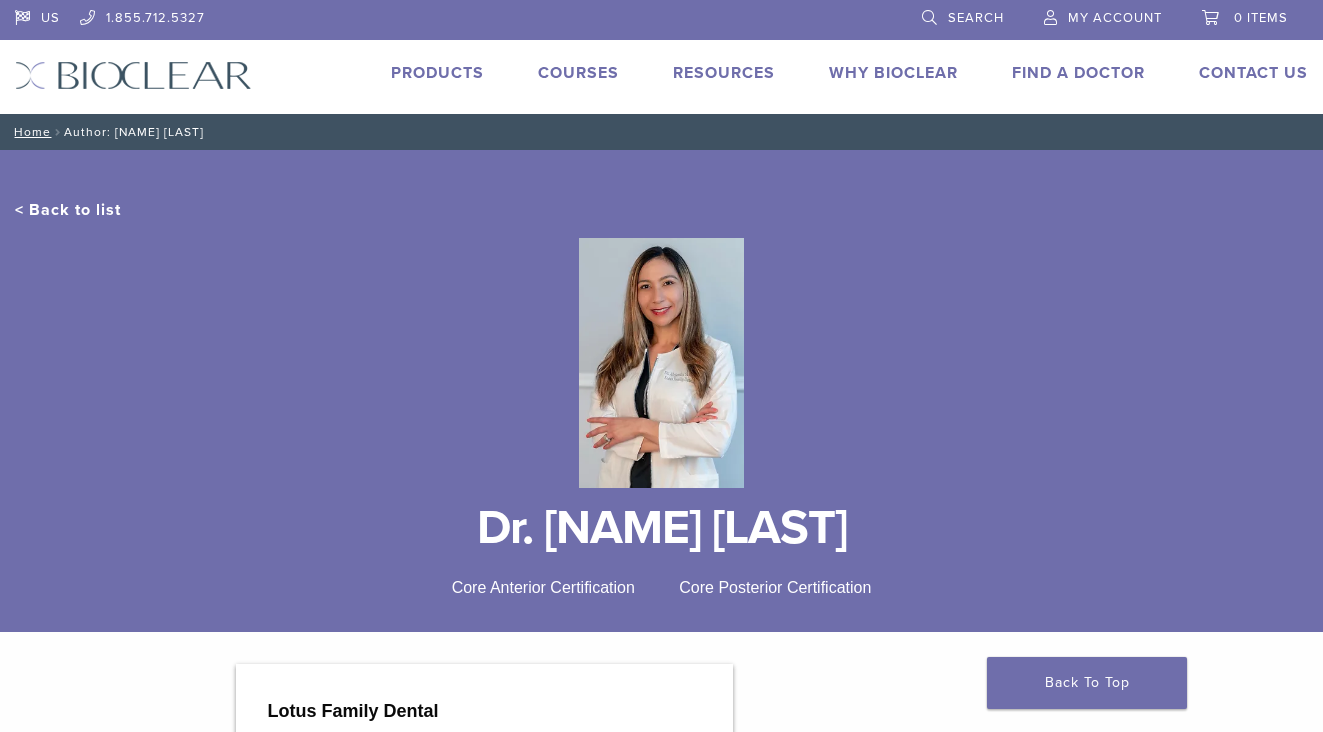 scroll, scrollTop: 295, scrollLeft: 0, axis: vertical 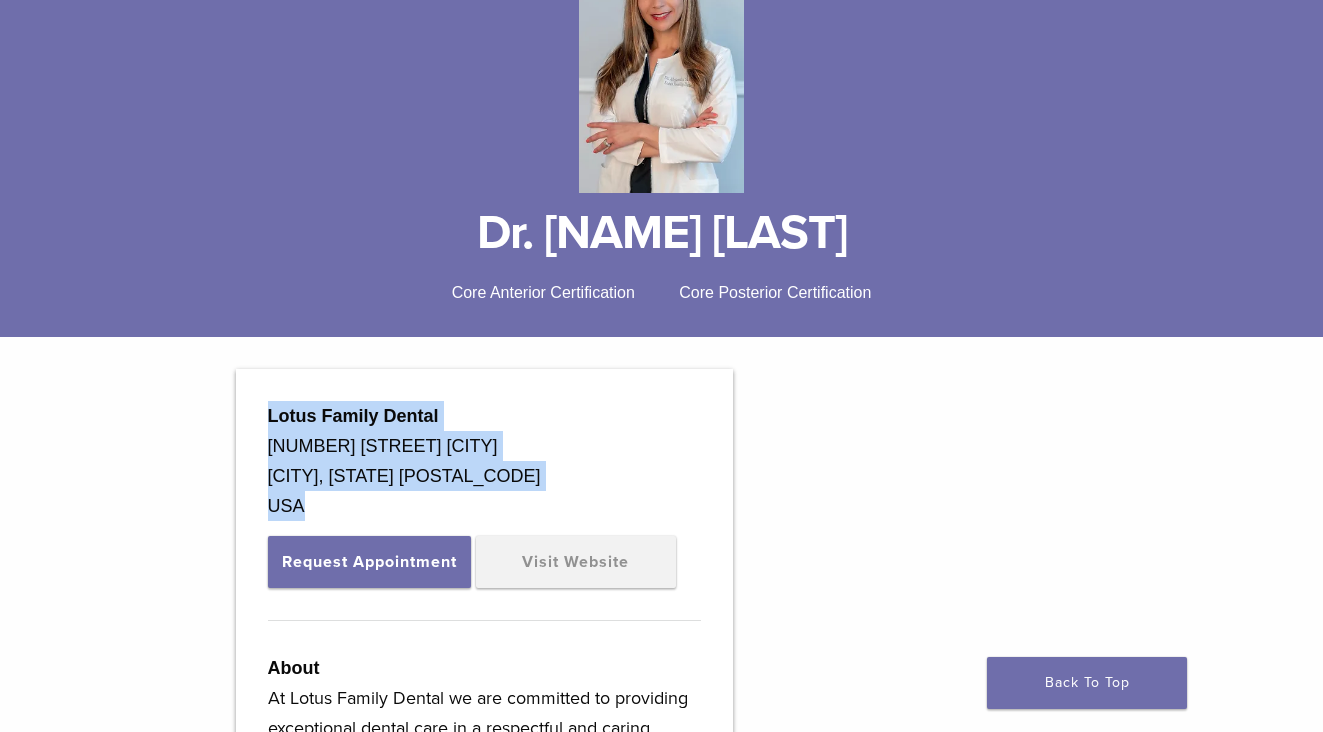 drag, startPoint x: 317, startPoint y: 500, endPoint x: 256, endPoint y: 417, distance: 103.00485 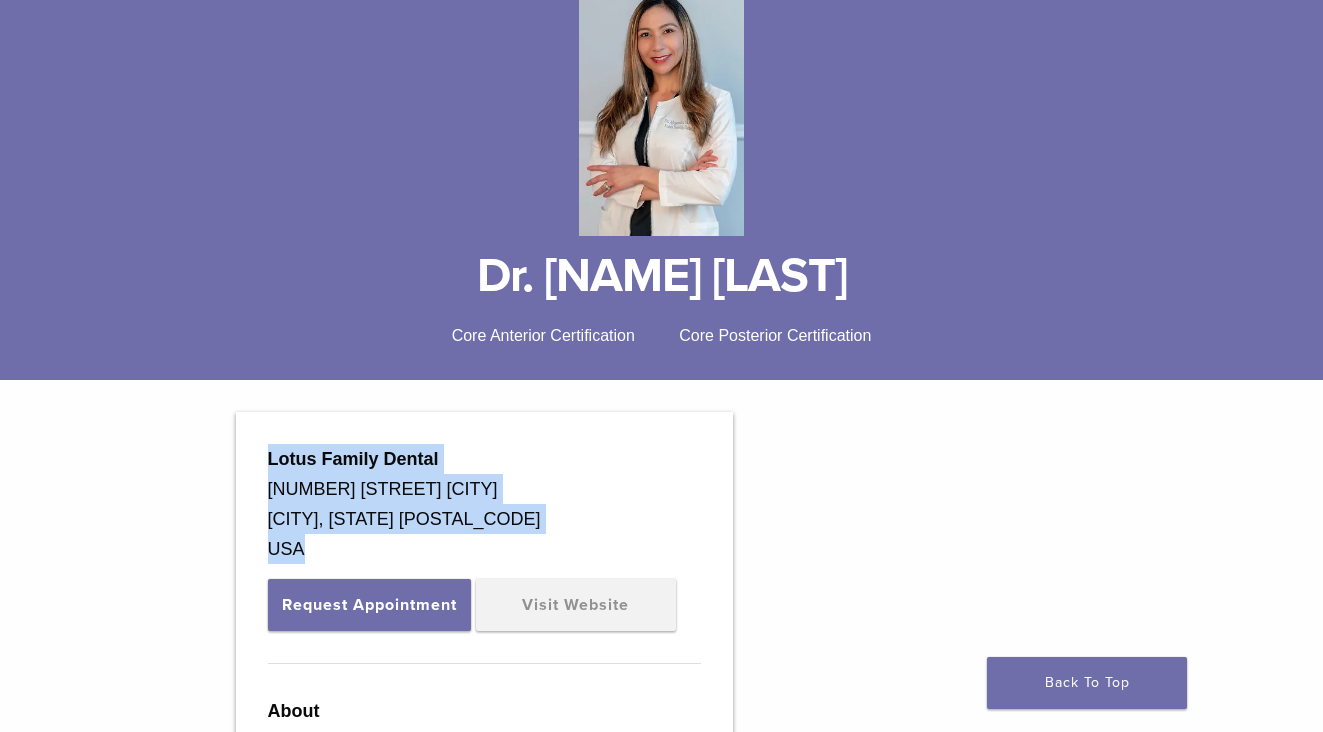 scroll, scrollTop: 323, scrollLeft: 0, axis: vertical 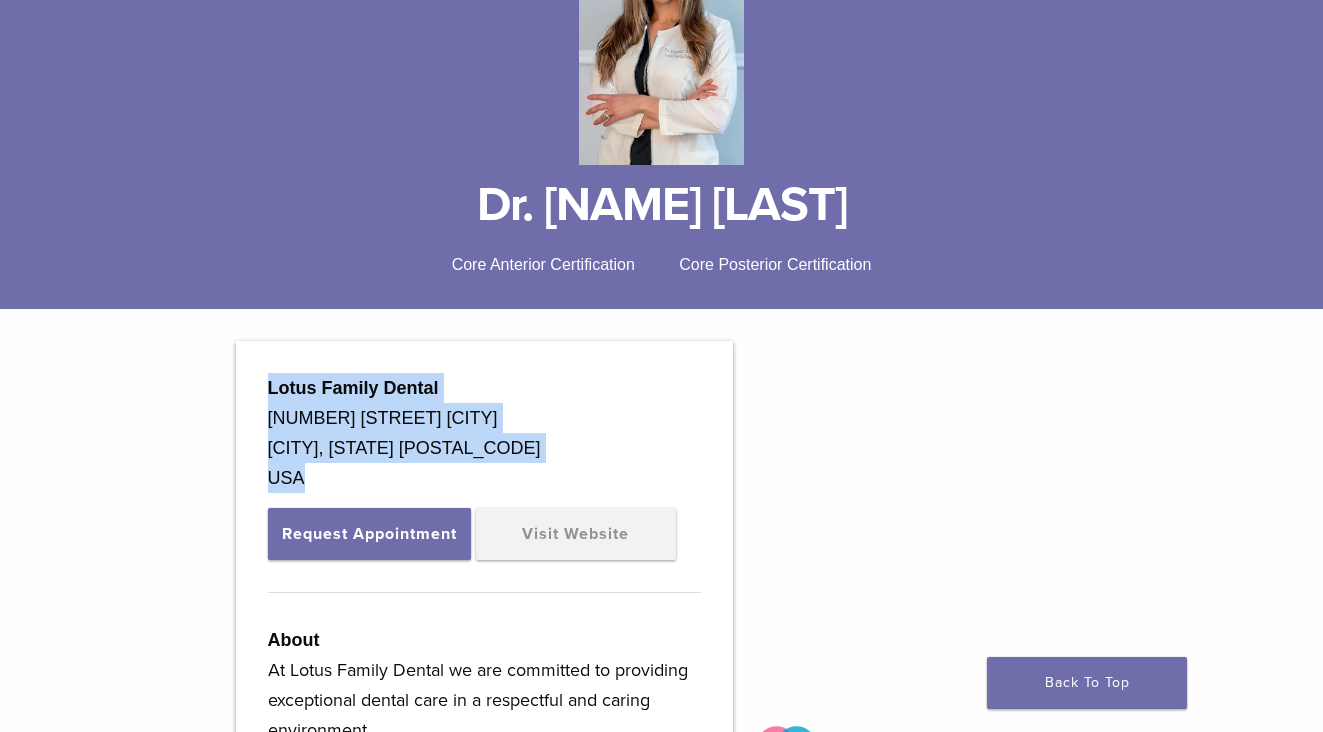 click on "< Back to list
Dr. Alejandra Sanchez
Core Anterior Certification
Core Posterior Certification" at bounding box center [661, 405] 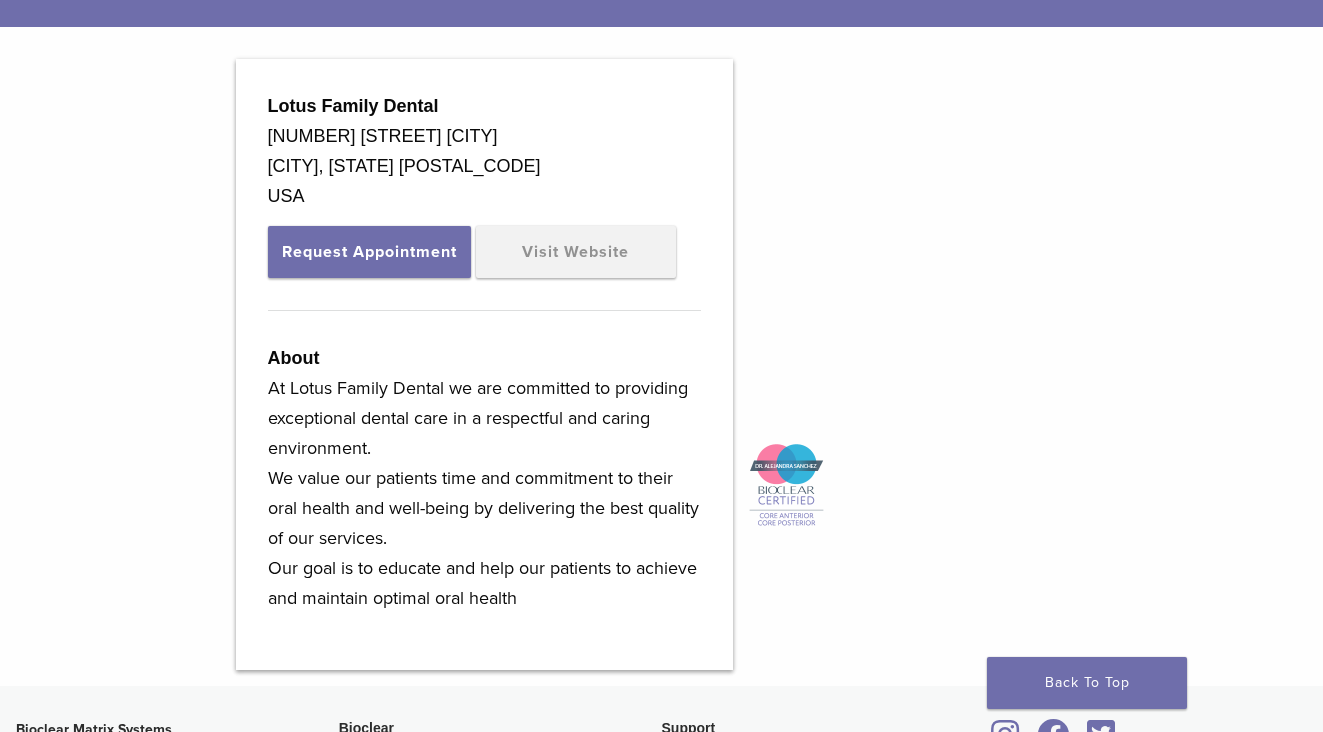 scroll, scrollTop: 607, scrollLeft: 0, axis: vertical 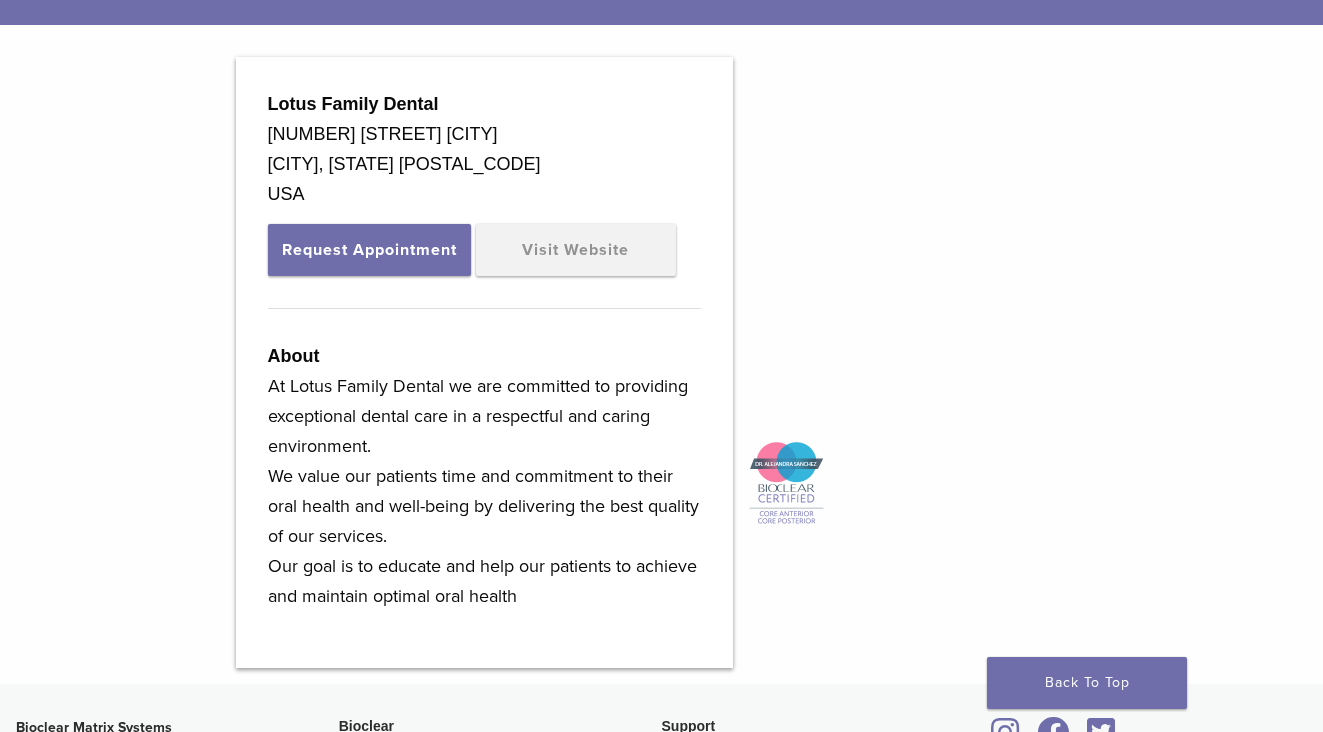 drag, startPoint x: 524, startPoint y: 604, endPoint x: 257, endPoint y: 350, distance: 368.5173 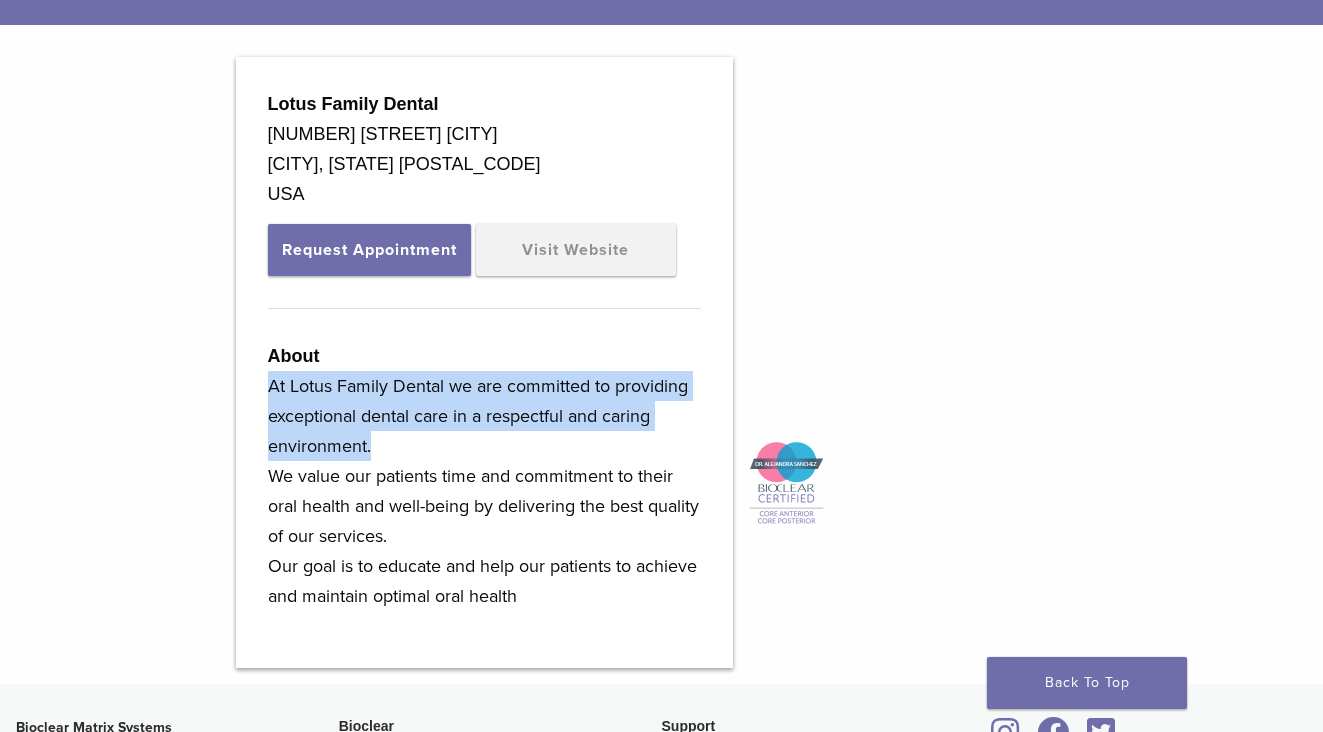 drag, startPoint x: 268, startPoint y: 384, endPoint x: 418, endPoint y: 435, distance: 158.43295 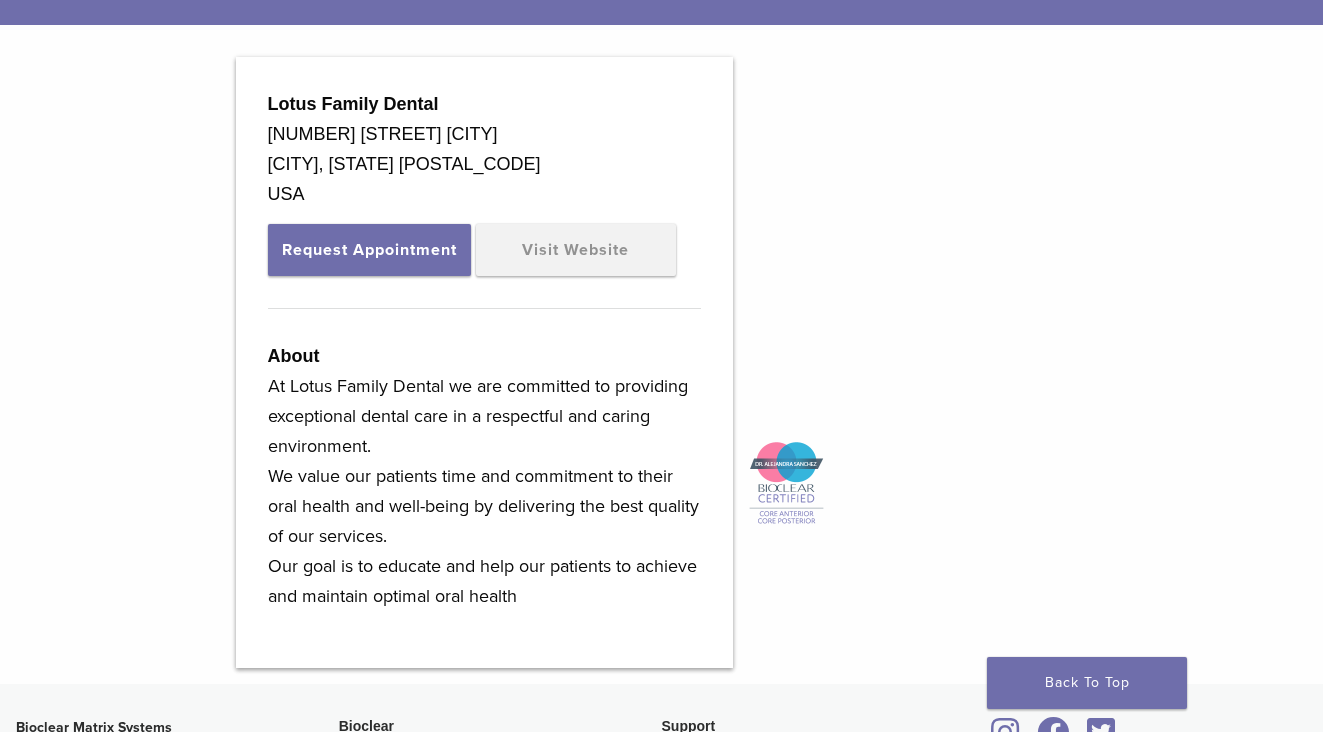 click on "At Lotus Family Dental we are committed to providing exceptional dental care in a respectful and caring environment.
We value our patients time and commitment to their oral health and well-being by delivering the best quality of our services.
Our goal is to educate and help our patients to achieve and maintain optimal oral health" at bounding box center [484, 491] 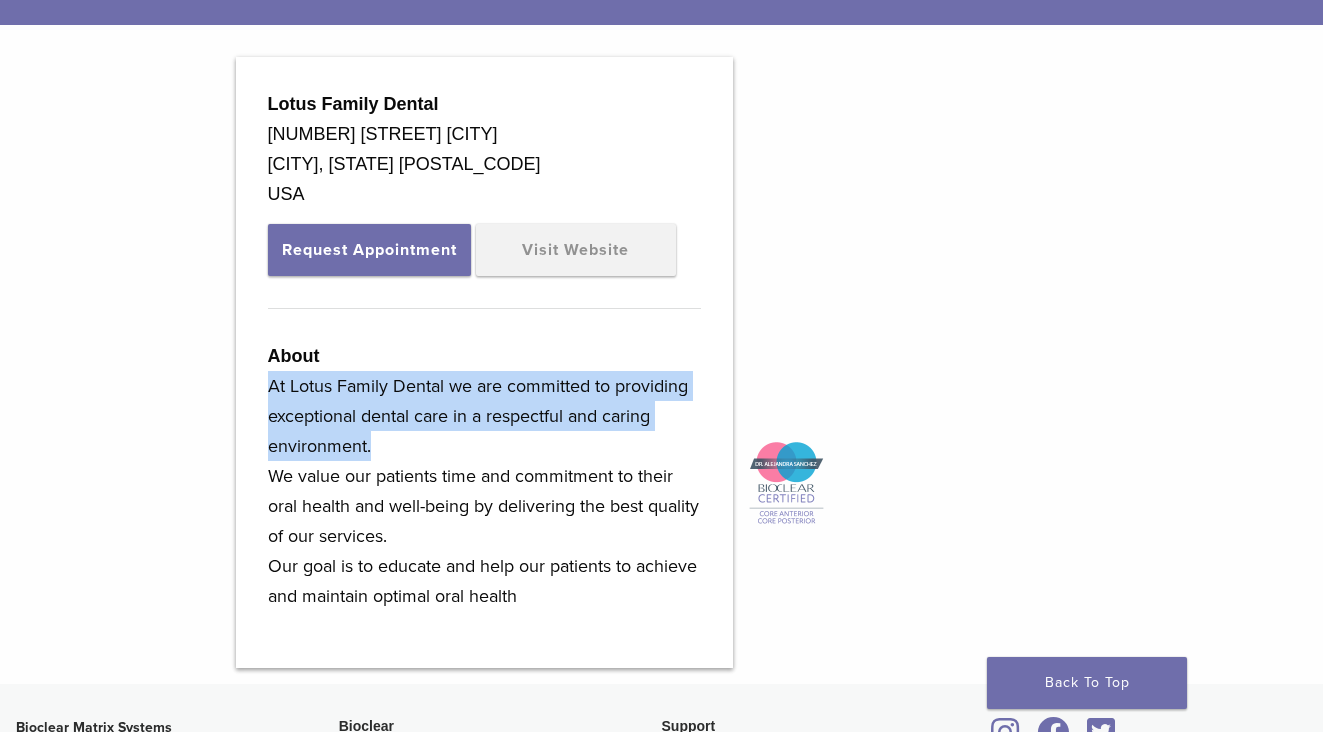drag, startPoint x: 381, startPoint y: 448, endPoint x: 265, endPoint y: 391, distance: 129.24782 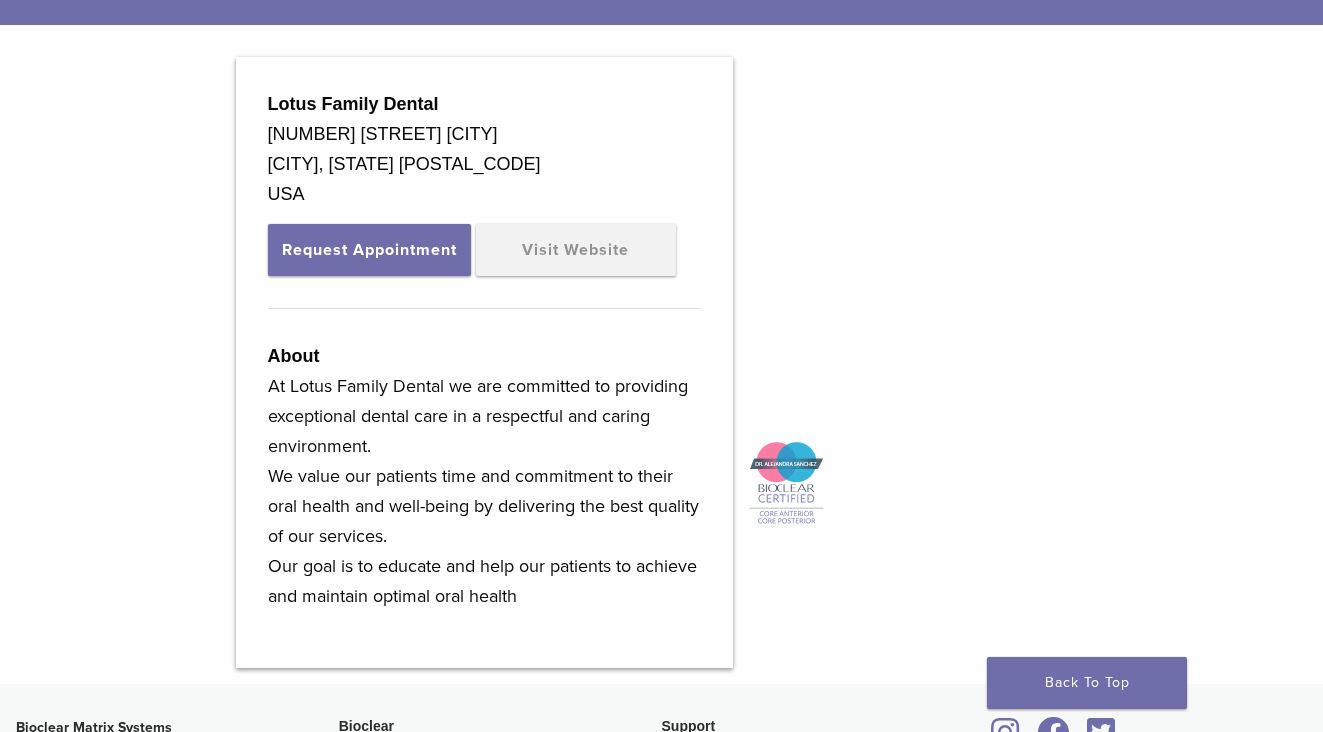 click on "At Lotus Family Dental we are committed to providing exceptional dental care in a respectful and caring environment.
We value our patients time and commitment to their oral health and well-being by delivering the best quality of our services.
Our goal is to educate and help our patients to achieve and maintain optimal oral health" at bounding box center [484, 491] 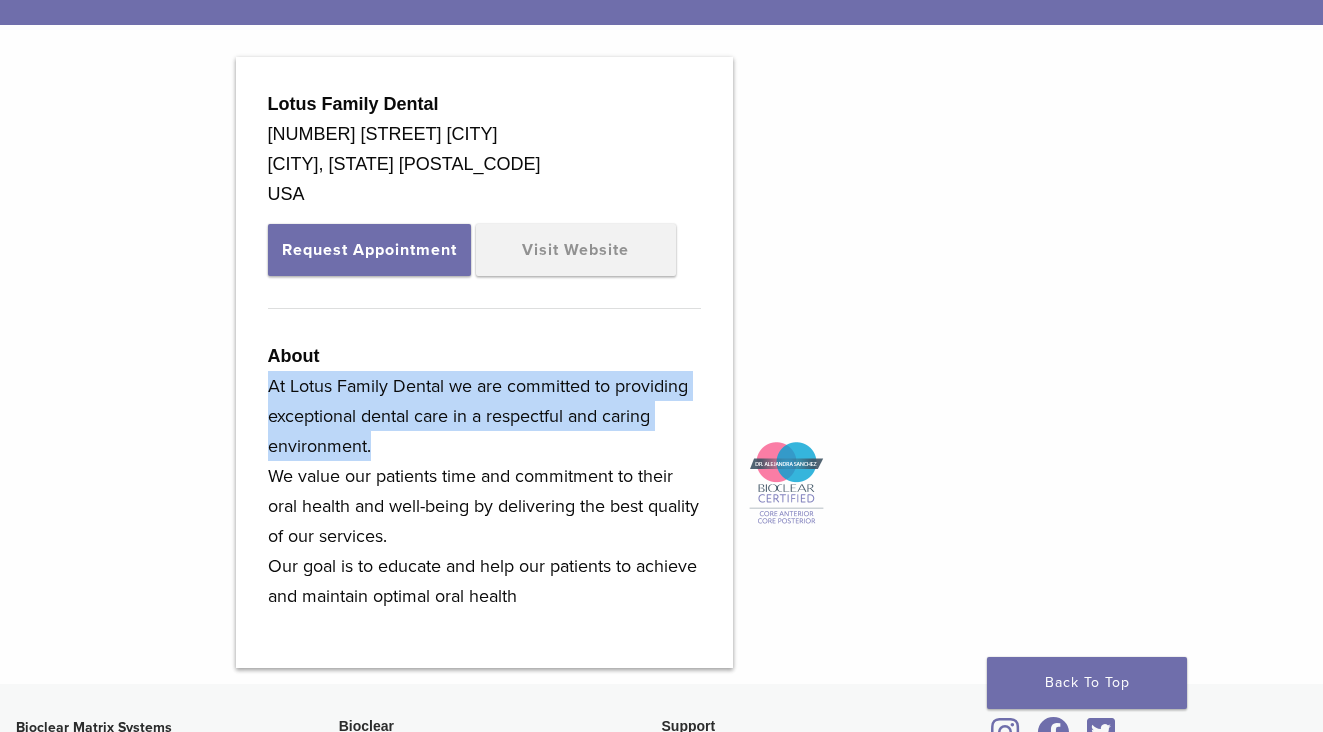 drag, startPoint x: 377, startPoint y: 450, endPoint x: 267, endPoint y: 387, distance: 126.76356 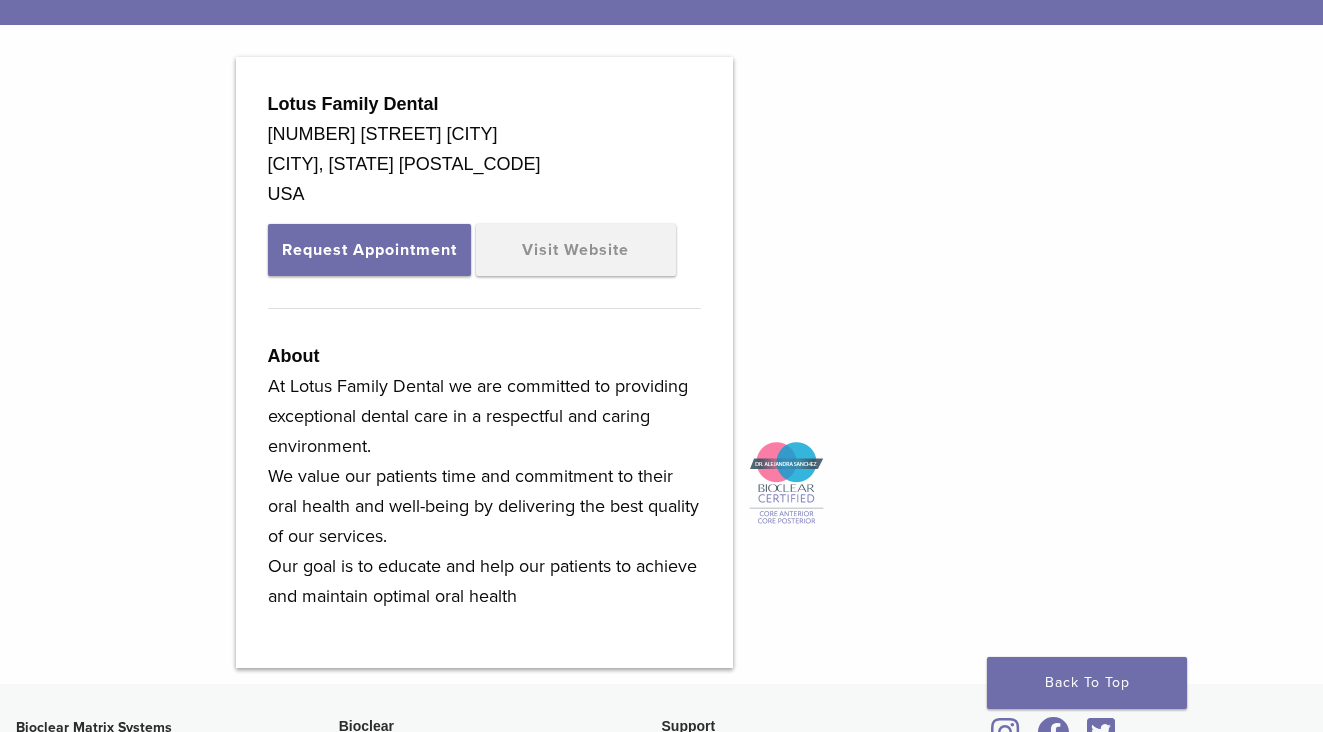 click on "At Lotus Family Dental we are committed to providing exceptional dental care in a respectful and caring environment.
We value our patients time and commitment to their oral health and well-being by delivering the best quality of our services.
Our goal is to educate and help our patients to achieve and maintain optimal oral health" at bounding box center (484, 491) 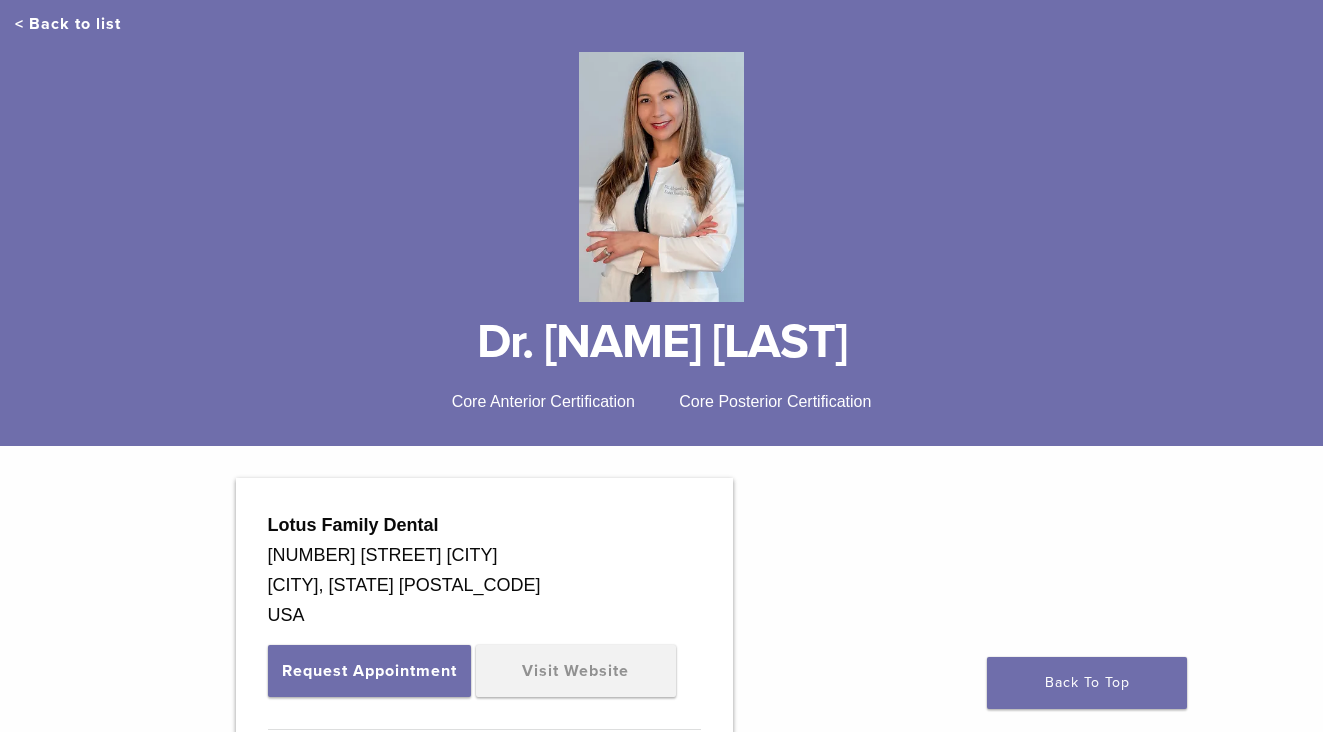 scroll, scrollTop: 265, scrollLeft: 0, axis: vertical 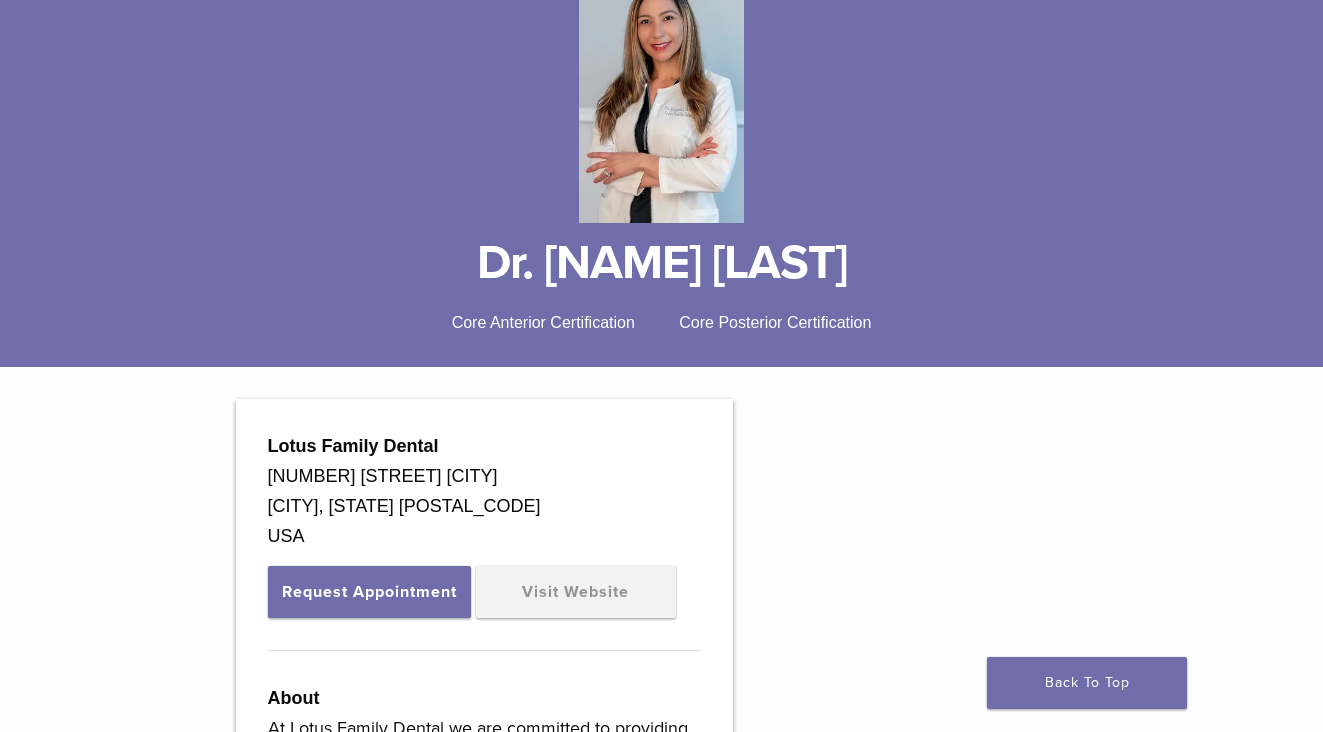 click on "1 Broadway Elmwood Park" at bounding box center [484, 476] 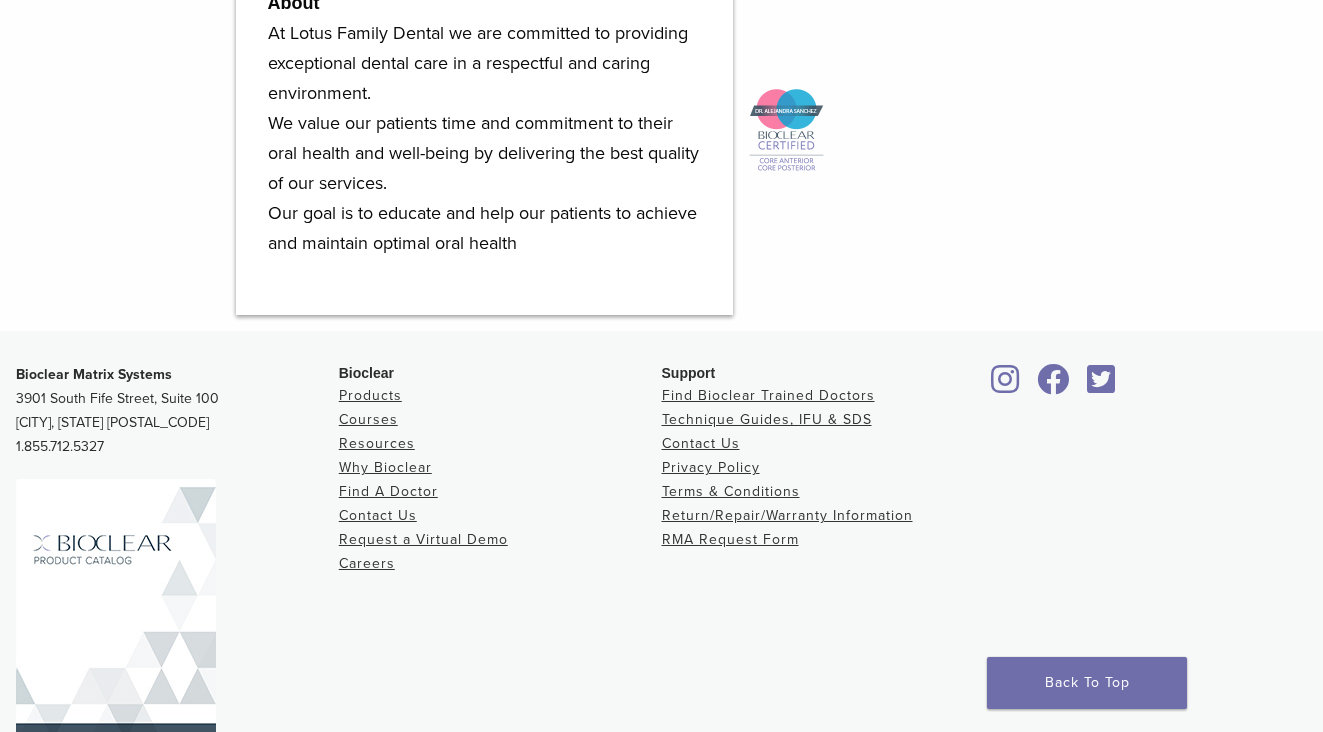 scroll, scrollTop: 1037, scrollLeft: 0, axis: vertical 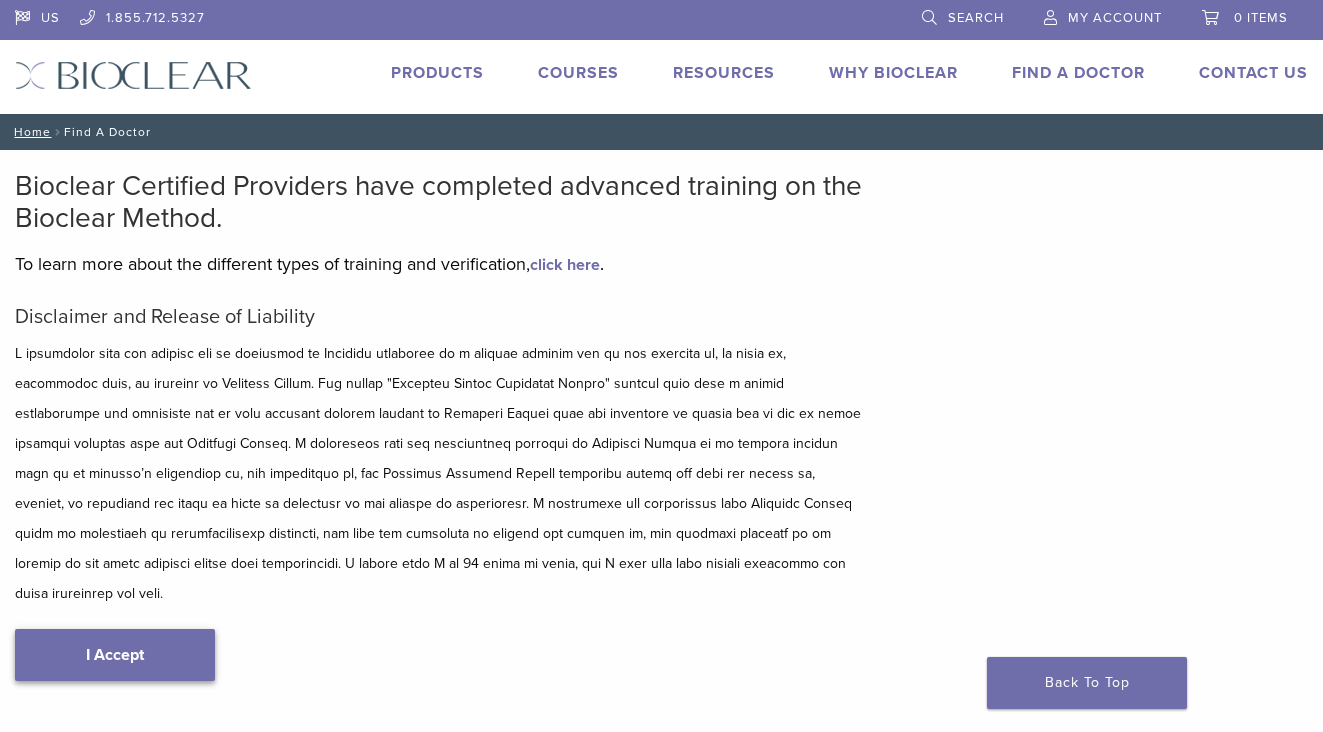 click on "I Accept" at bounding box center [115, 655] 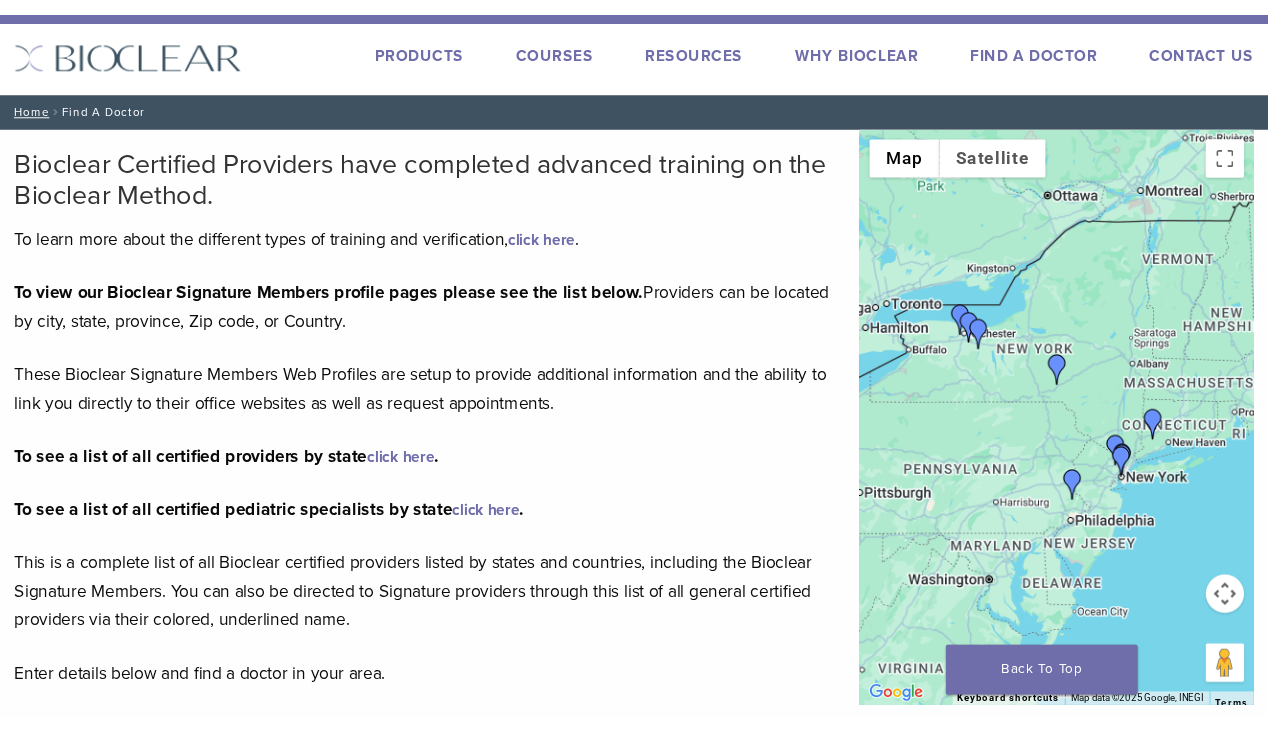 scroll, scrollTop: 31, scrollLeft: 0, axis: vertical 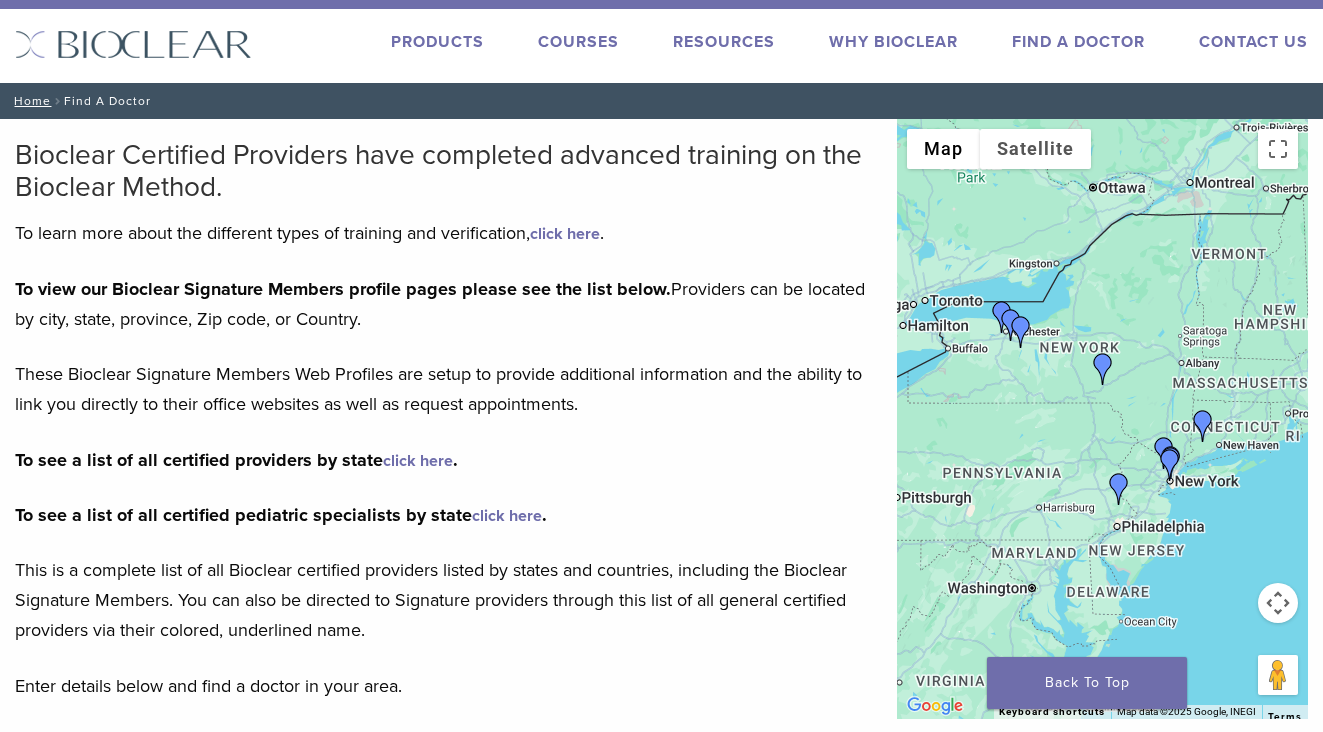 click on "click here" at bounding box center [418, 461] 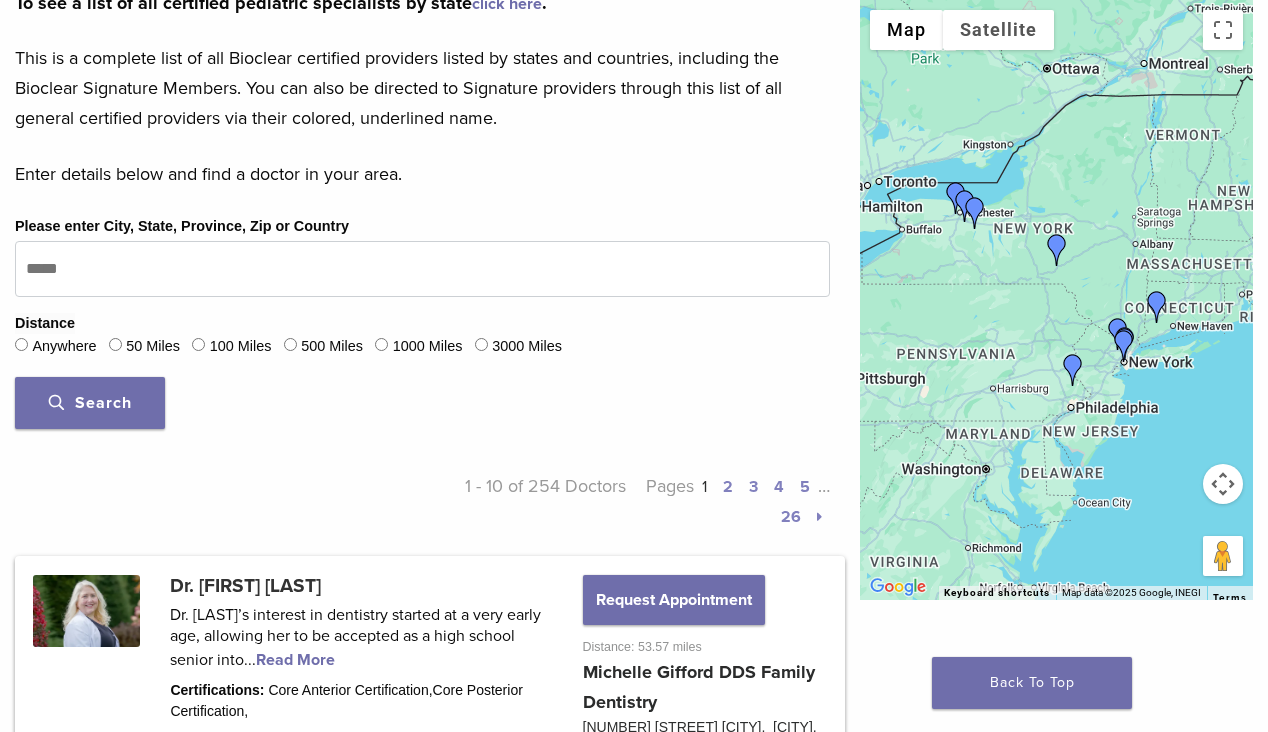 scroll, scrollTop: 834, scrollLeft: 0, axis: vertical 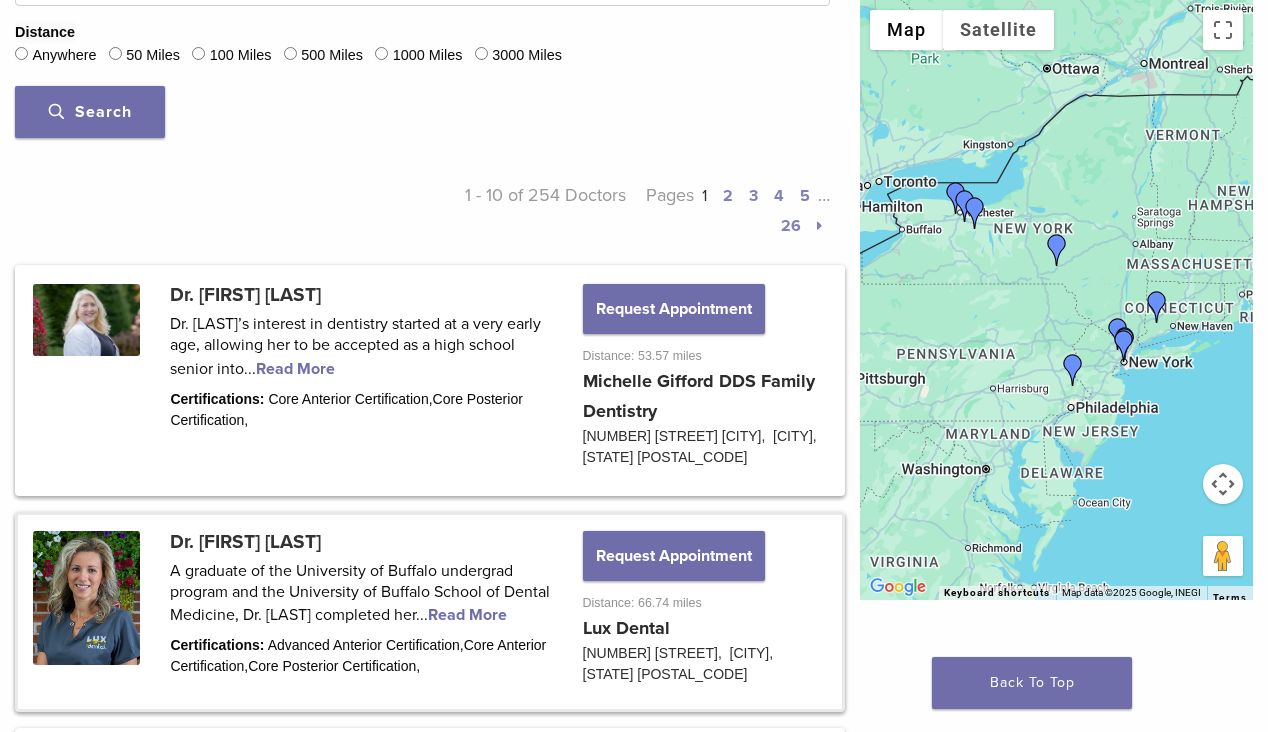click at bounding box center (430, 612) 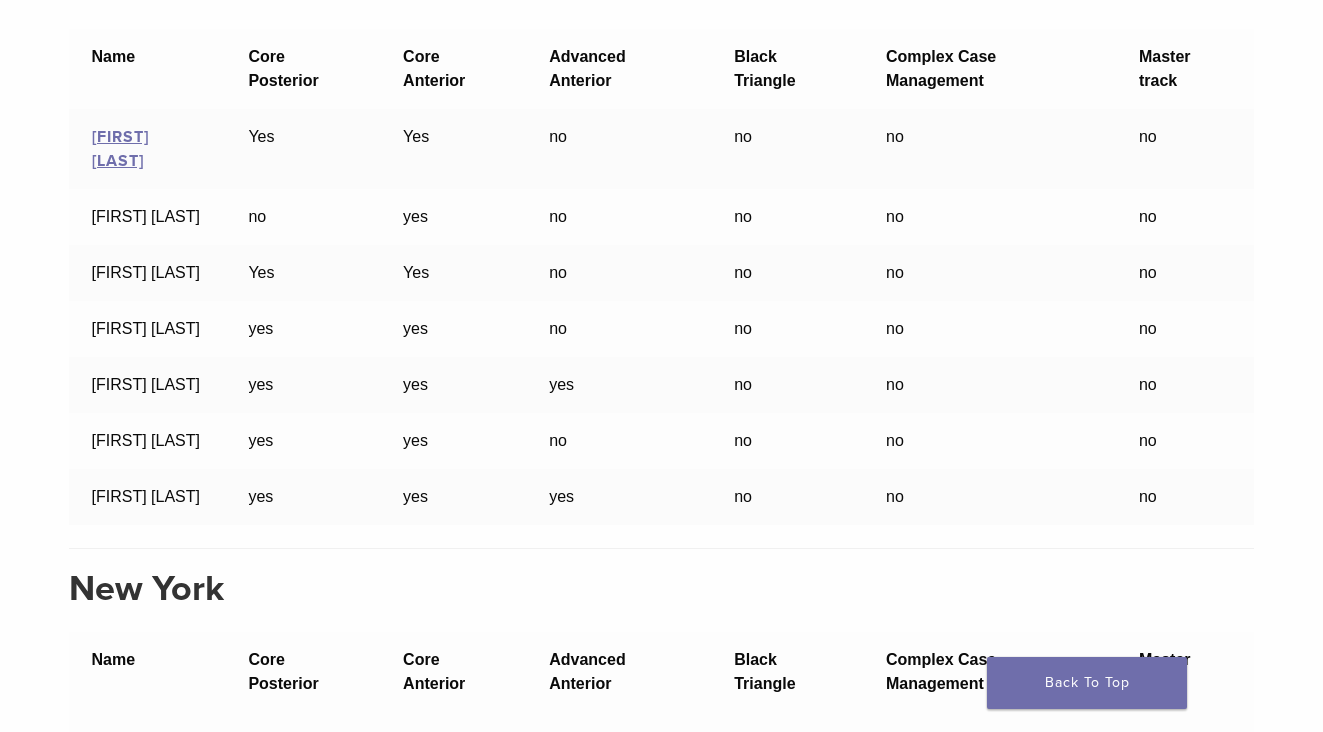 scroll, scrollTop: 28418, scrollLeft: 0, axis: vertical 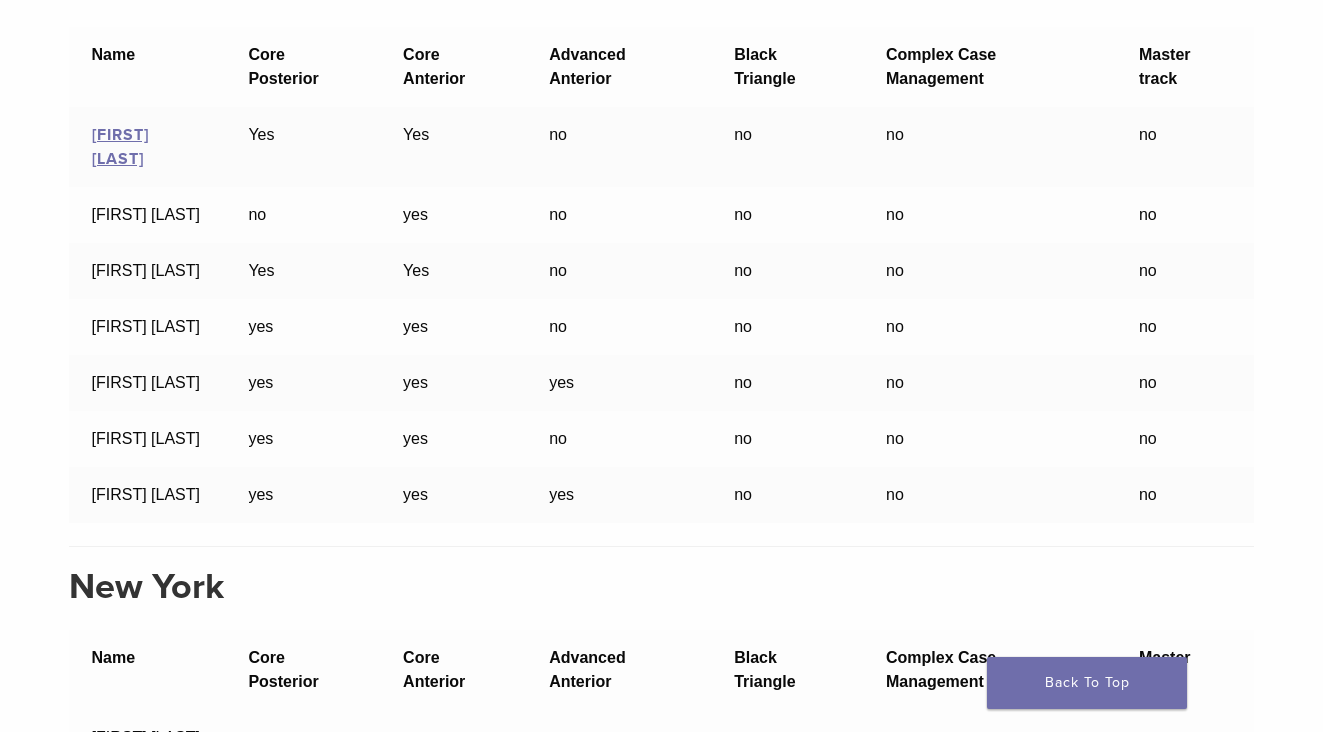 click on "no" at bounding box center (788, 738) 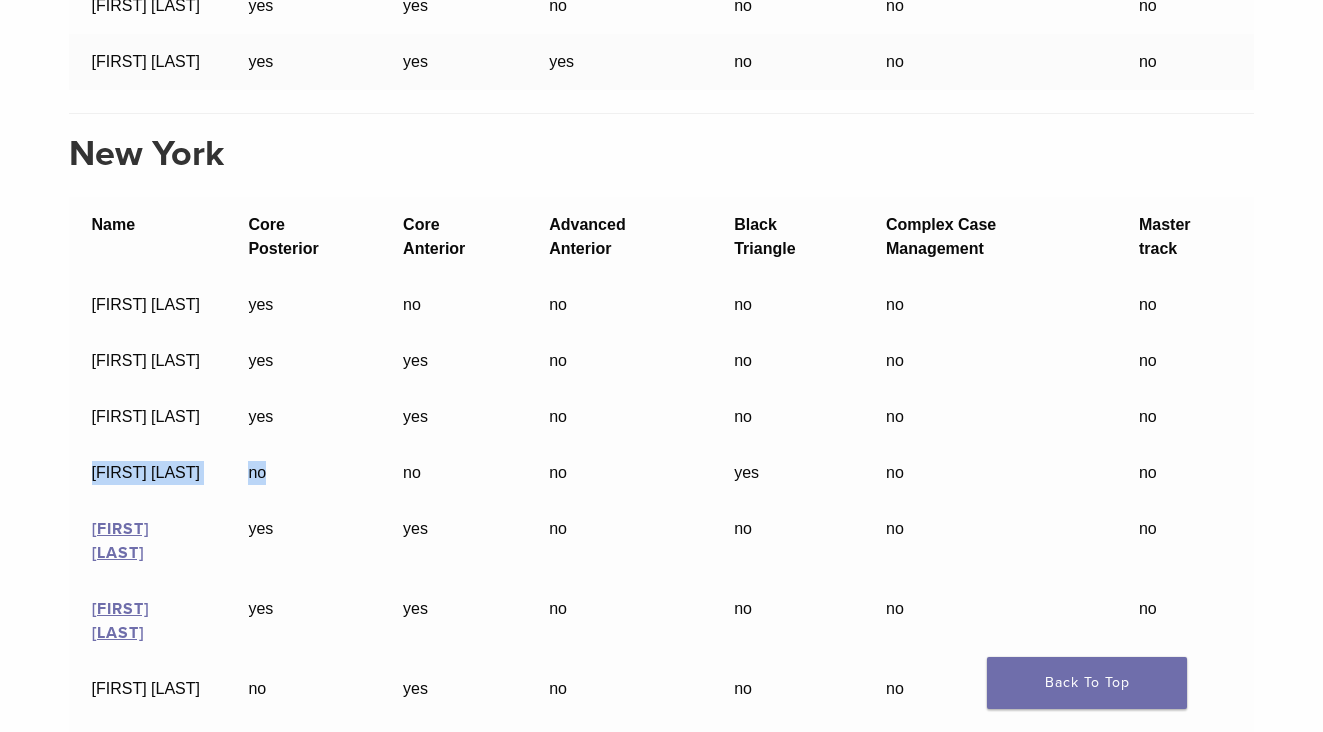 scroll, scrollTop: 28870, scrollLeft: 0, axis: vertical 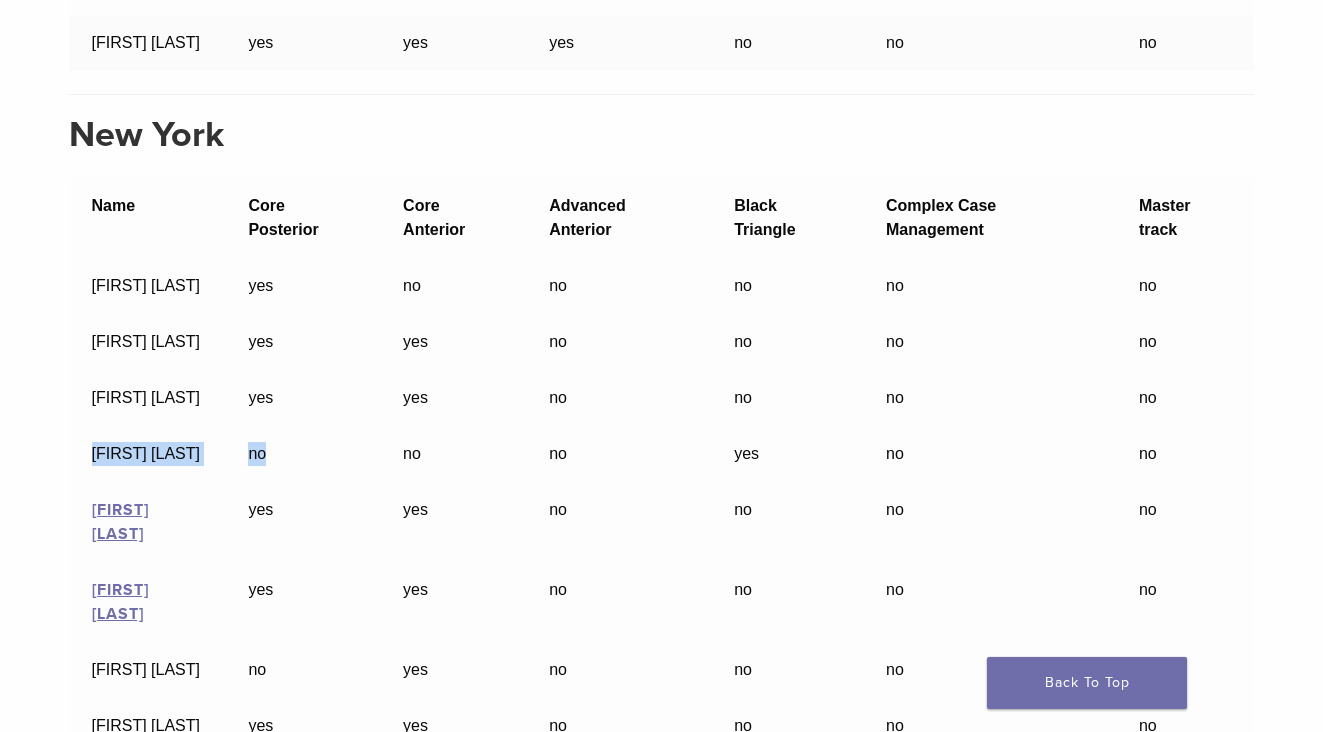 click on "Nina Kiani" at bounding box center [120, 1146] 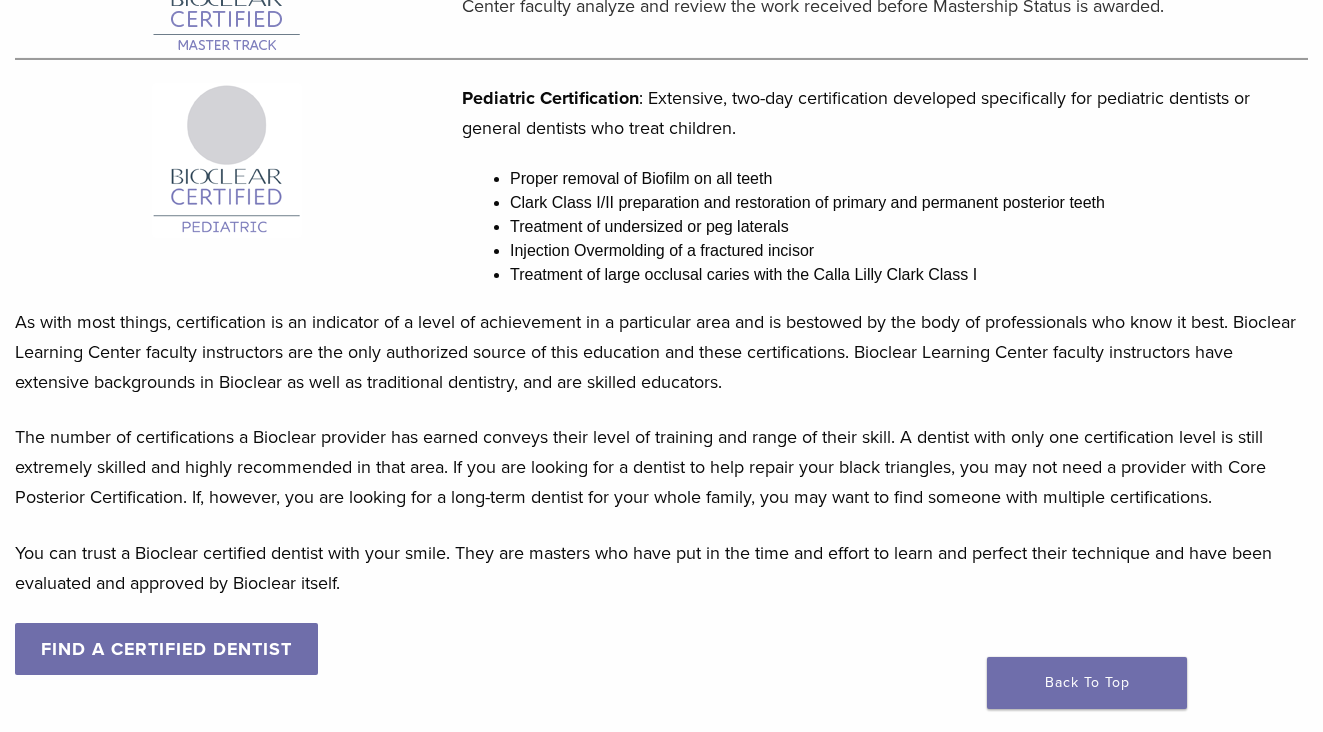 scroll, scrollTop: 1609, scrollLeft: 0, axis: vertical 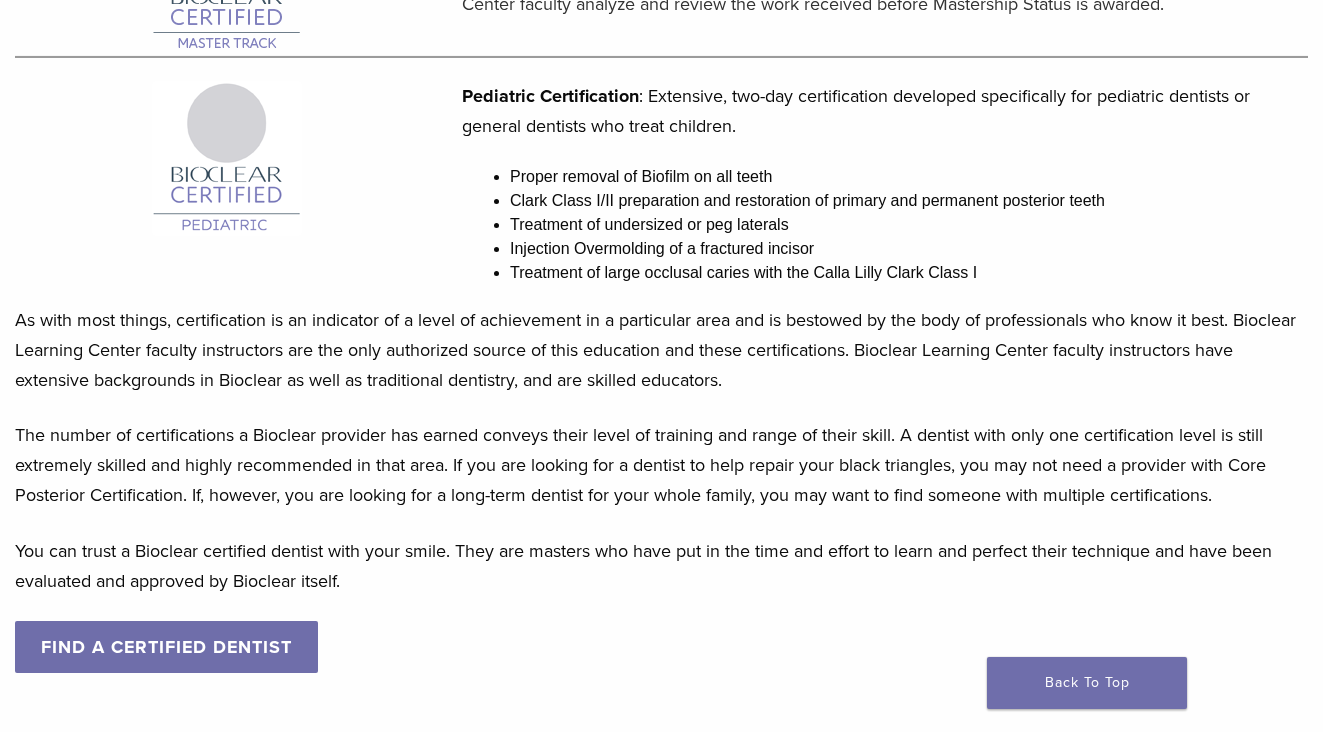 click on "FIND A CERTIFIED DENTIST" at bounding box center [166, 647] 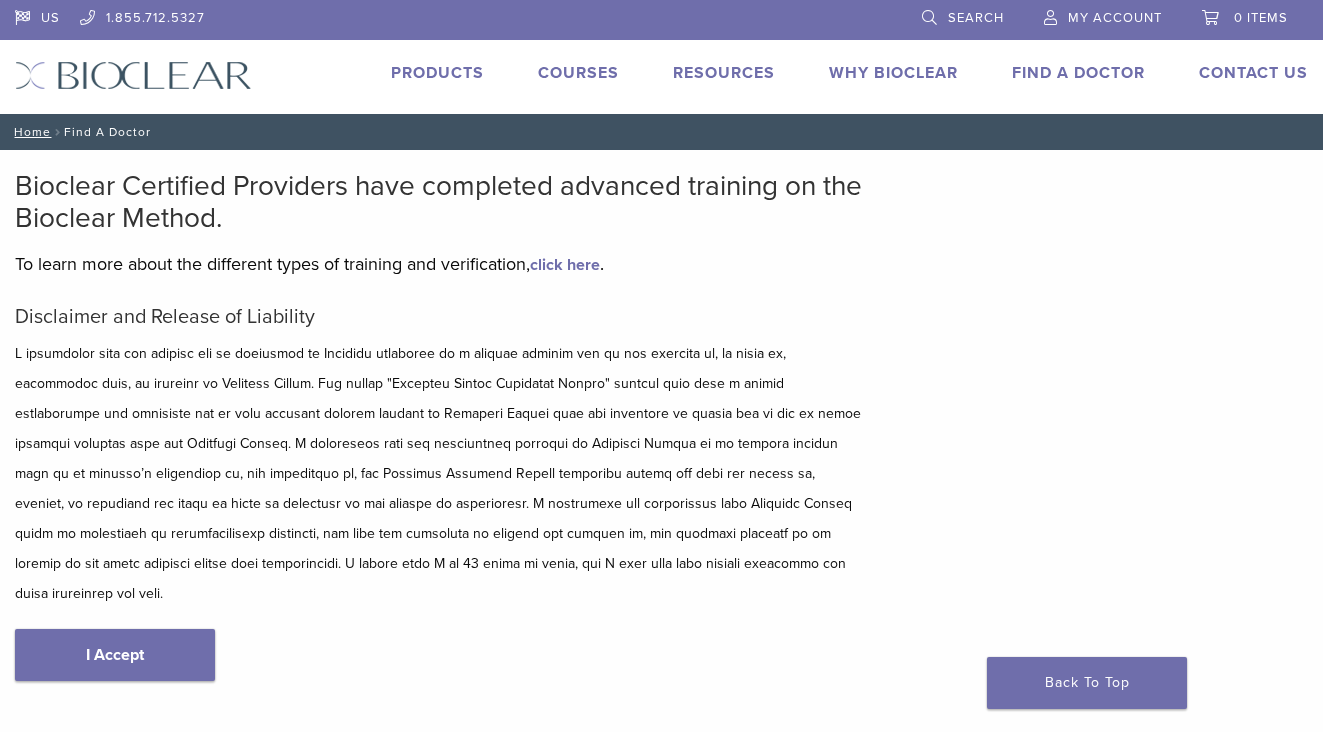 scroll, scrollTop: 0, scrollLeft: 0, axis: both 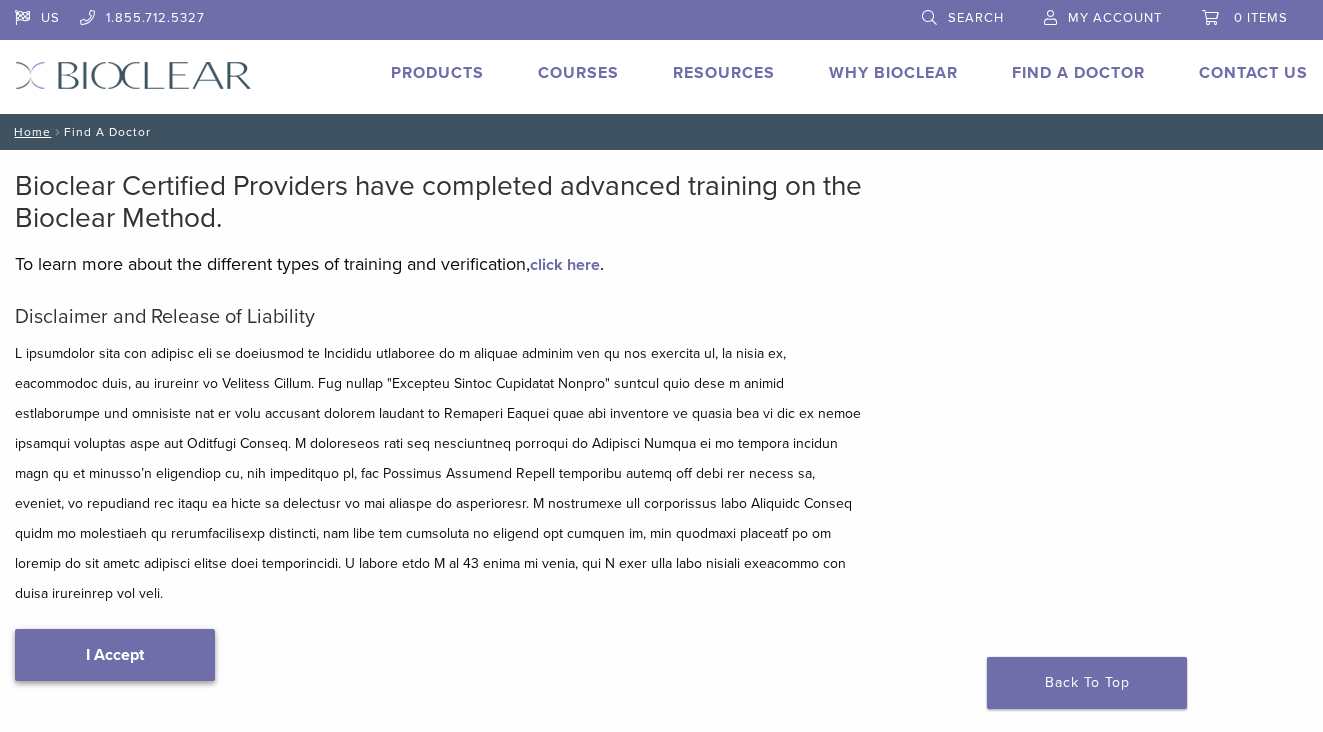 click on "I Accept" at bounding box center [115, 655] 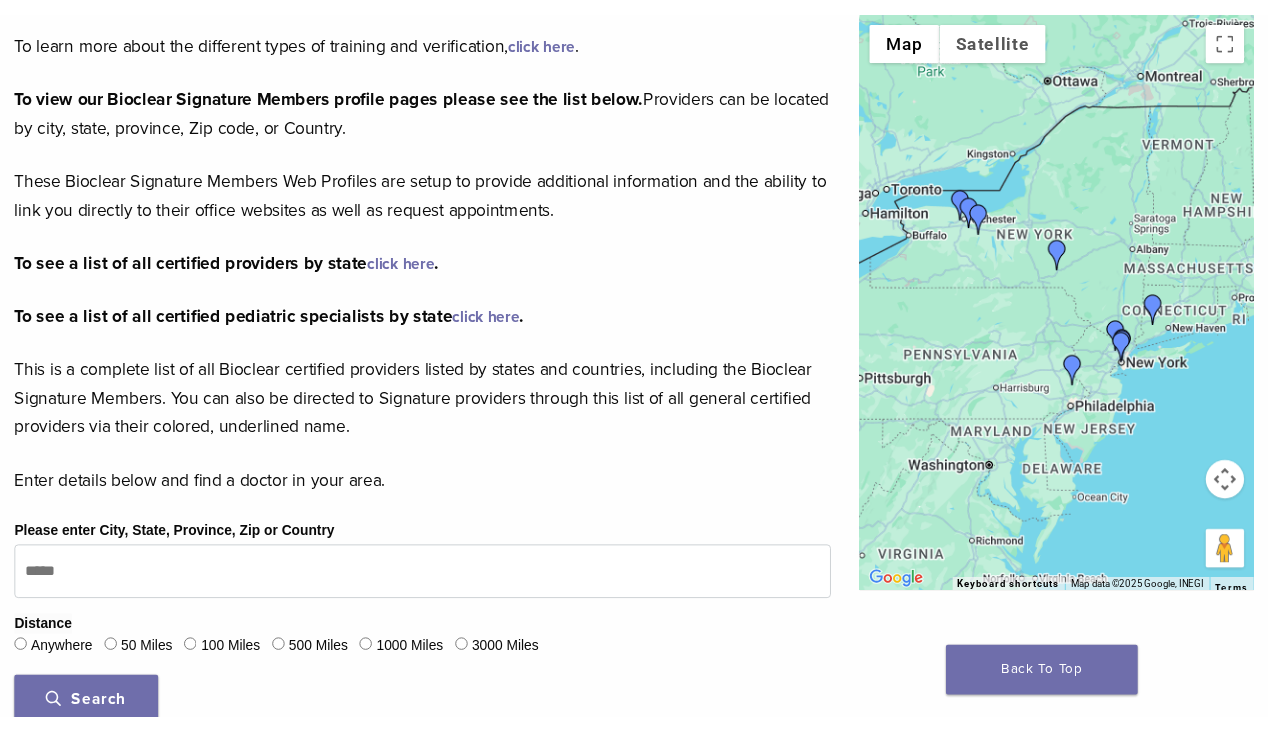 scroll, scrollTop: 244, scrollLeft: 0, axis: vertical 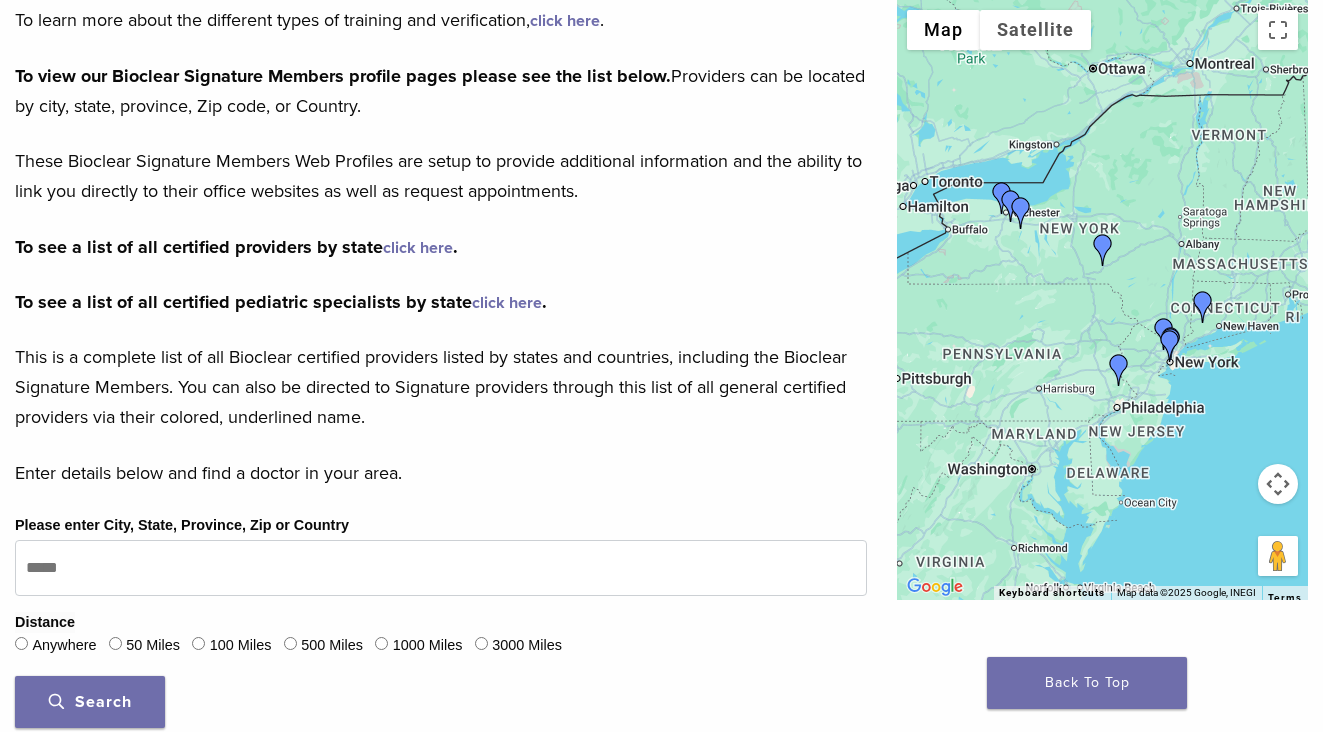 click on "click here" at bounding box center [418, 248] 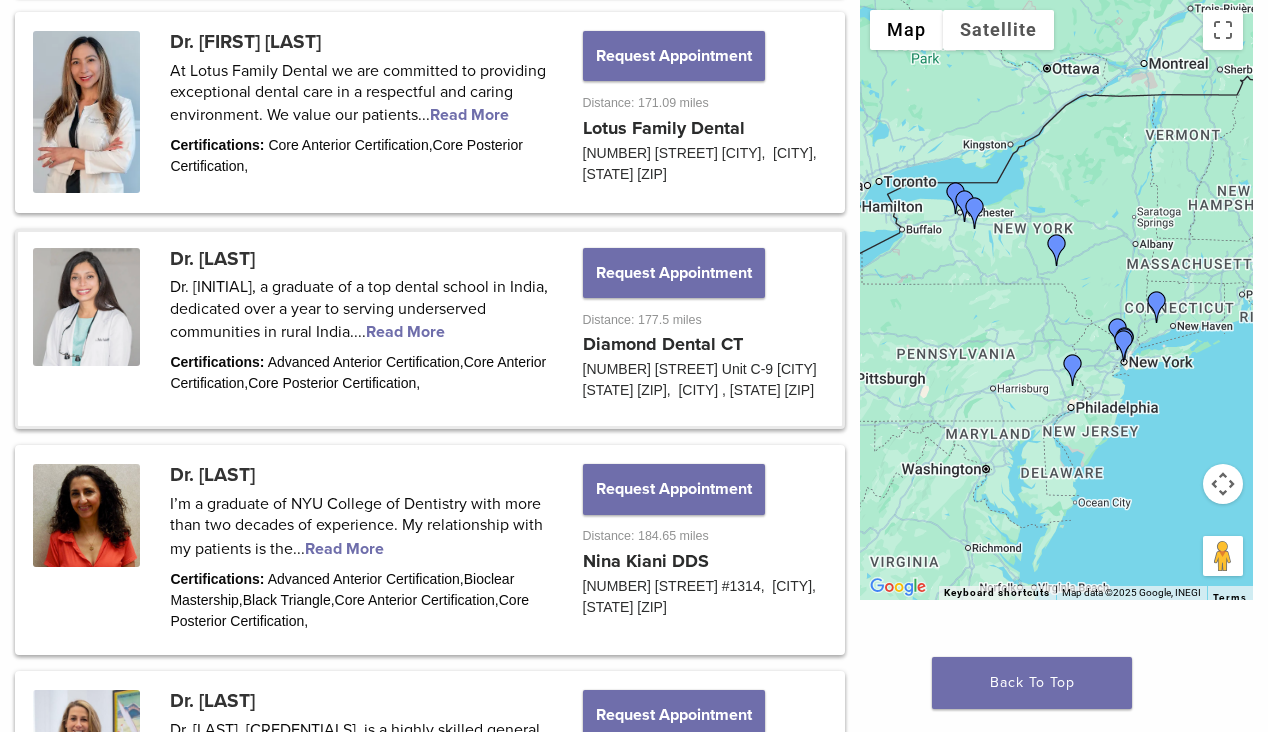 scroll, scrollTop: 2043, scrollLeft: 0, axis: vertical 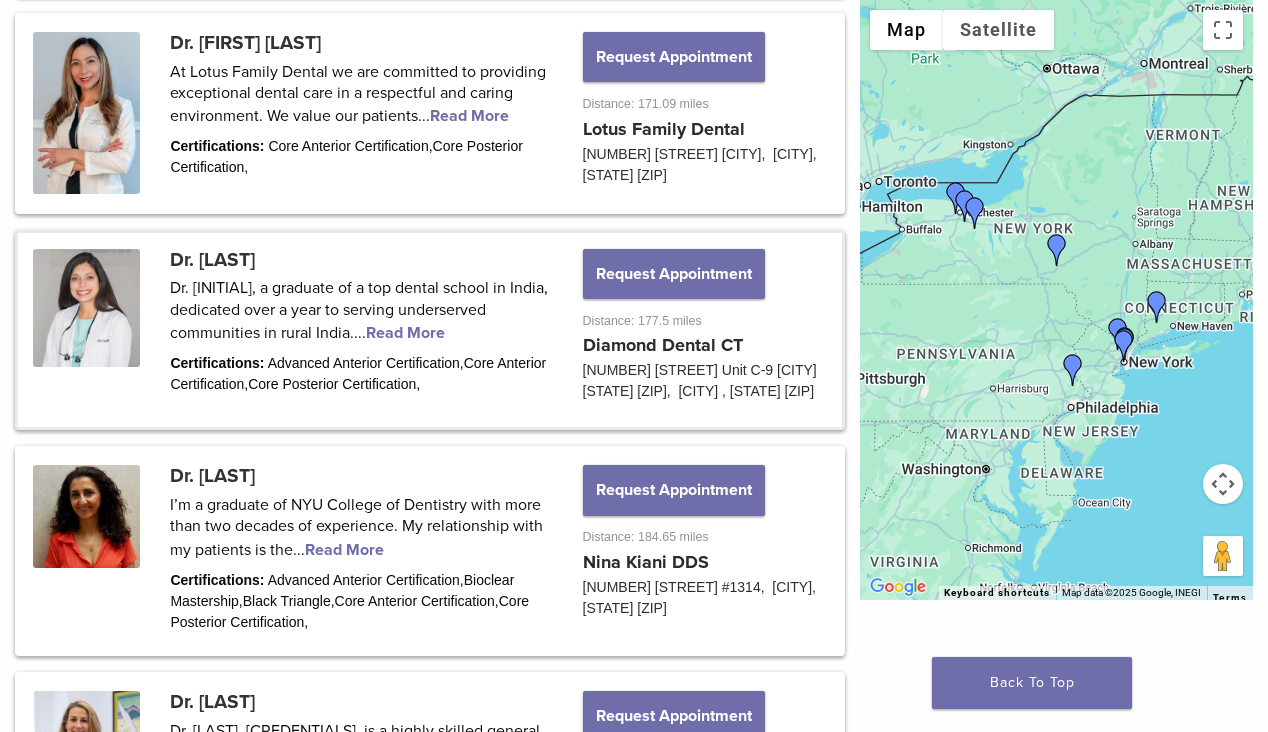click at bounding box center [430, 330] 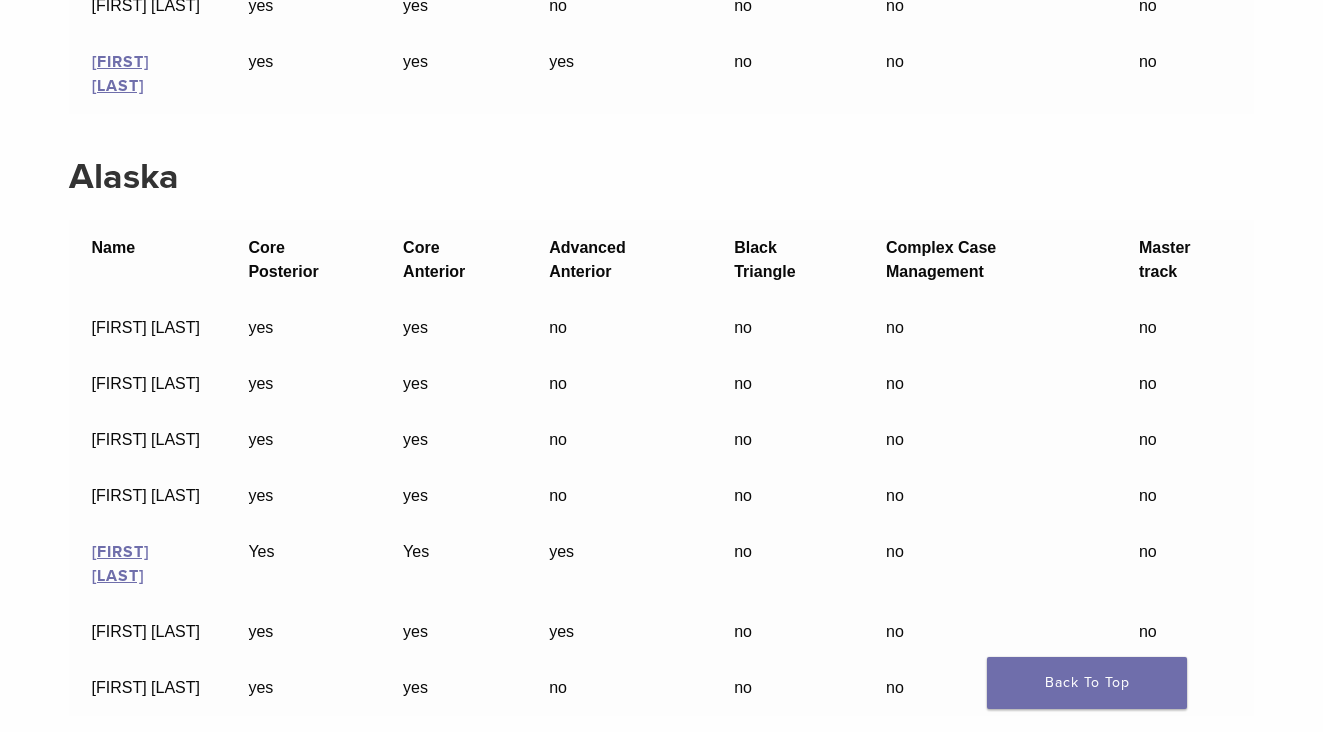 scroll, scrollTop: 0, scrollLeft: 0, axis: both 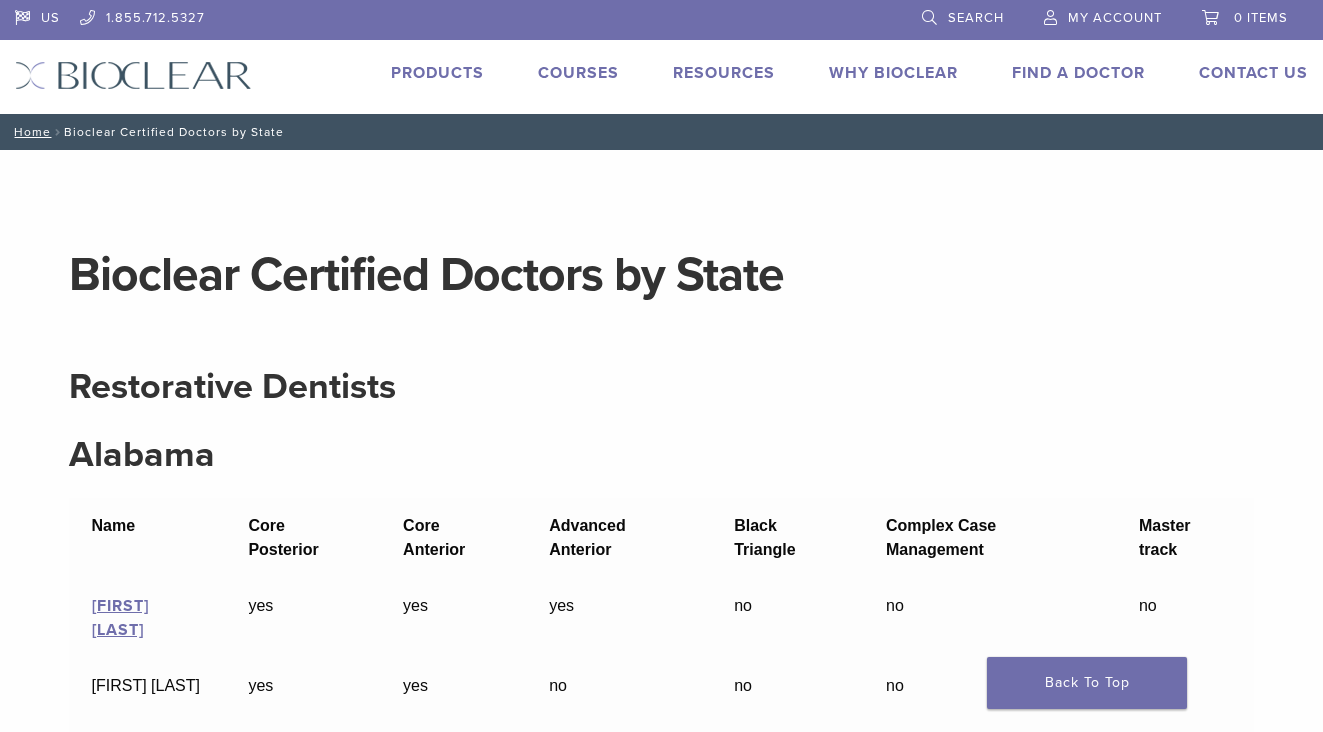 click on "Find A Doctor" at bounding box center [1078, 73] 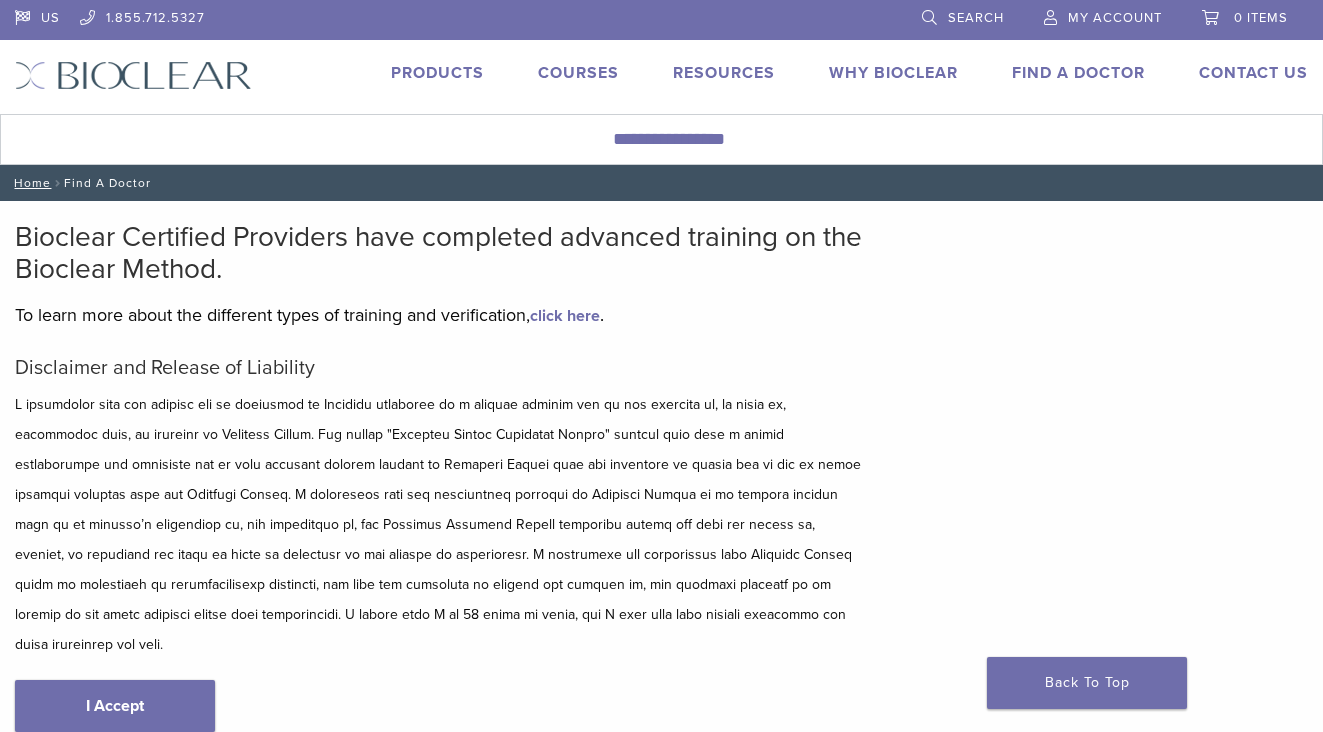 scroll, scrollTop: 0, scrollLeft: 0, axis: both 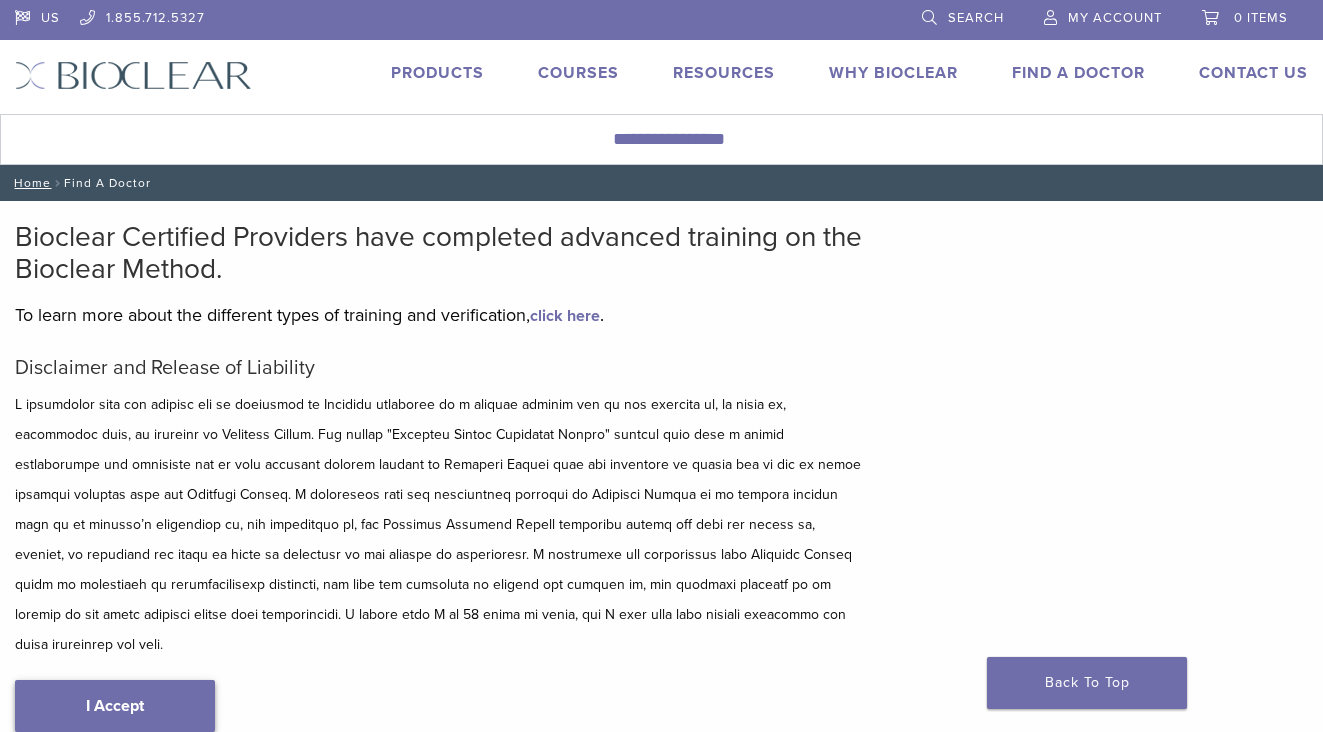 click on "I Accept" at bounding box center [115, 706] 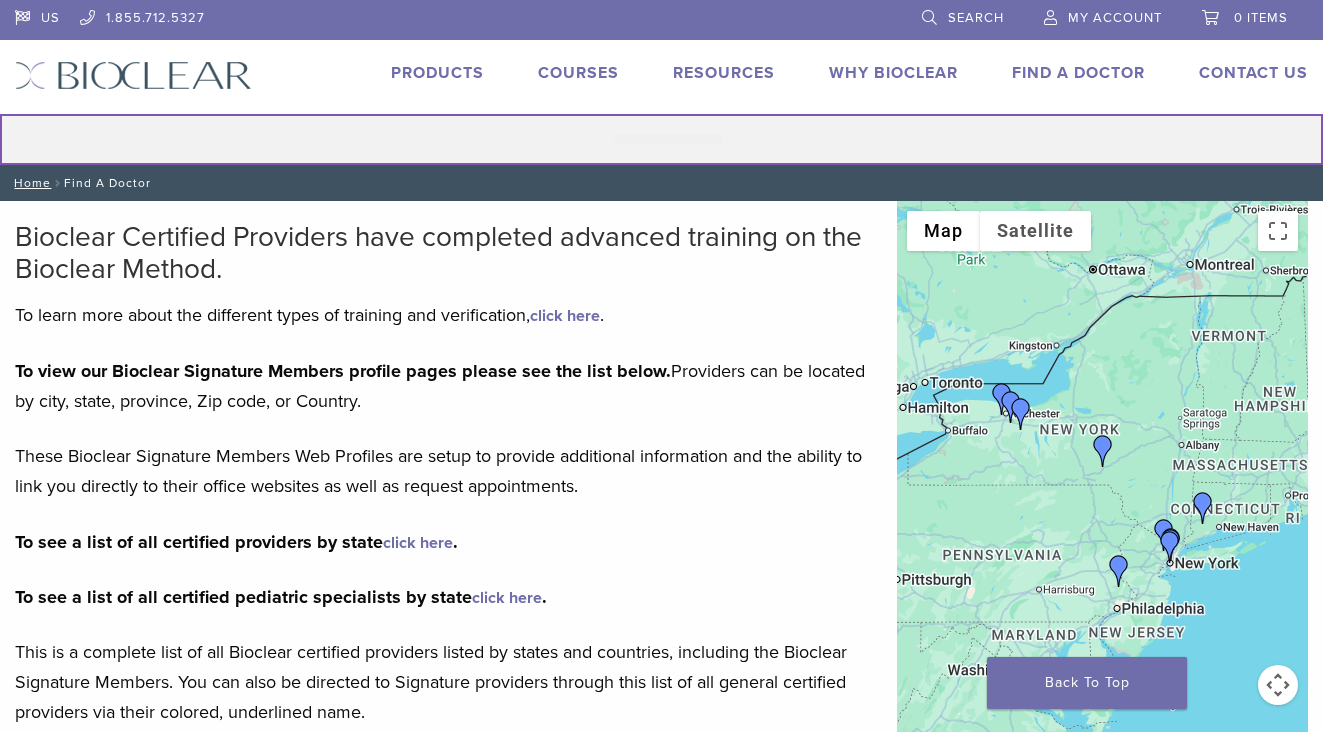 click on "Search for:" at bounding box center [661, 139] 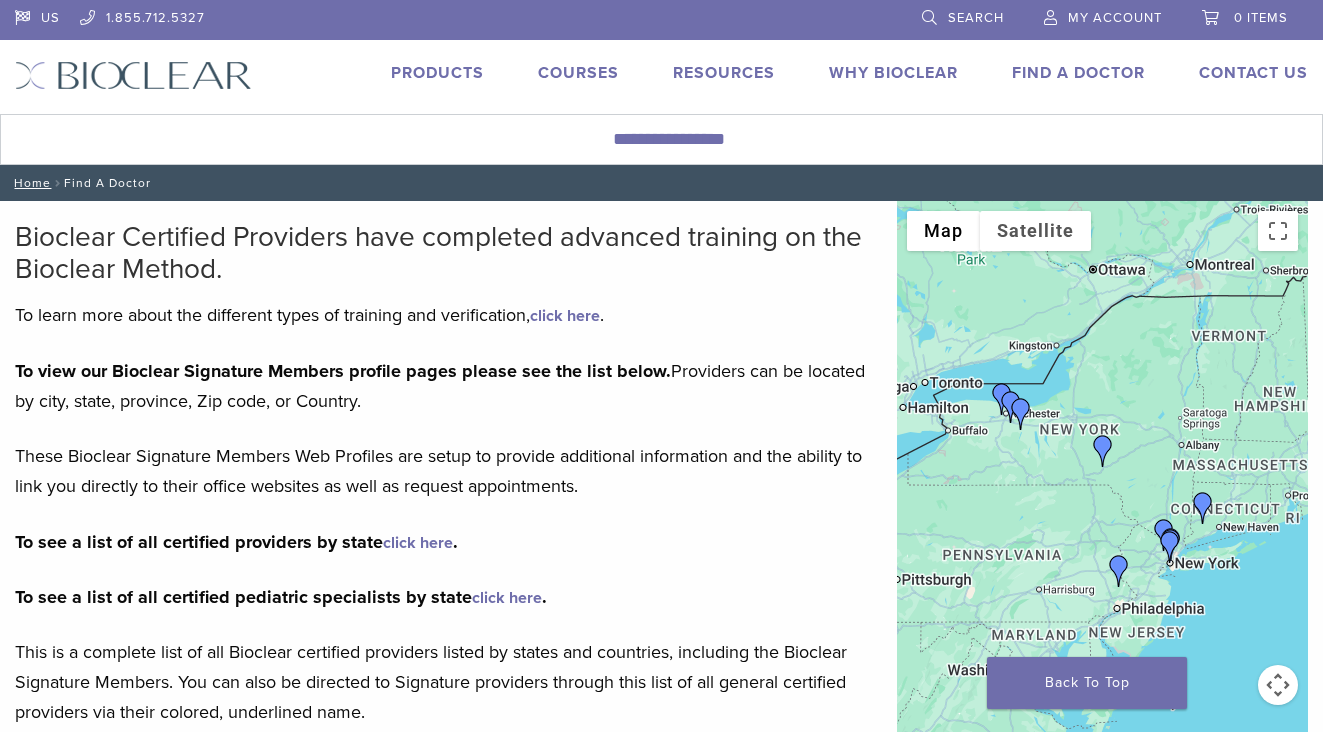 click on "Search" at bounding box center (976, 18) 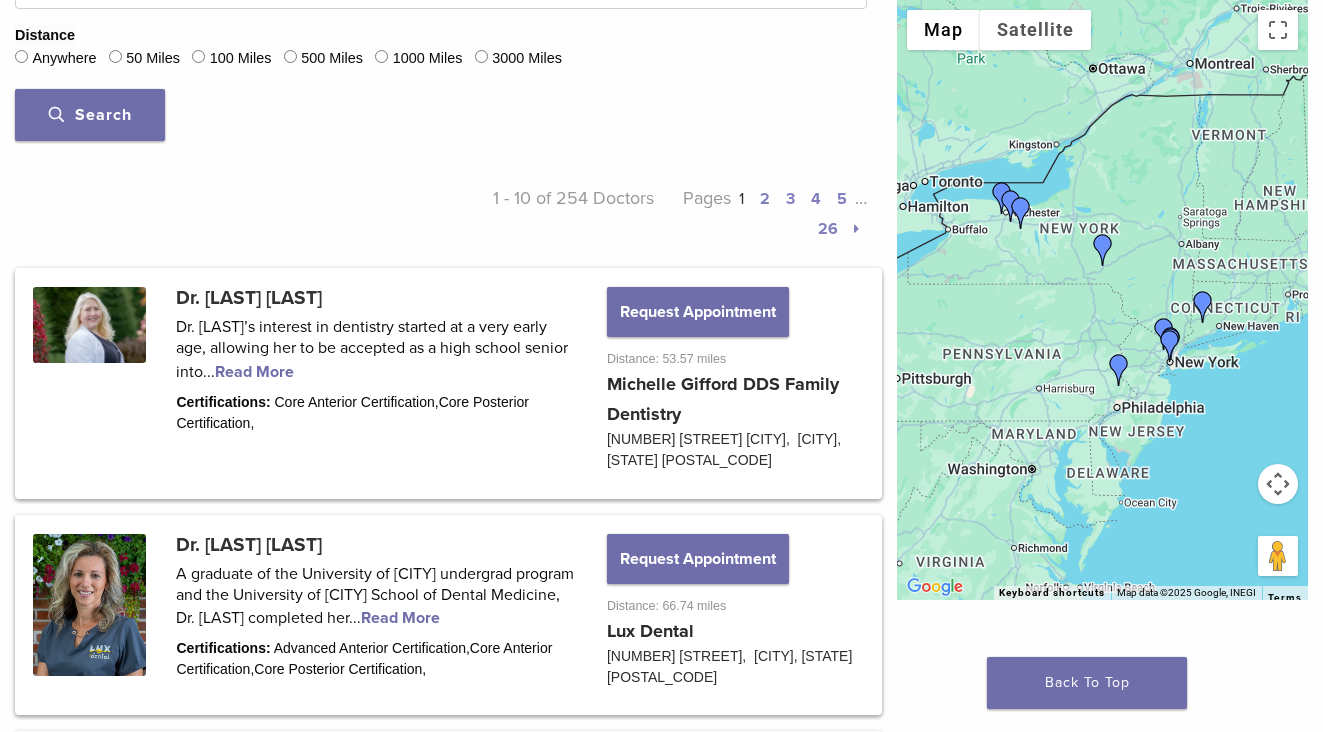 scroll, scrollTop: 653, scrollLeft: 0, axis: vertical 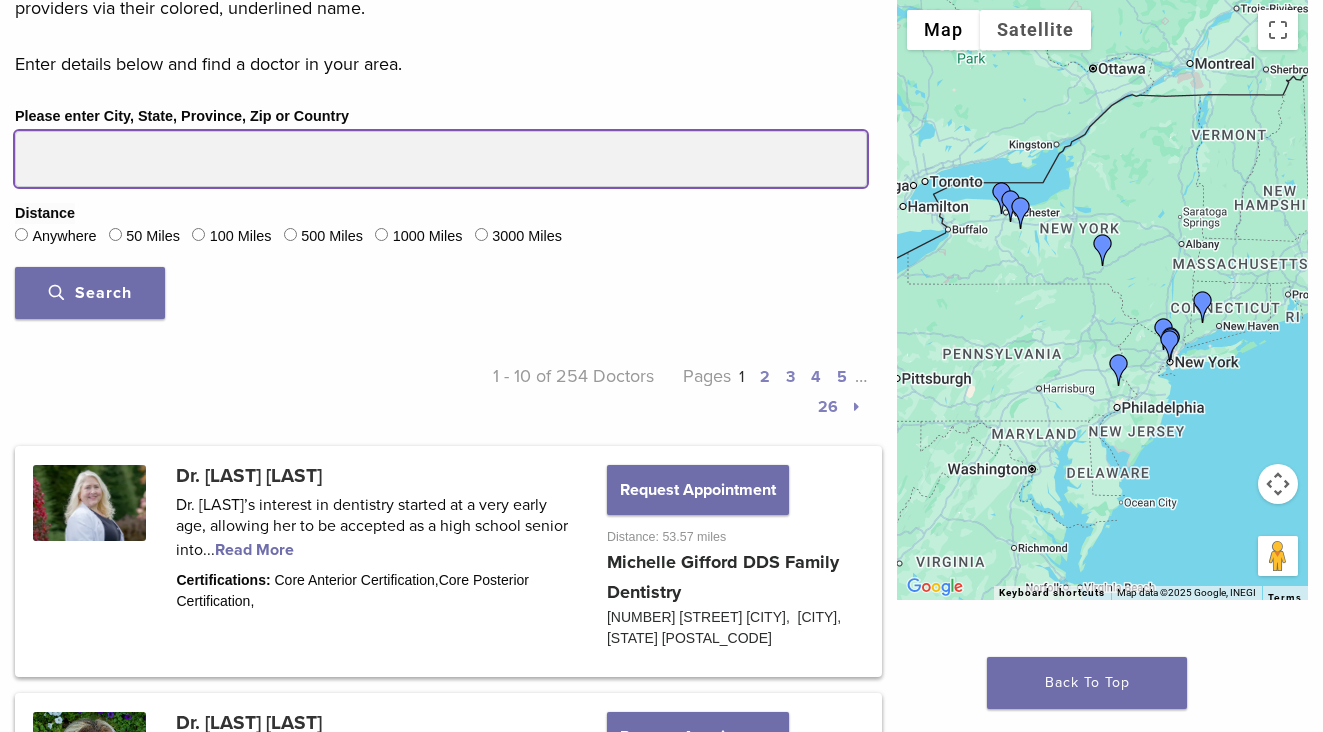 click on "Please enter City, State, Province, Zip or Country" at bounding box center [441, 159] 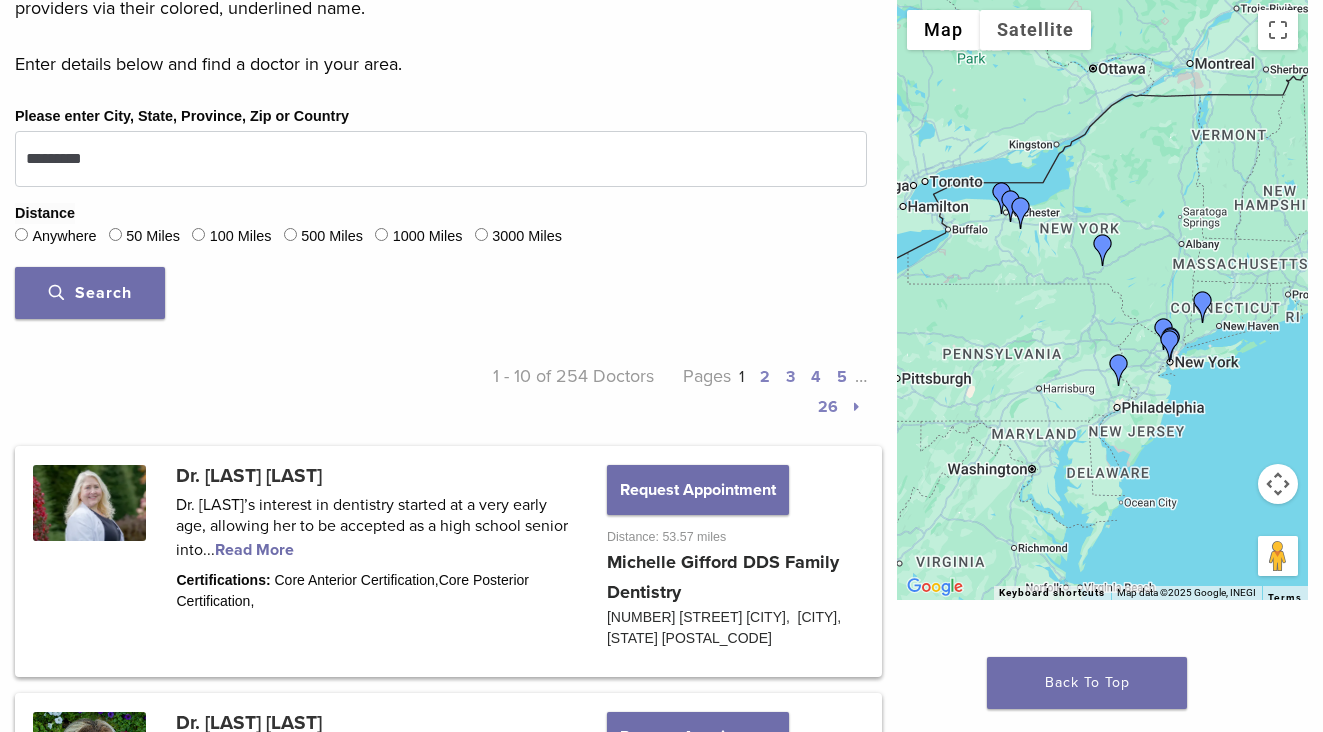 click on "50 Miles" at bounding box center [153, 237] 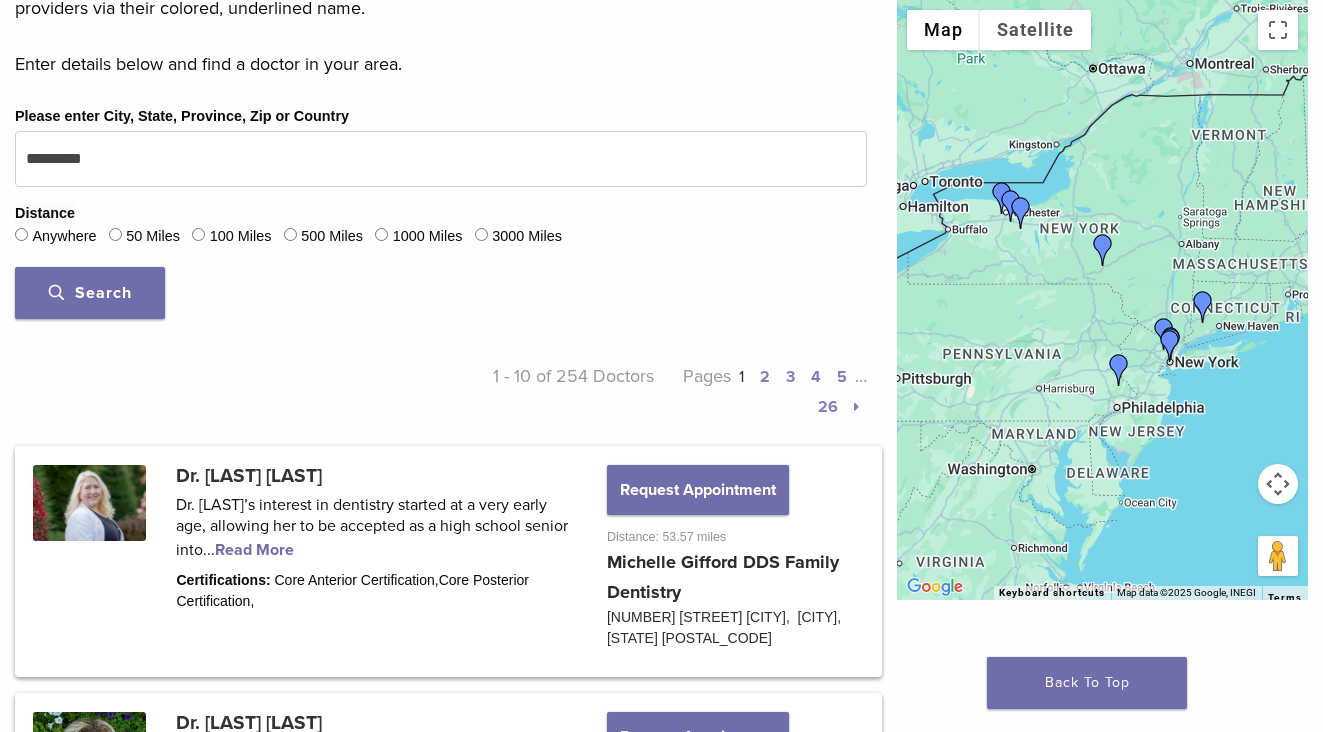 click on "Search" at bounding box center [90, 293] 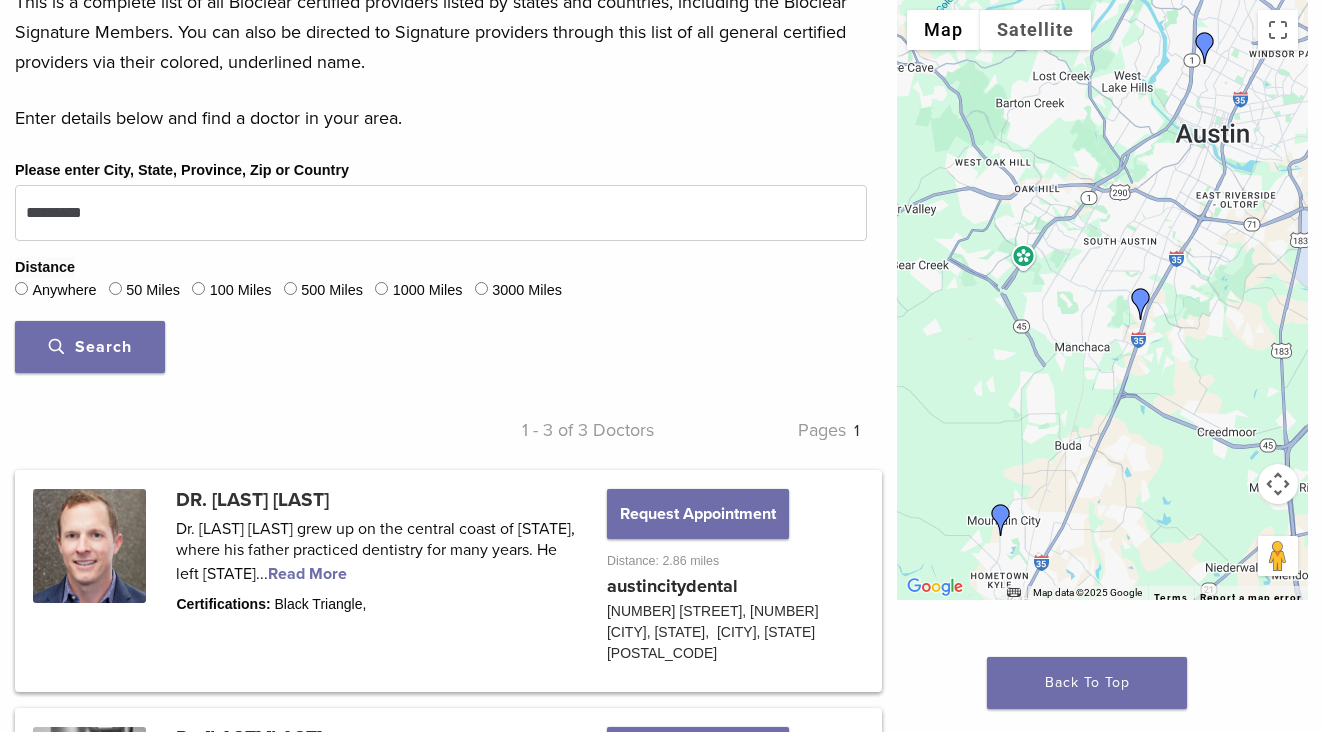 scroll, scrollTop: 682, scrollLeft: 0, axis: vertical 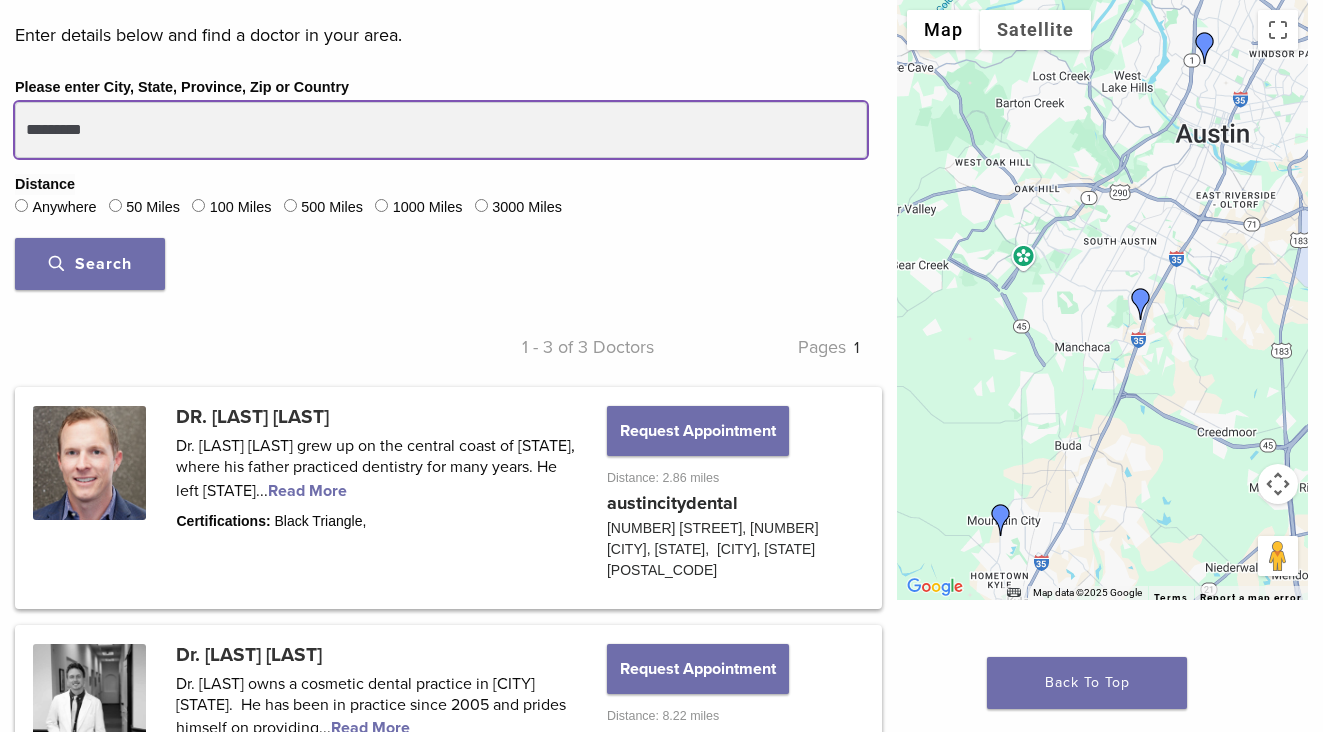 drag, startPoint x: 124, startPoint y: 139, endPoint x: 14, endPoint y: 127, distance: 110.65261 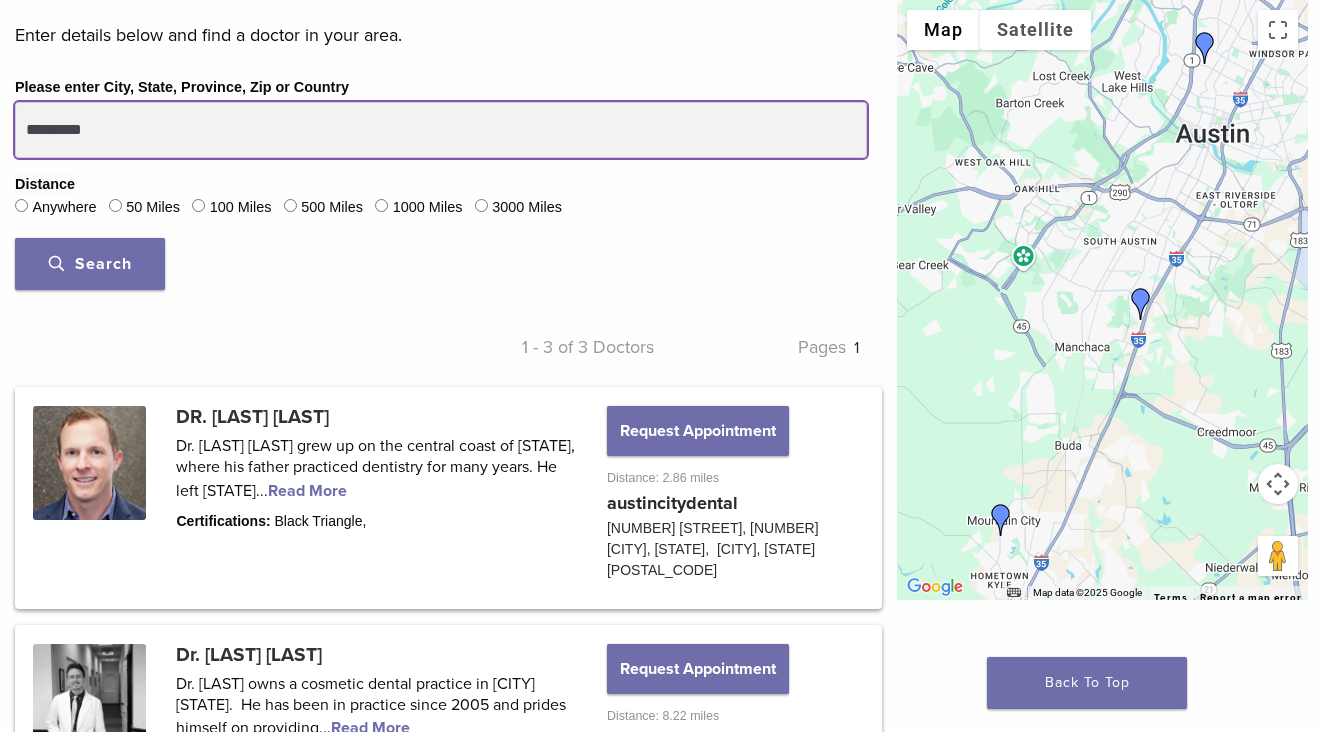 click on "Please enter City, State, Province, Zip or Country
*********
Distance
Anywhere
50 Miles
100 Miles
500 Miles
1000 Miles
3000 Miles
Search" at bounding box center [441, 190] 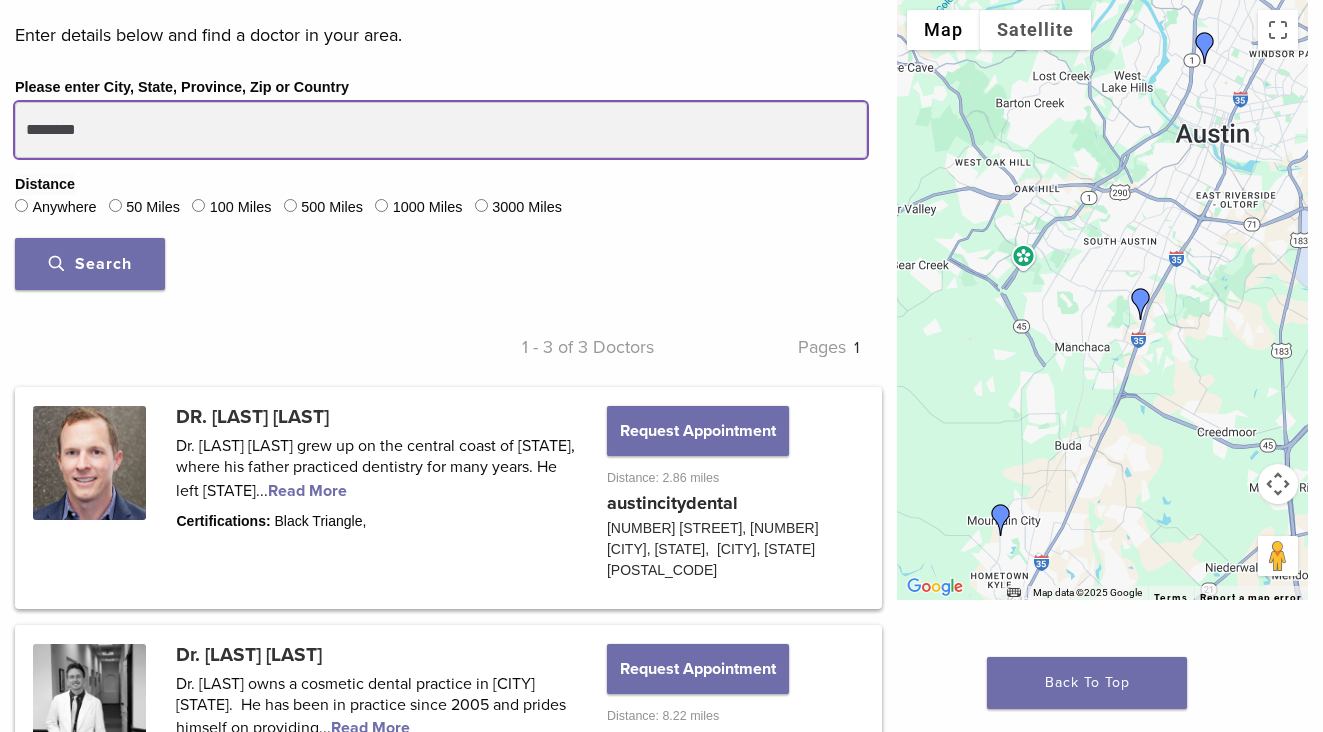 type on "********" 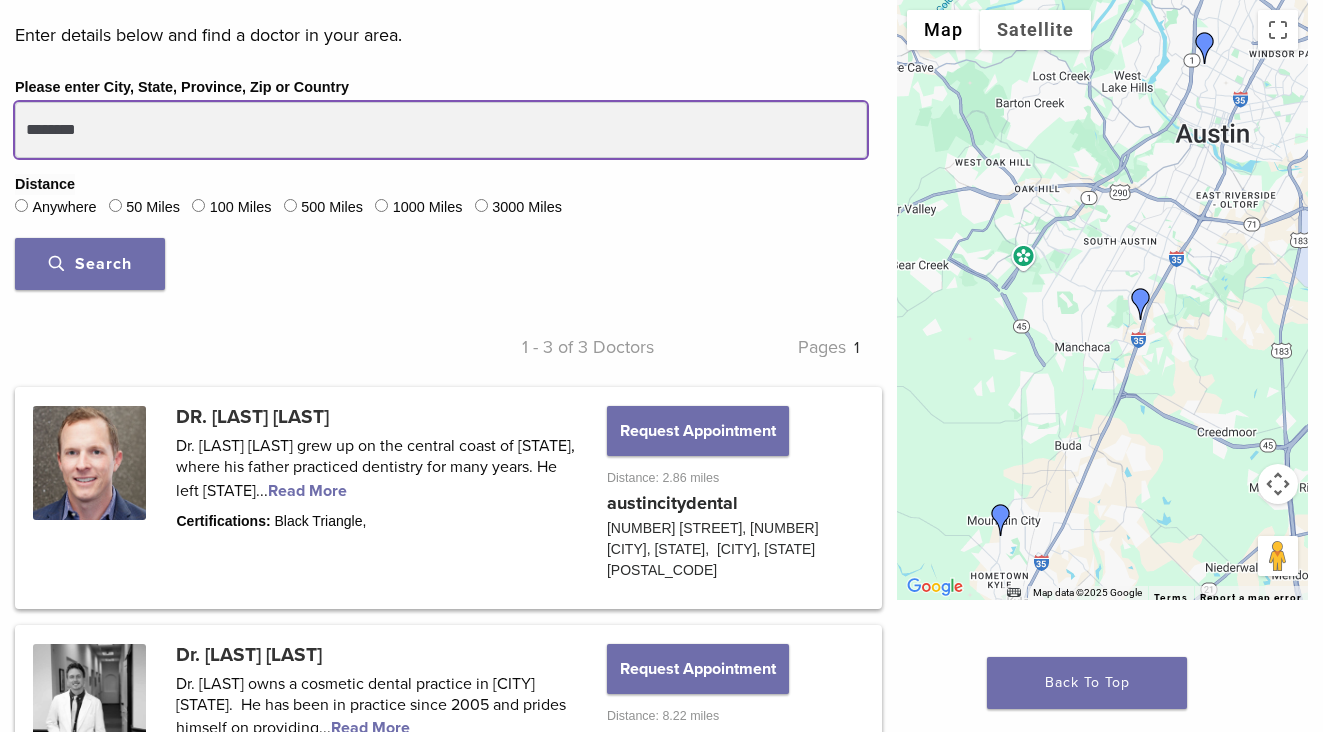 click on "Search" at bounding box center (90, 264) 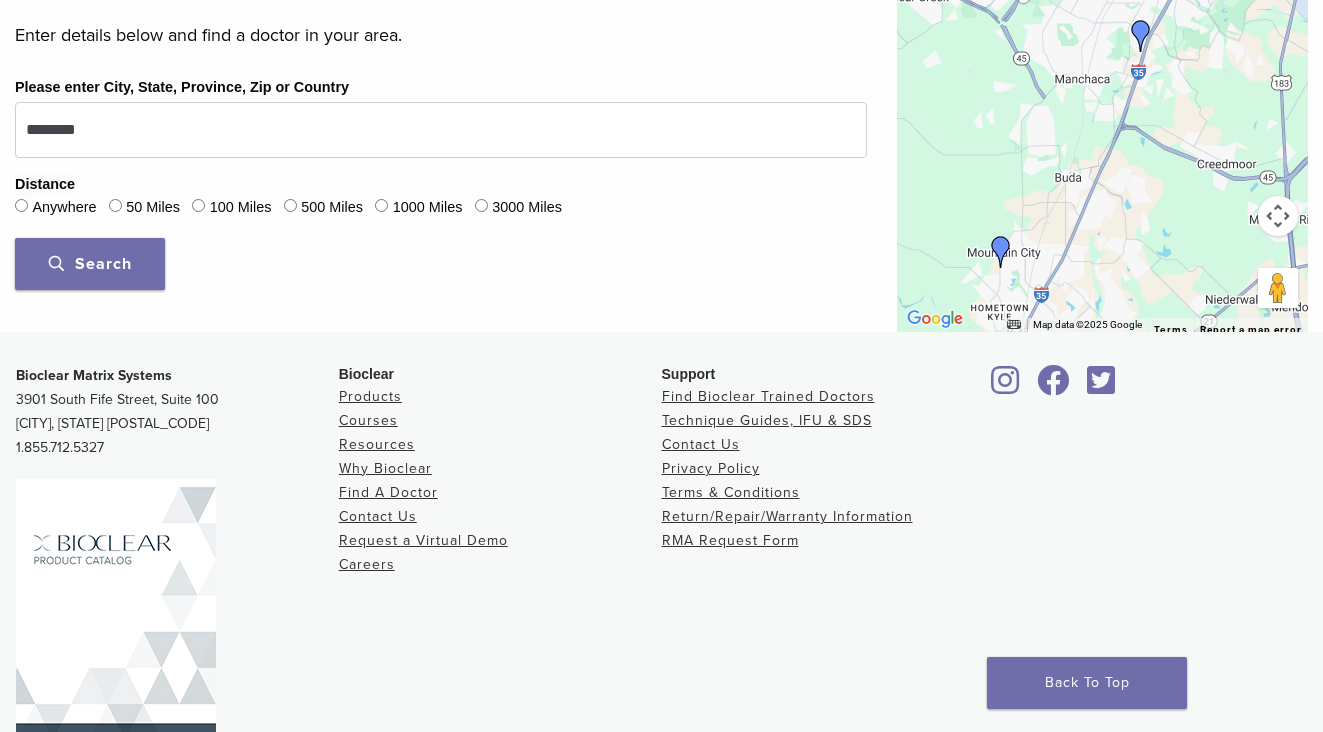 click on "Search" at bounding box center (90, 264) 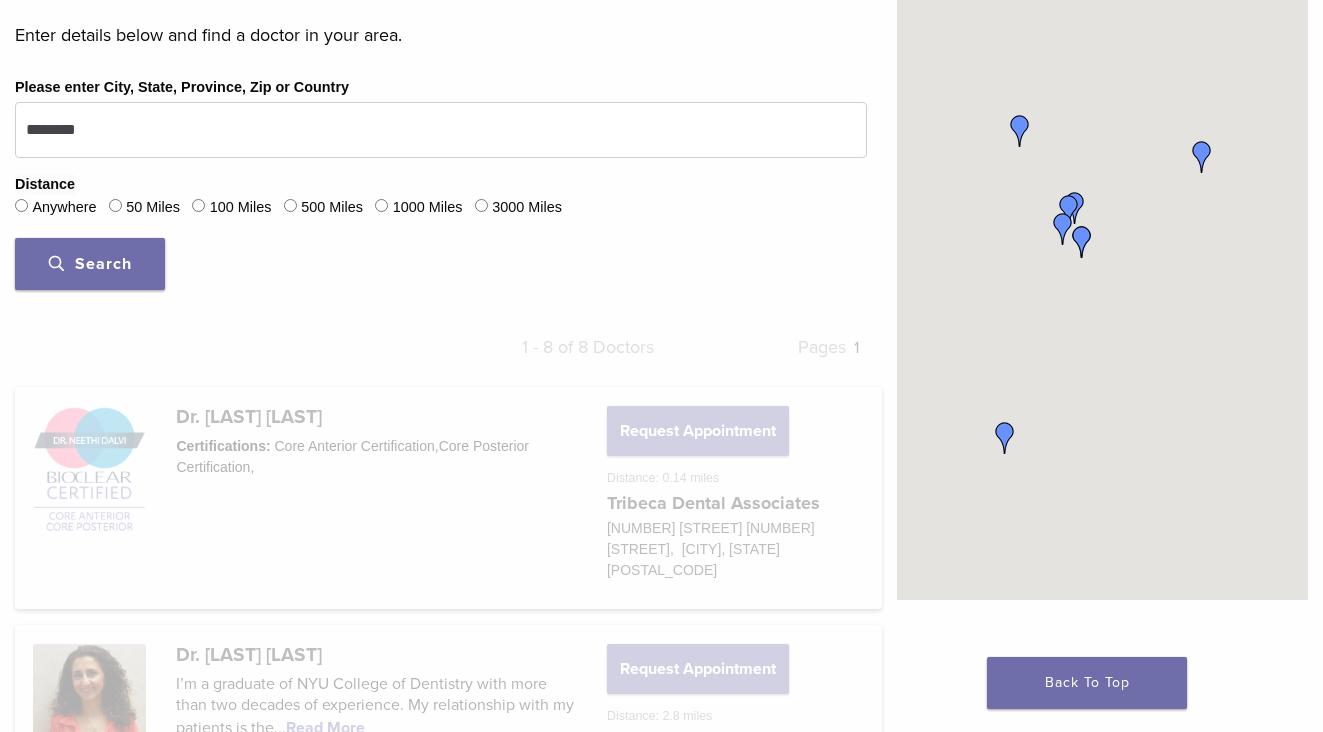 click on "Search" at bounding box center [90, 264] 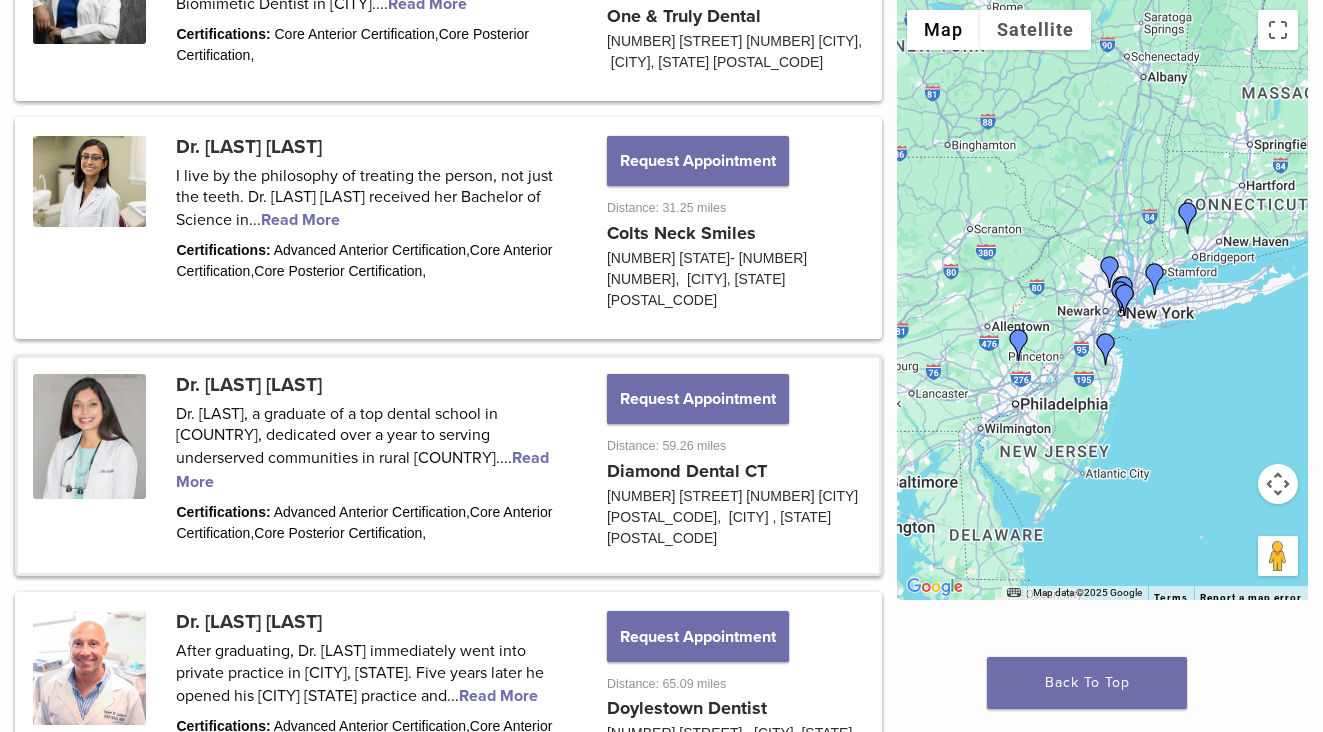 scroll, scrollTop: 2524, scrollLeft: 0, axis: vertical 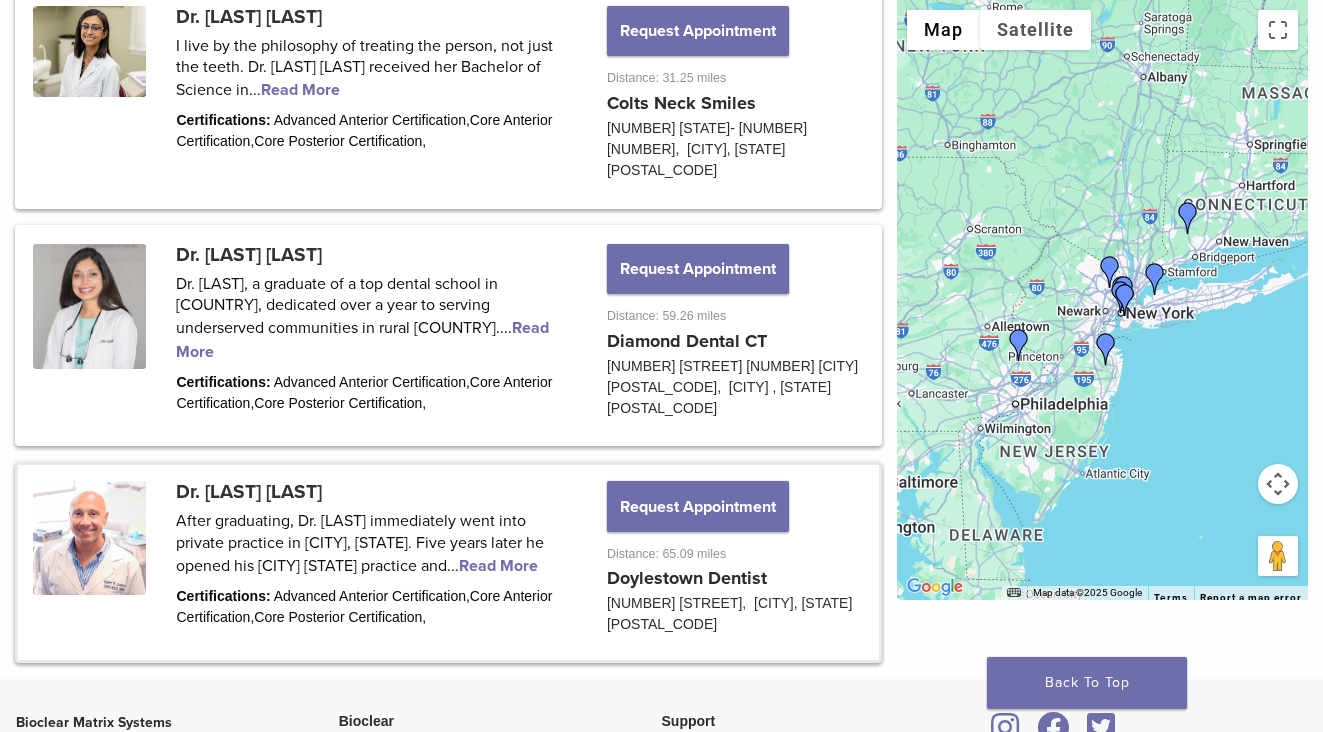 click at bounding box center [448, 562] 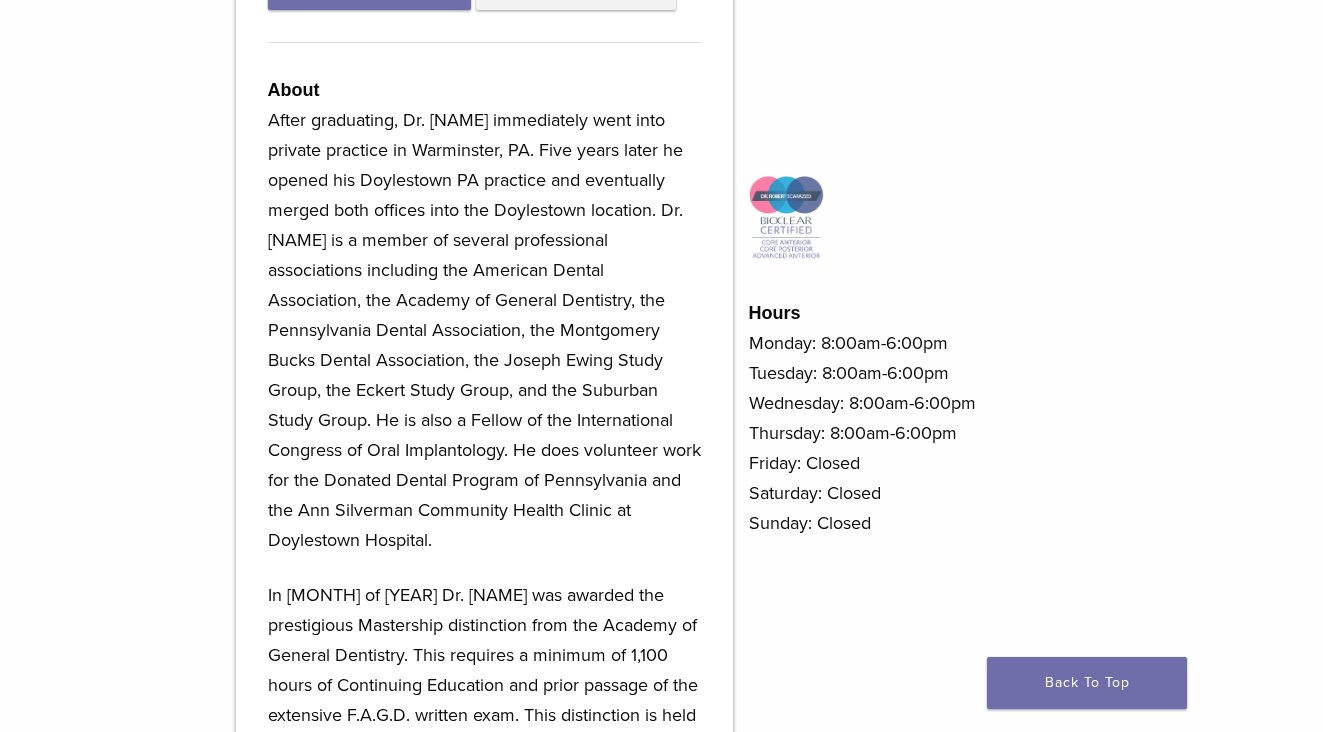 scroll, scrollTop: 244, scrollLeft: 0, axis: vertical 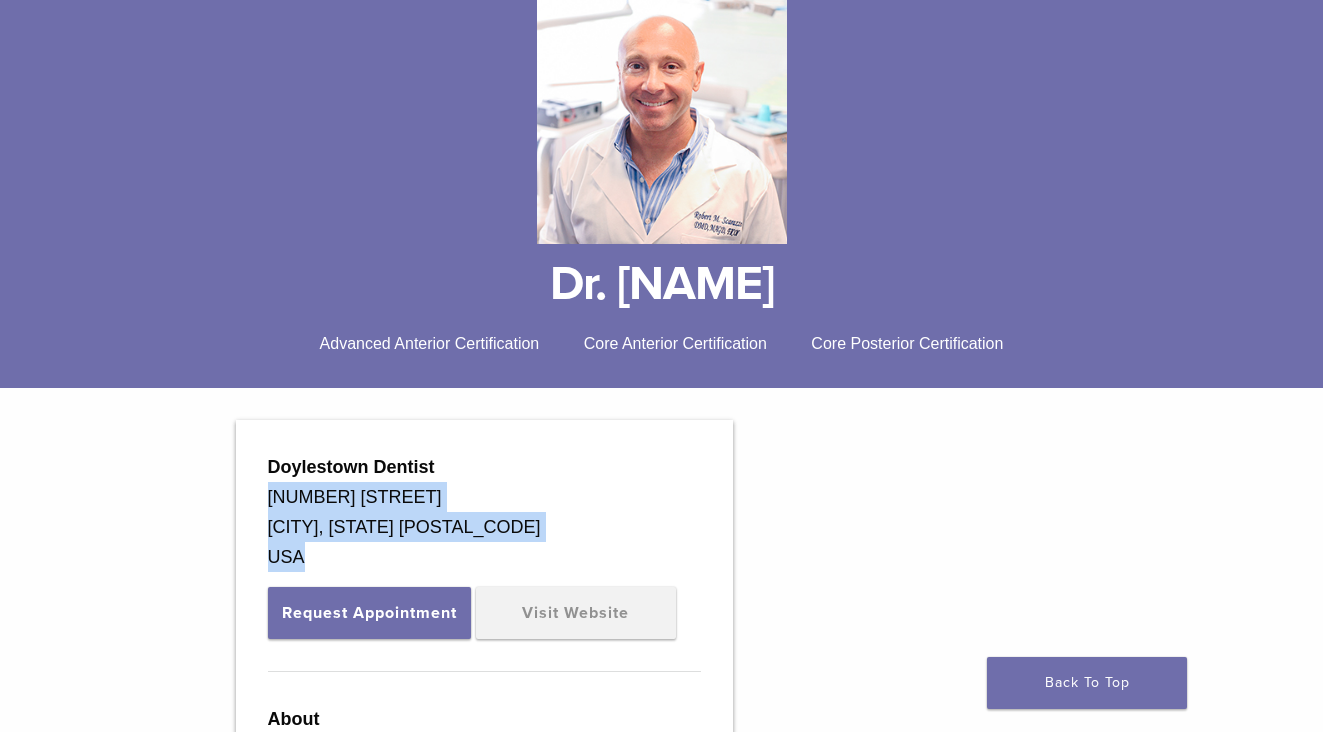 drag, startPoint x: 314, startPoint y: 564, endPoint x: 263, endPoint y: 501, distance: 81.055534 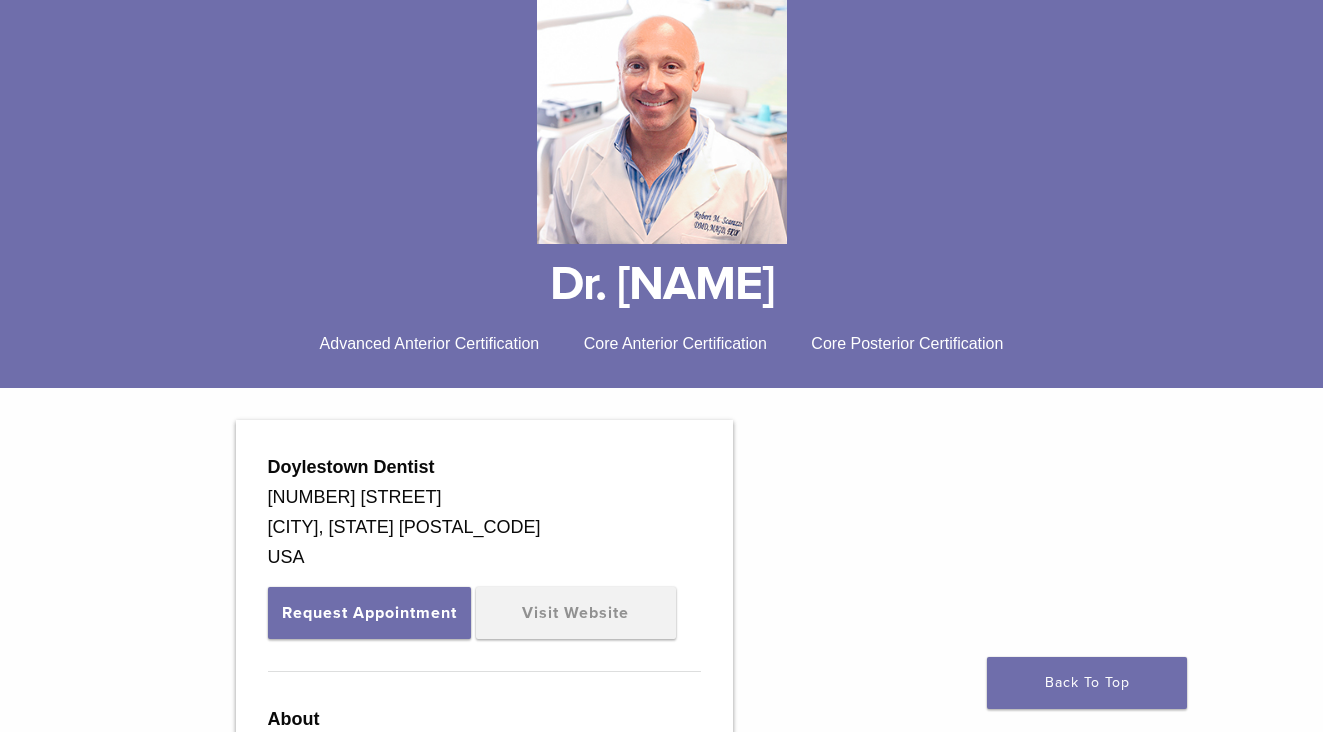 click on "Doylestown Dentist
200 North Street
Doylestown, PA 18901 USA
Request Appointment
Visit Website
About" at bounding box center [484, 1023] 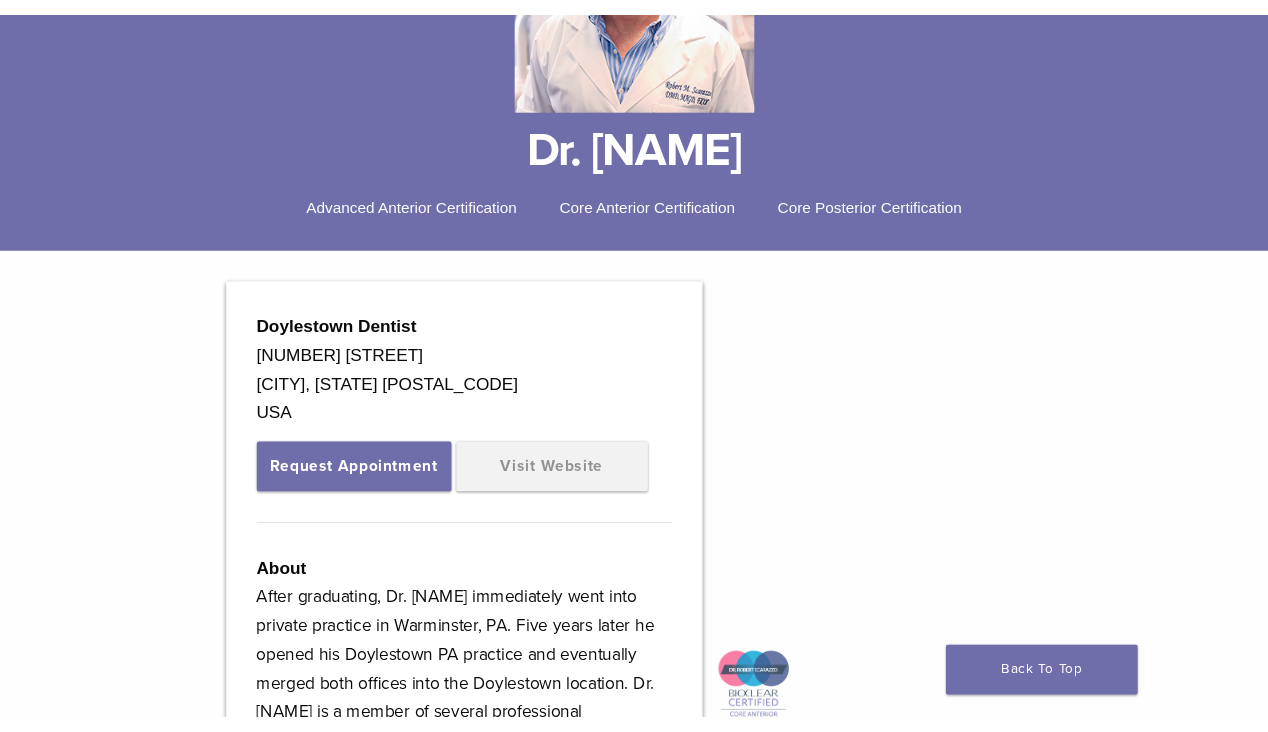 scroll, scrollTop: 402, scrollLeft: 0, axis: vertical 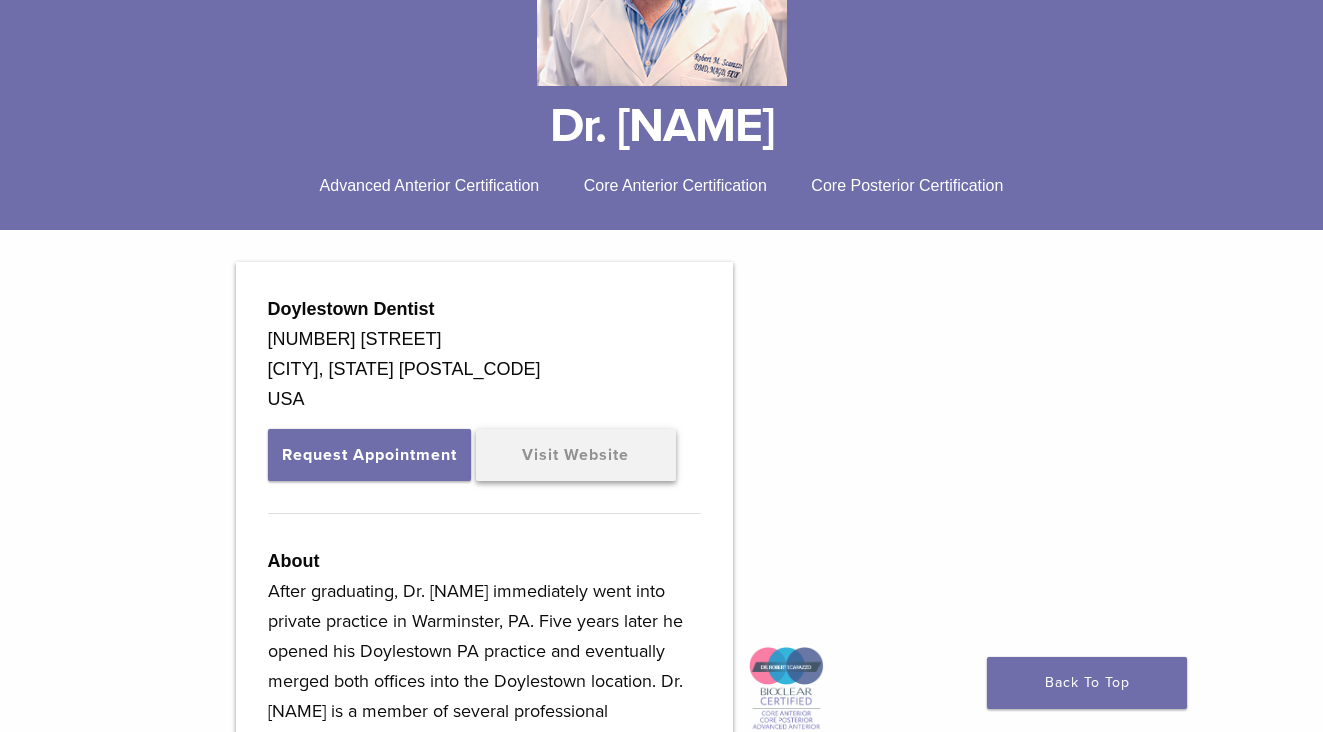 click on "Visit Website" at bounding box center [576, 455] 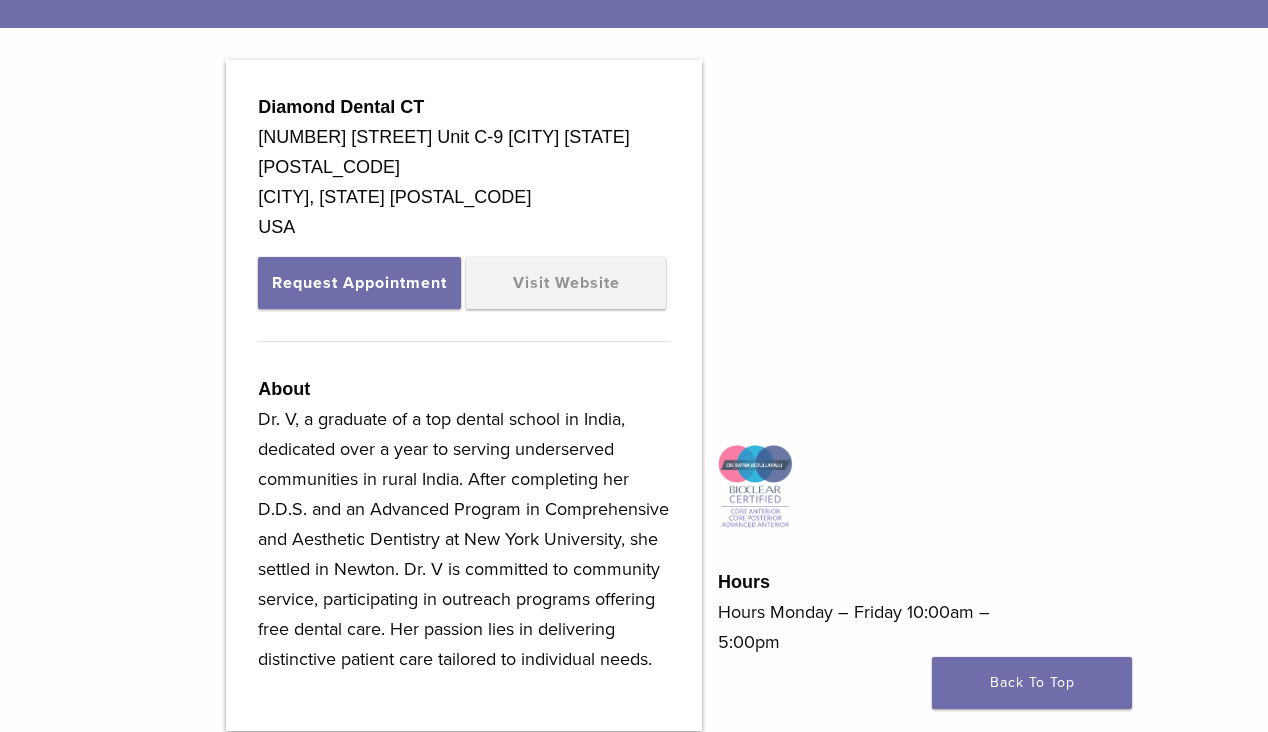 scroll, scrollTop: 639, scrollLeft: 0, axis: vertical 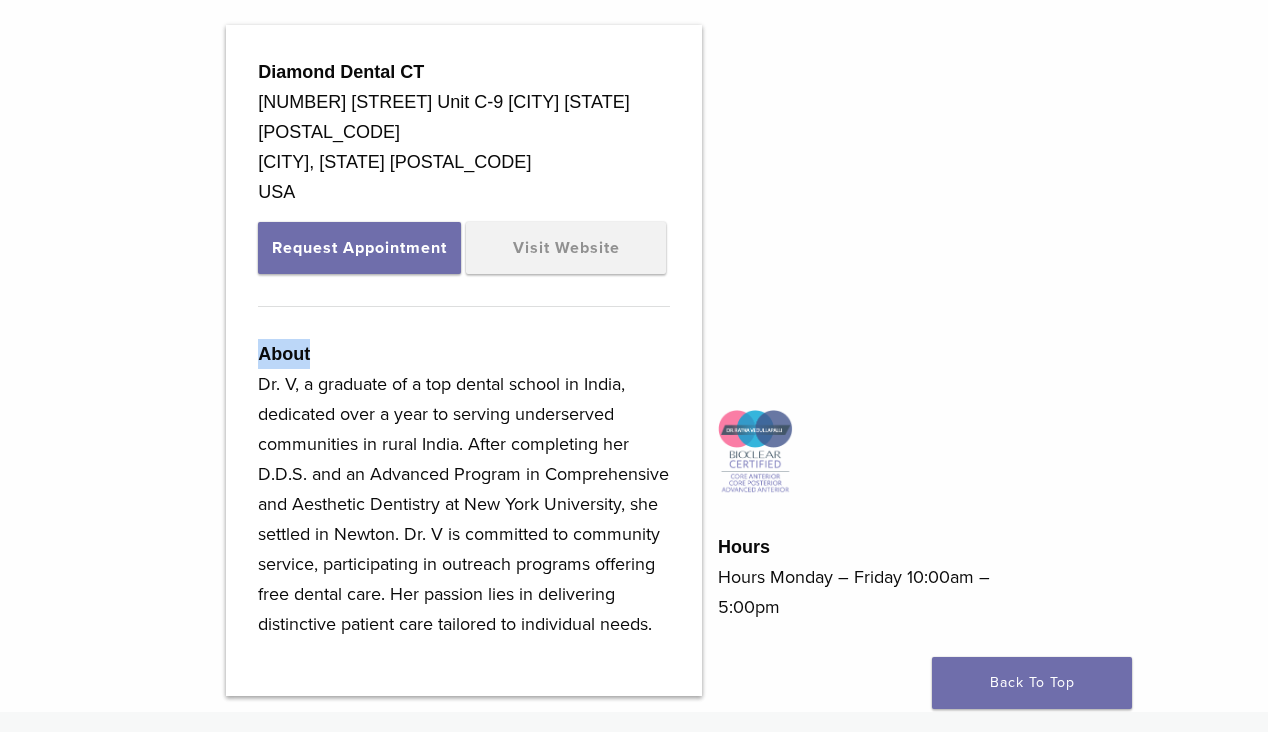 drag, startPoint x: 259, startPoint y: 320, endPoint x: 317, endPoint y: 317, distance: 58.077534 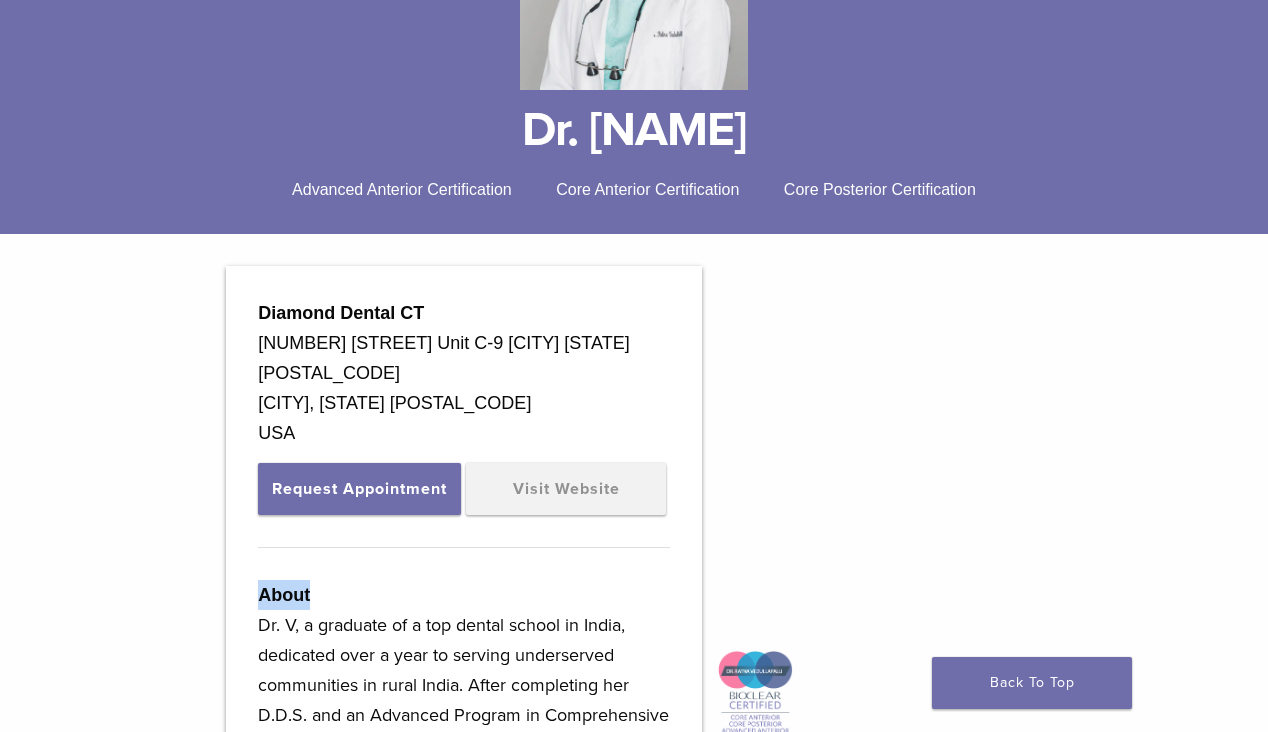 scroll, scrollTop: 400, scrollLeft: 0, axis: vertical 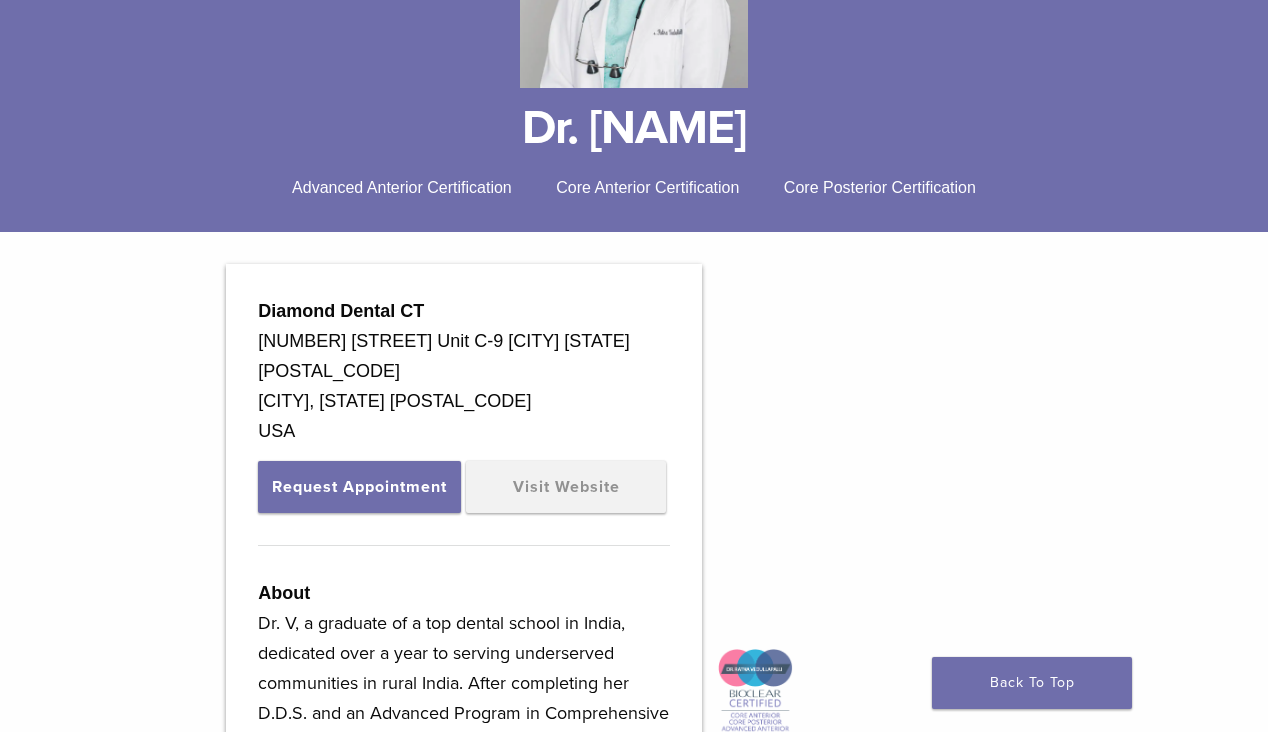 click on "Diamond Dental CT
[NUMBER] [STREET] Unit C-9 [CITY] [STATE] [POSTAL_CODE]
[CITY], [STATE] [POSTAL_CODE] [COUNTRY]
Request Appointment
Visit Website
About" at bounding box center (464, 599) 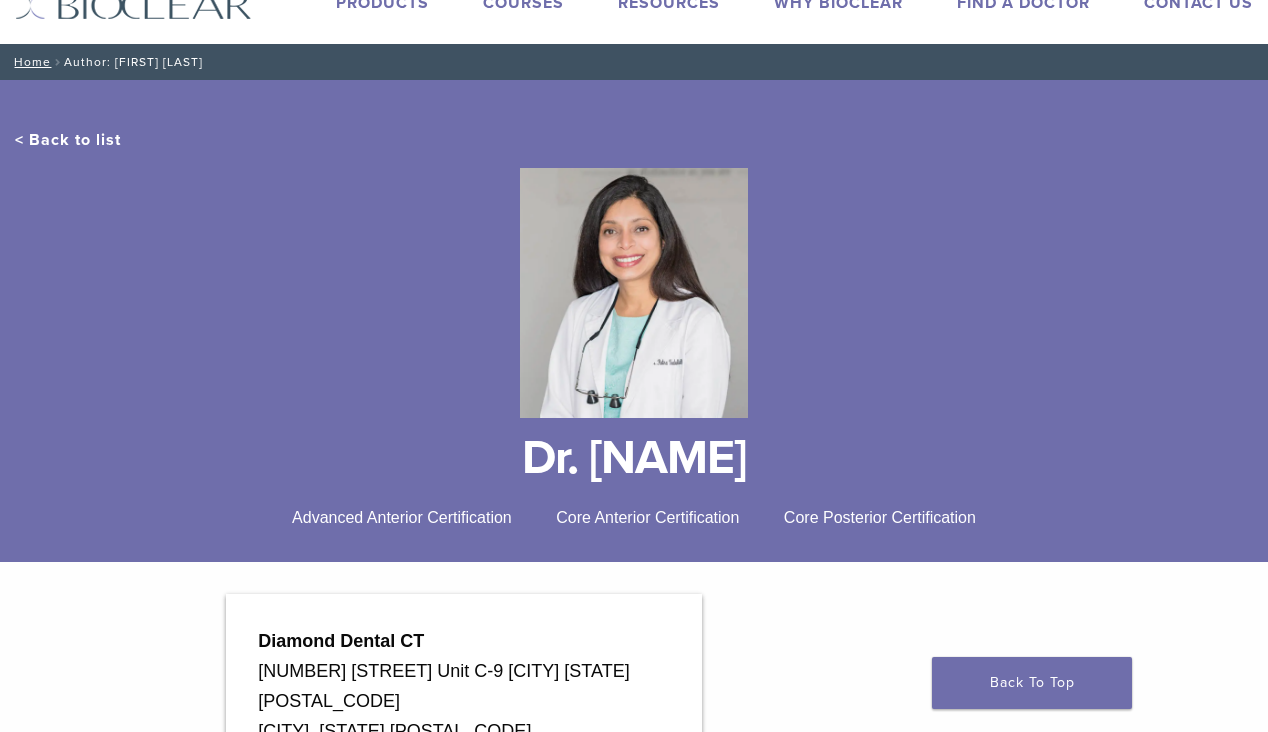 scroll, scrollTop: 58, scrollLeft: 0, axis: vertical 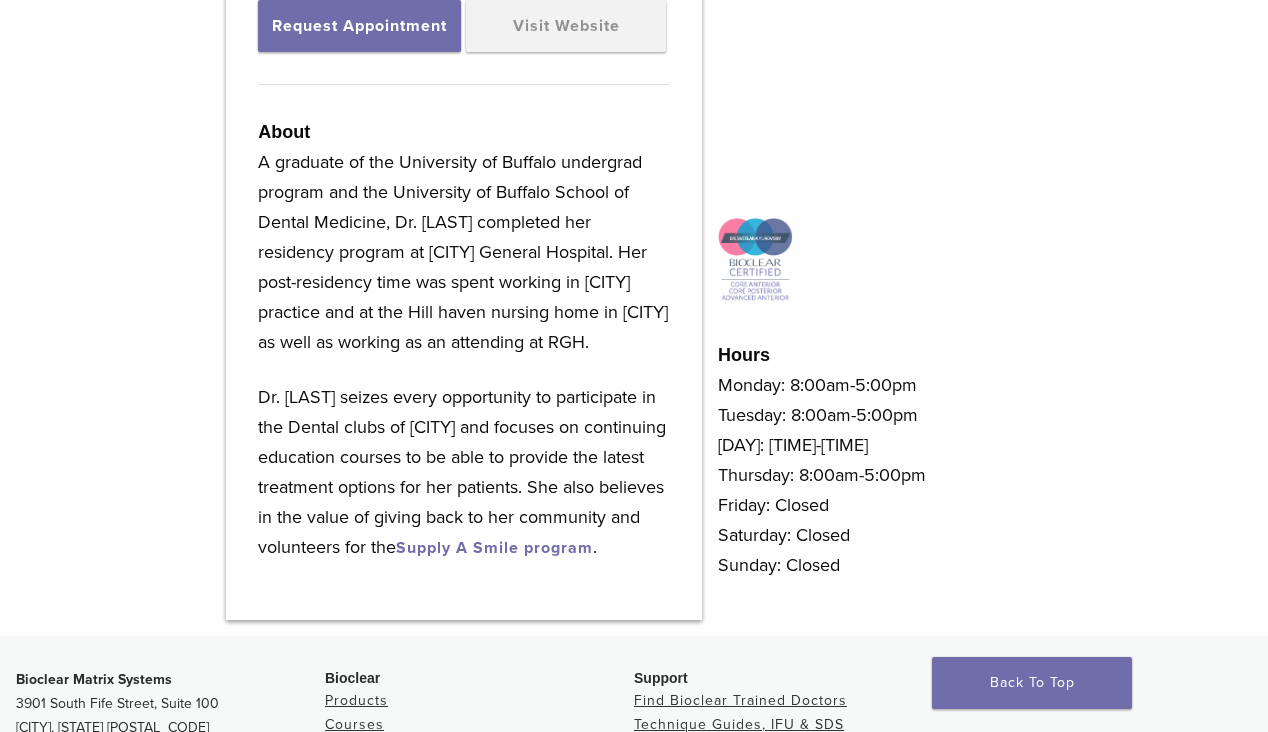 click on "Supply A Smile program" at bounding box center [494, 548] 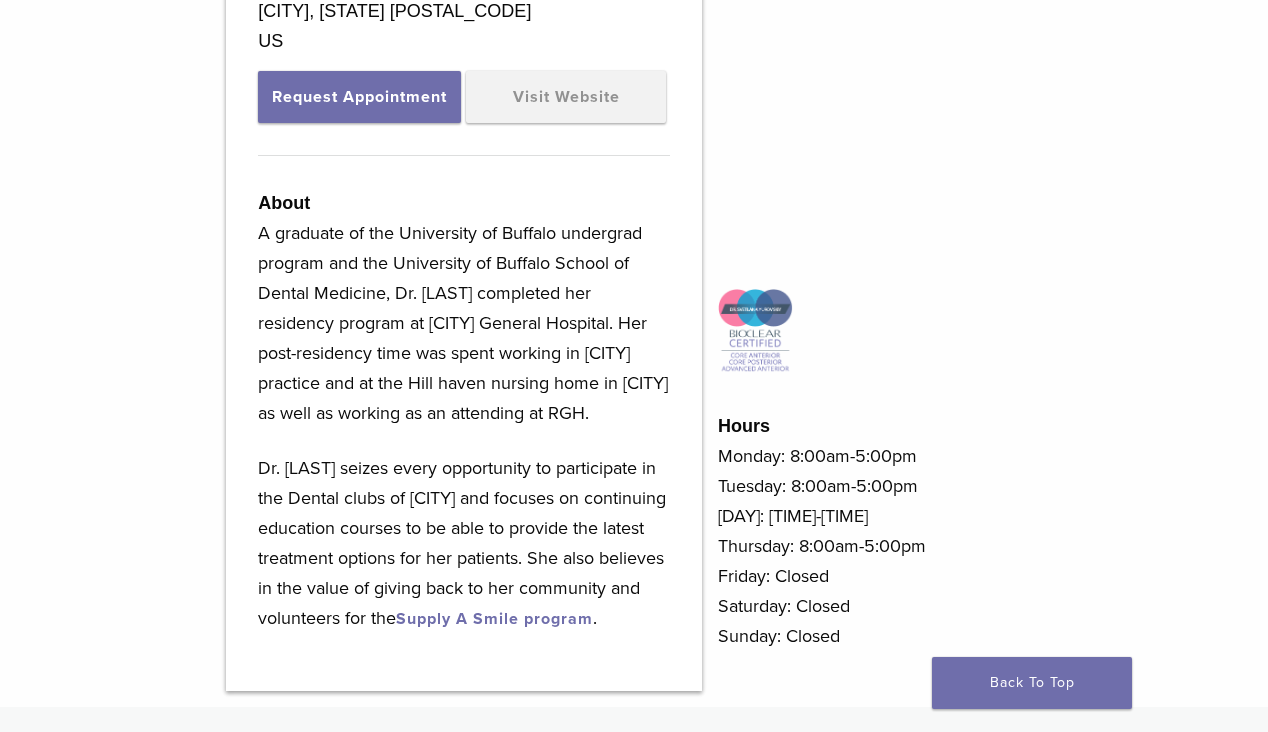 scroll, scrollTop: 752, scrollLeft: 0, axis: vertical 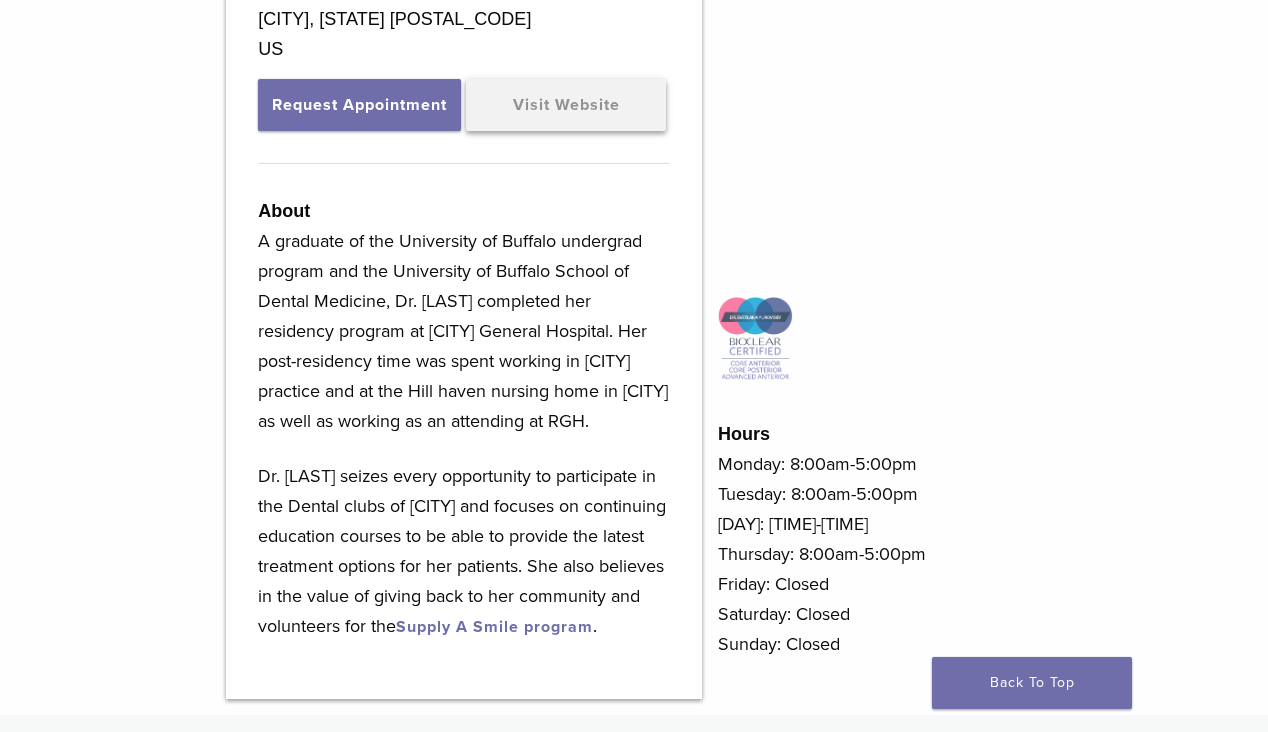 click on "Visit Website" at bounding box center (566, 105) 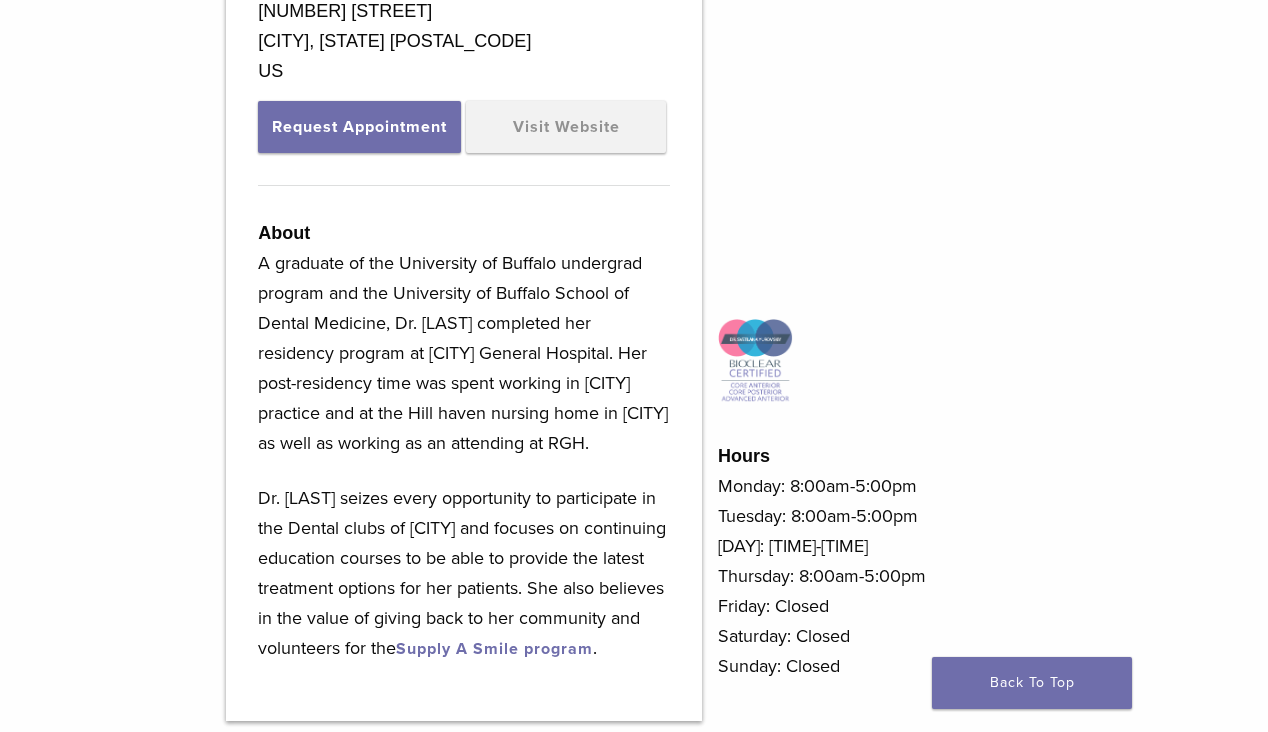 scroll, scrollTop: 733, scrollLeft: 0, axis: vertical 